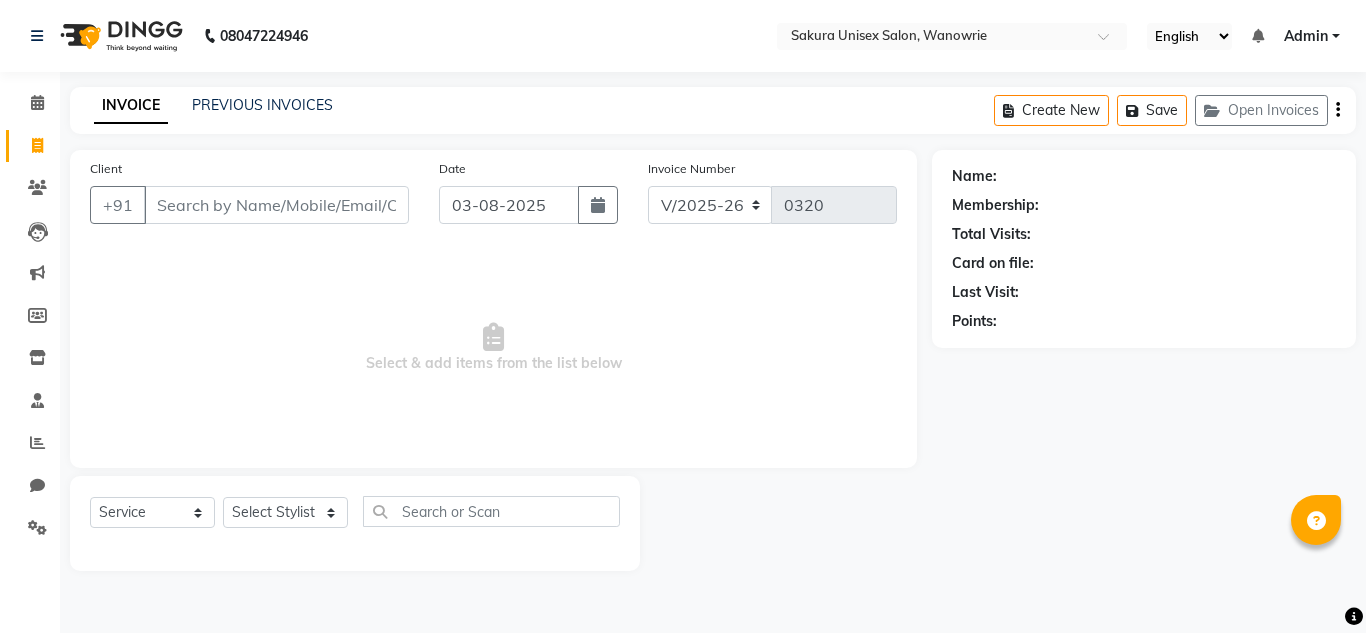 select on "7662" 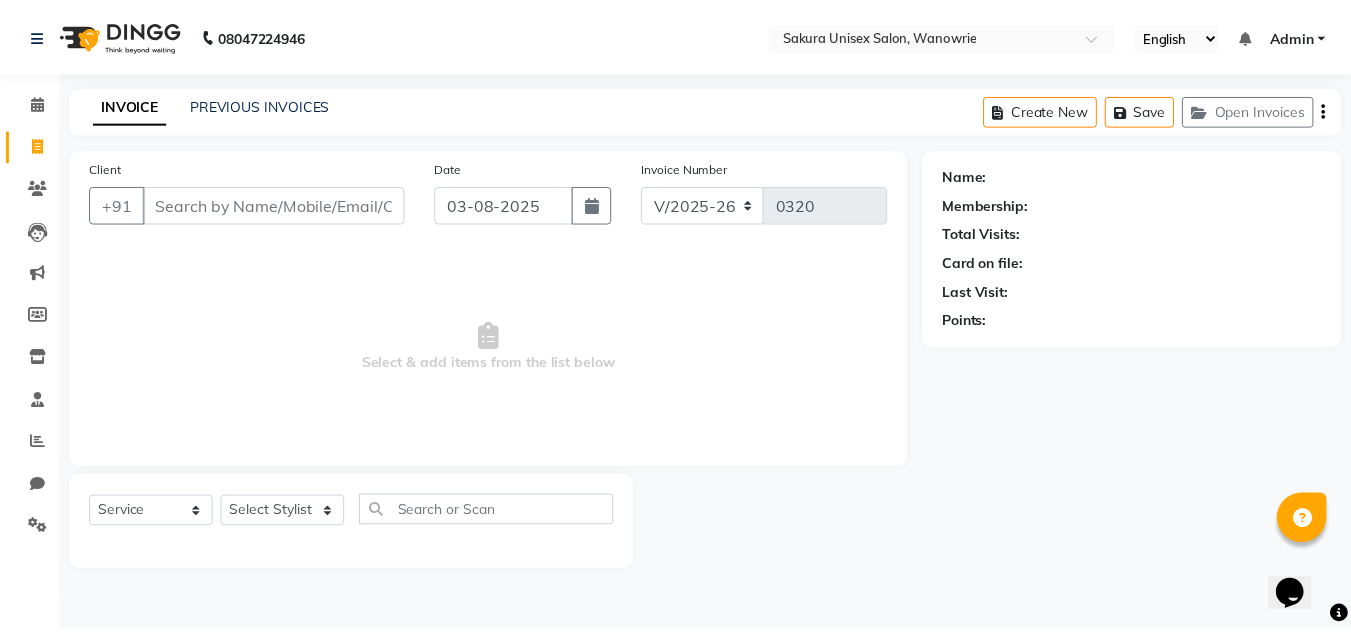 scroll, scrollTop: 0, scrollLeft: 0, axis: both 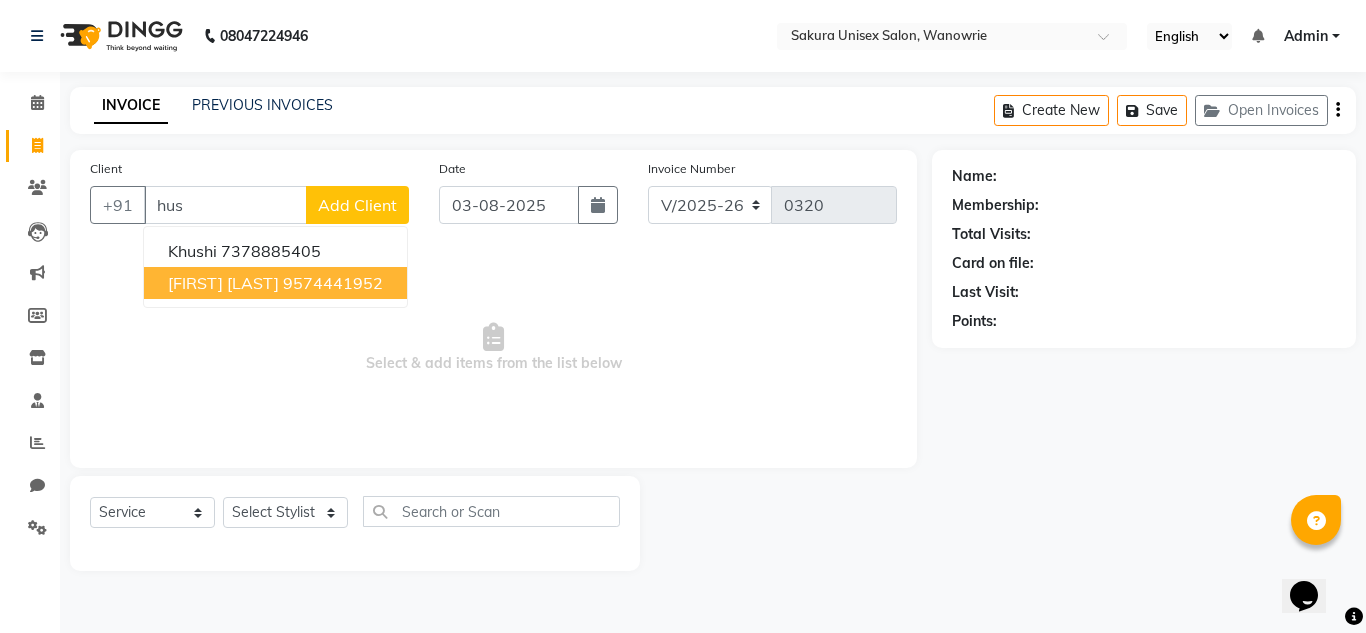 click on "[FIRST] [LAST]" at bounding box center [223, 283] 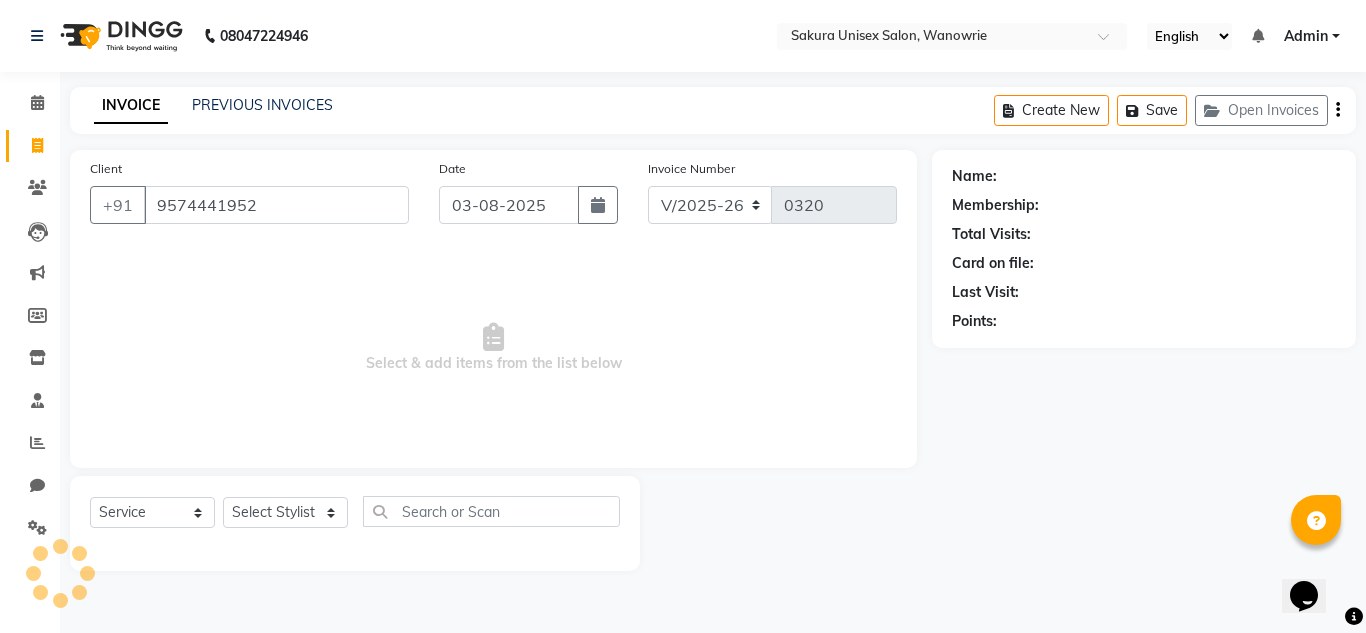 type on "9574441952" 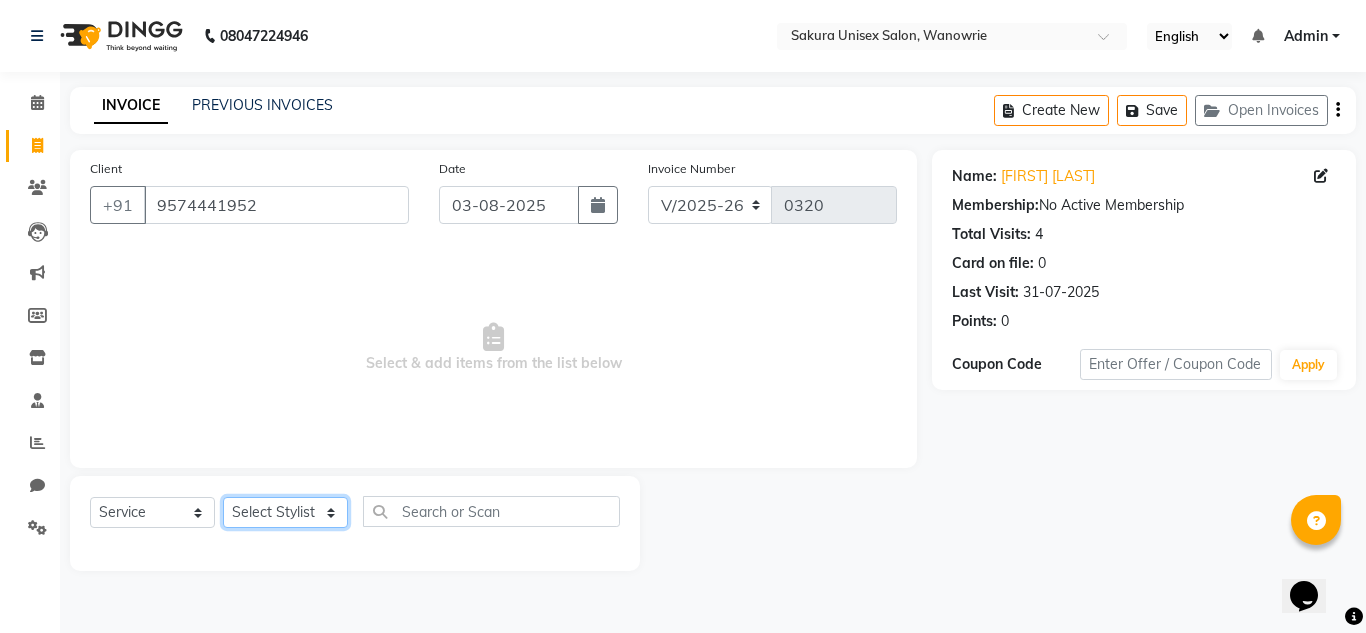 click on "Select Stylist [NAME]   [NAME] [NAME] [NAME]  [NAME] [NAME] [NAME]" 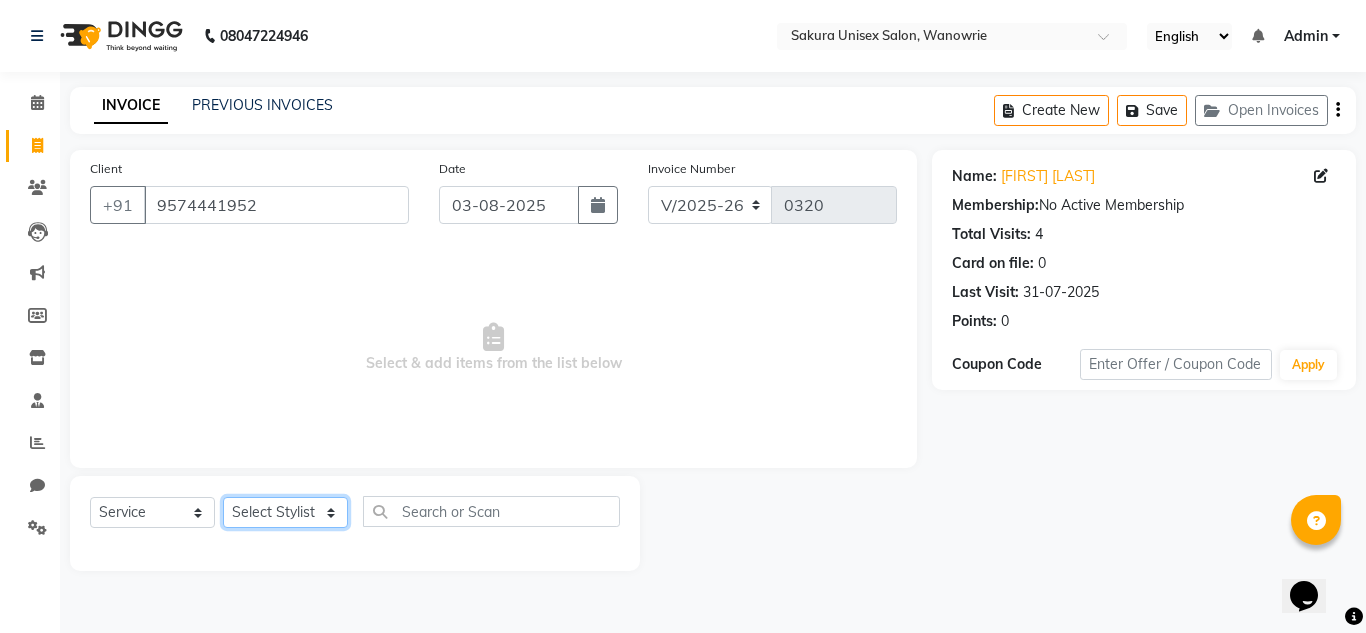 select on "75574" 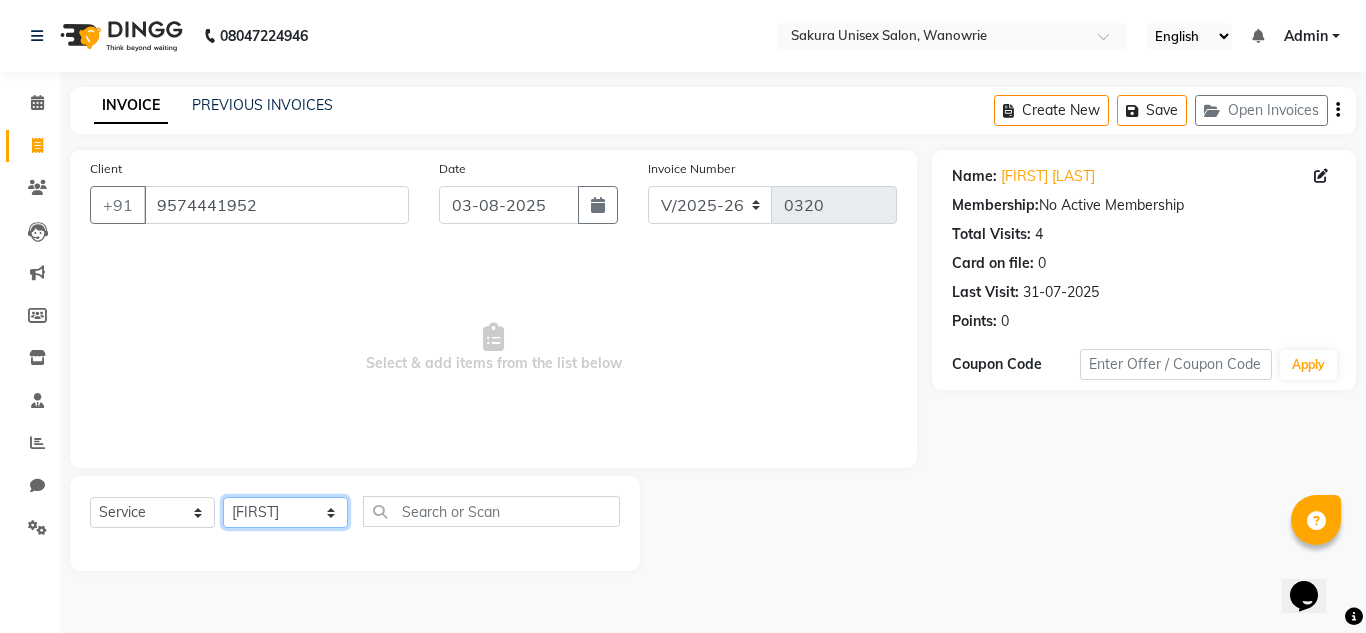 click on "Select Stylist [NAME]   [NAME] [NAME] [NAME]  [NAME] [NAME] [NAME]" 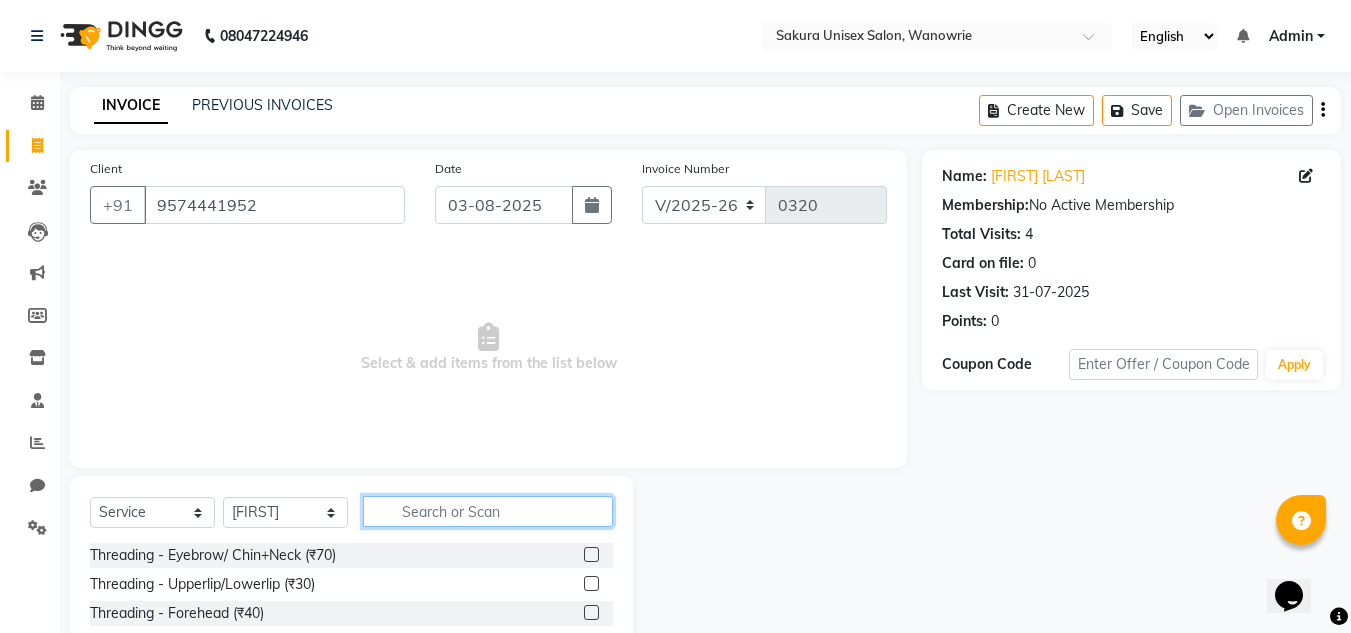 click 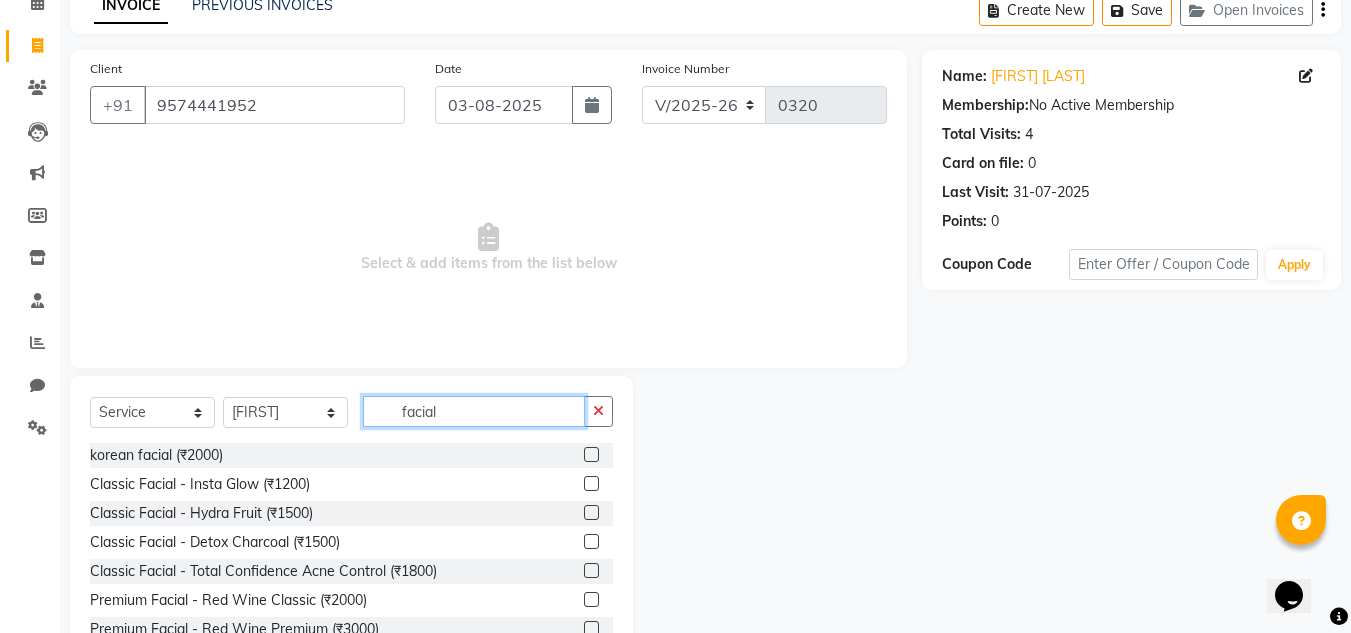 scroll, scrollTop: 168, scrollLeft: 0, axis: vertical 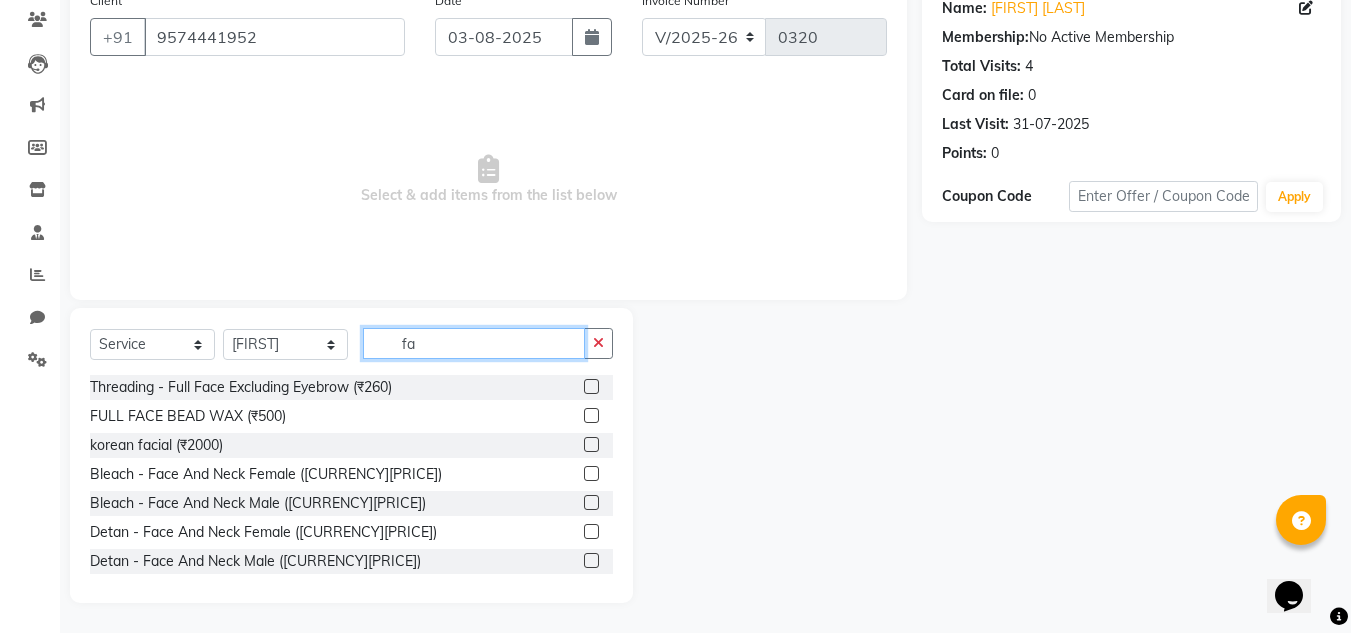 type on "f" 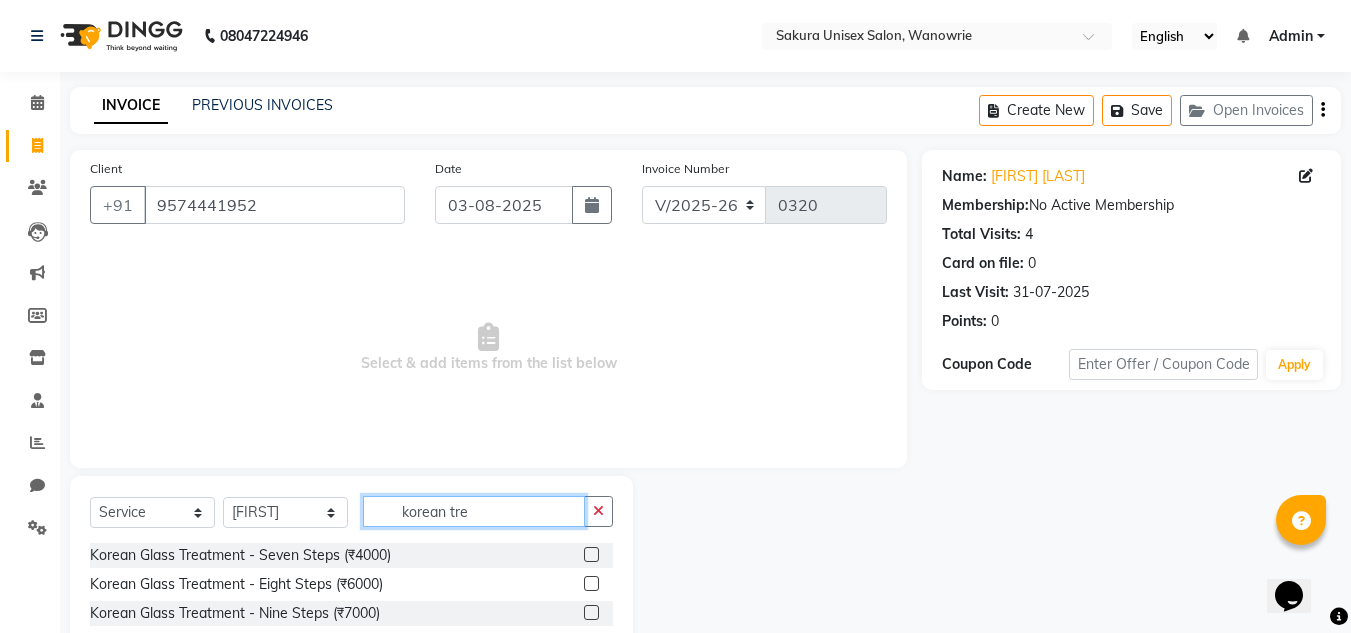 scroll, scrollTop: 84, scrollLeft: 0, axis: vertical 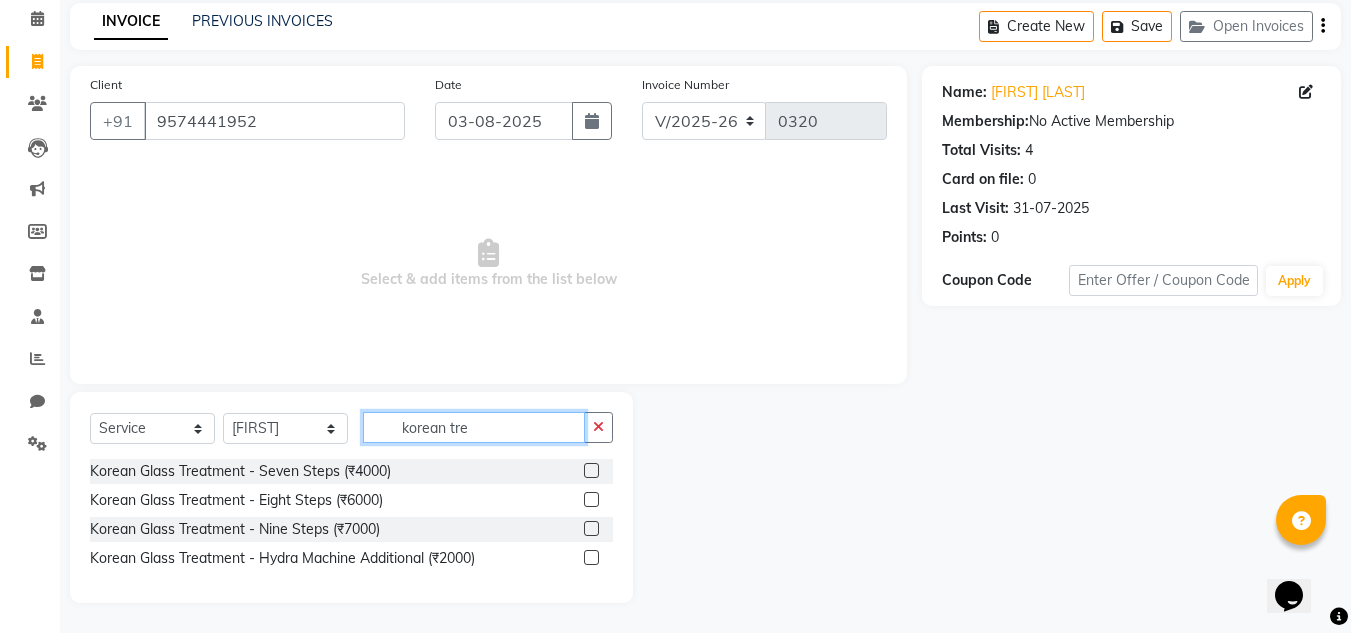 type on "korean tre" 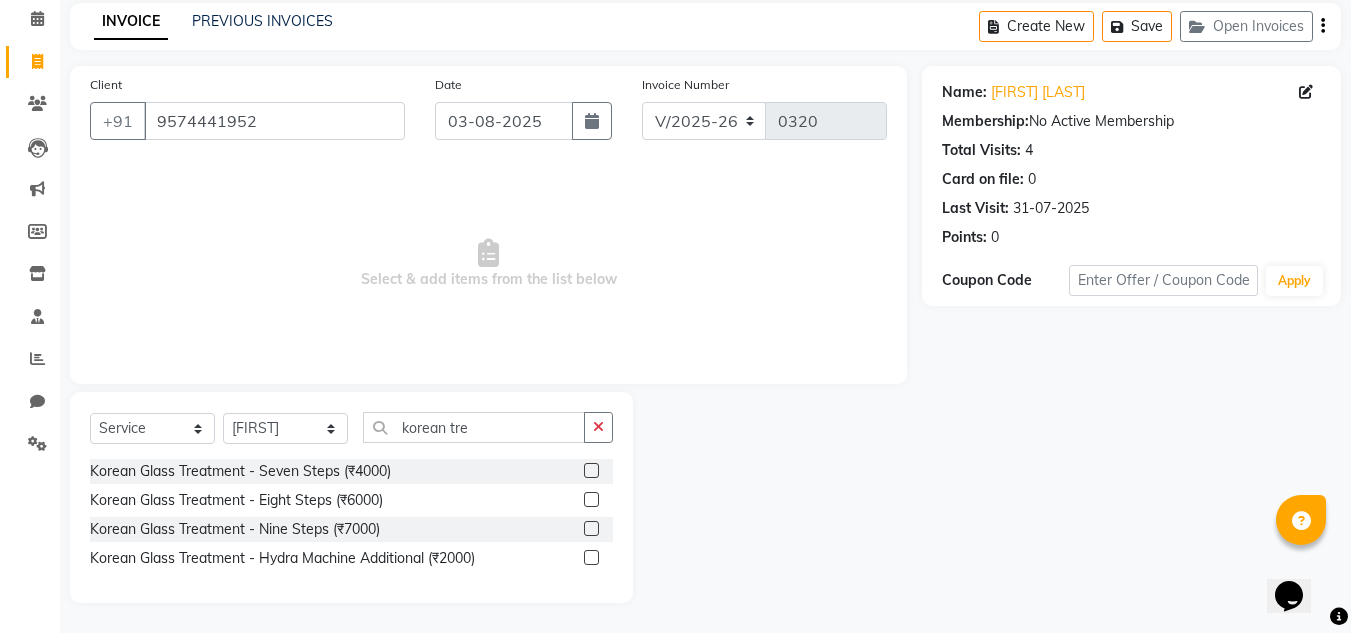 click 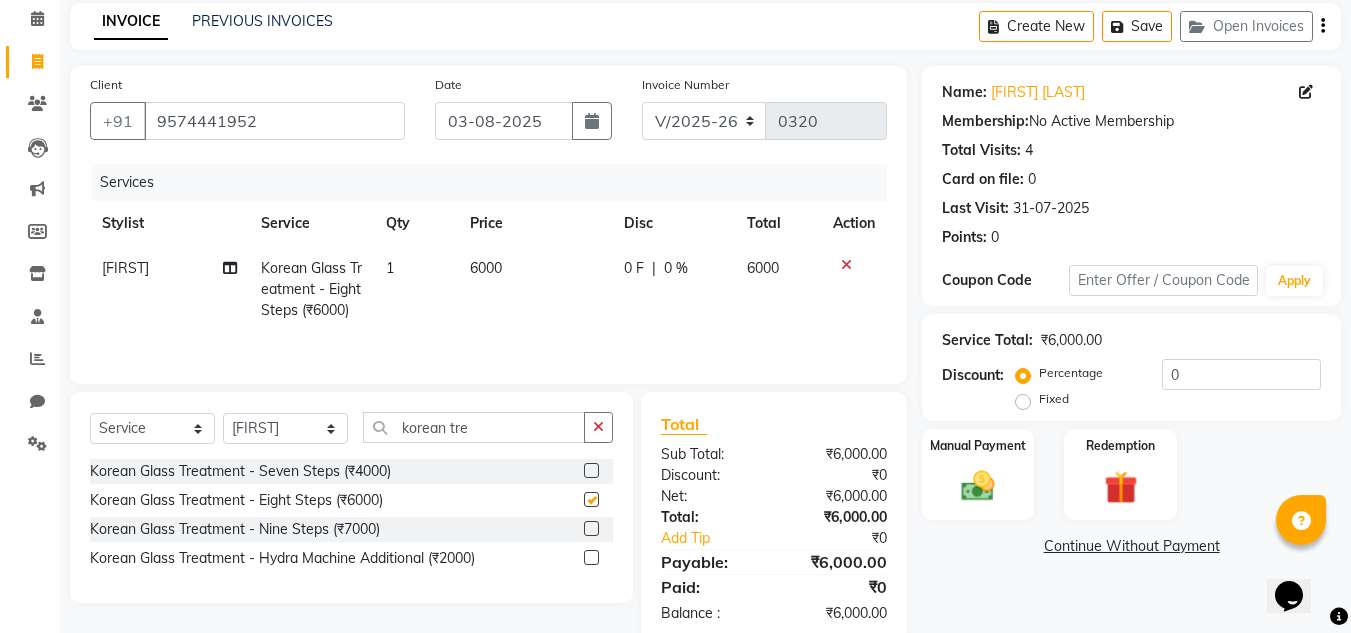 checkbox on "false" 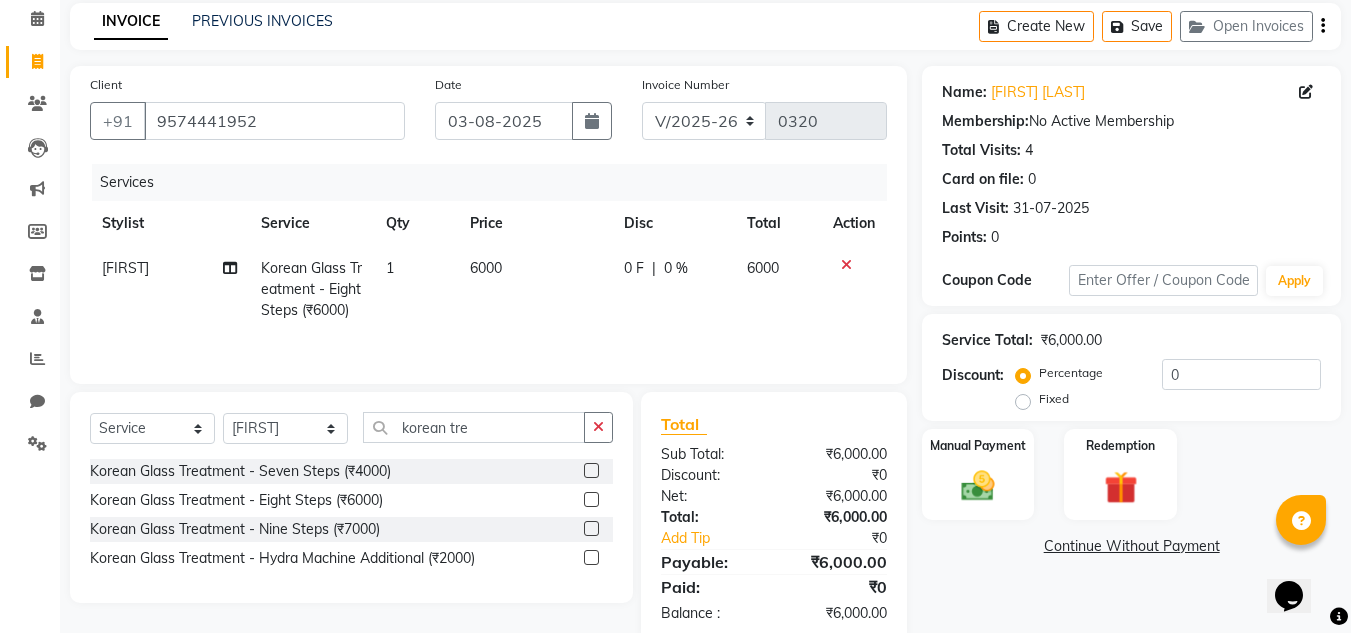 click on "0 F" 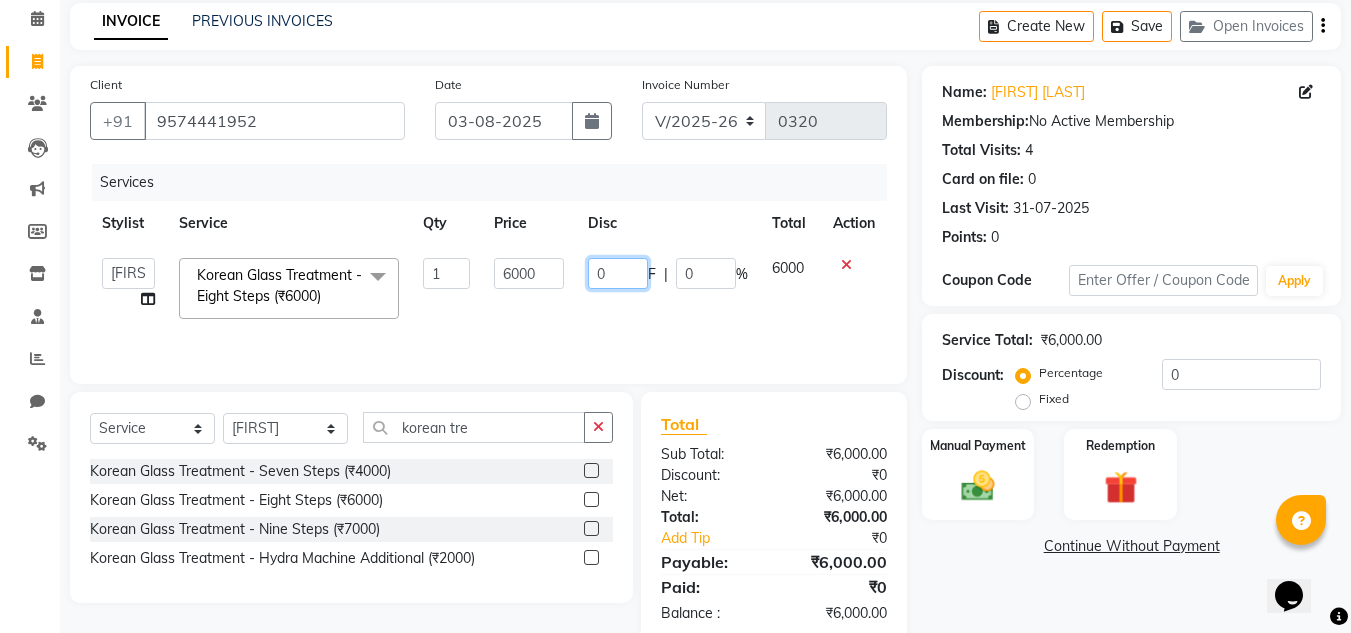 click on "0" 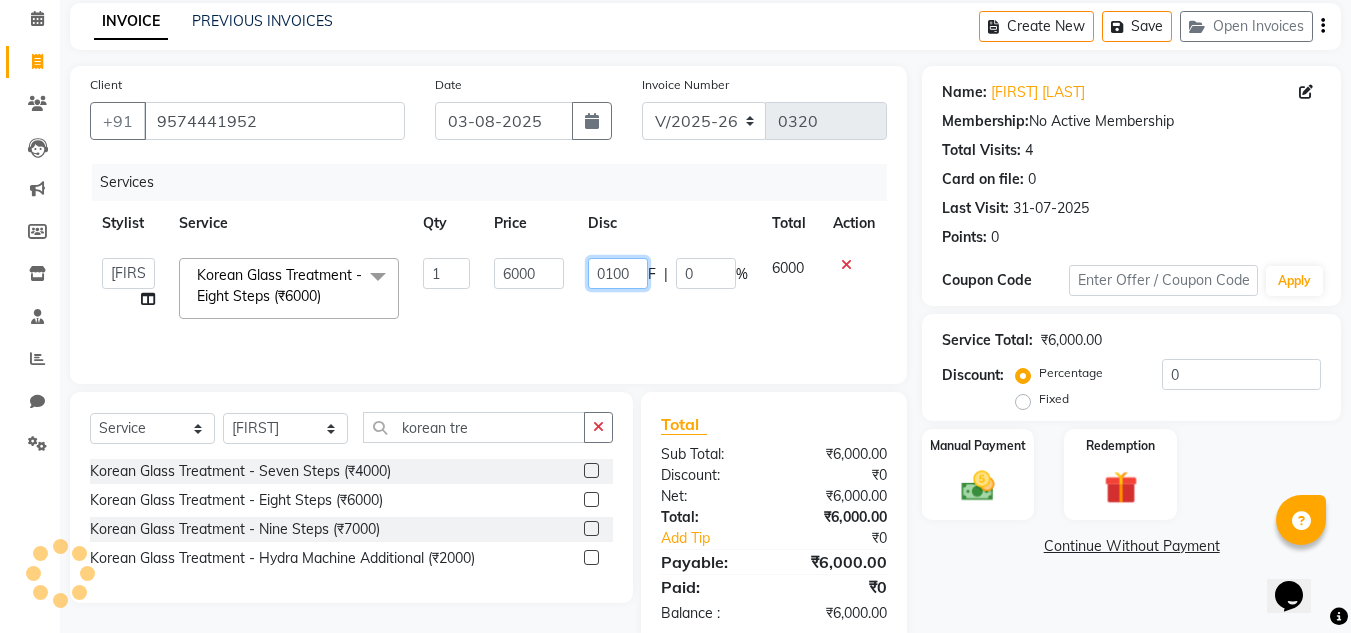 type on "01000" 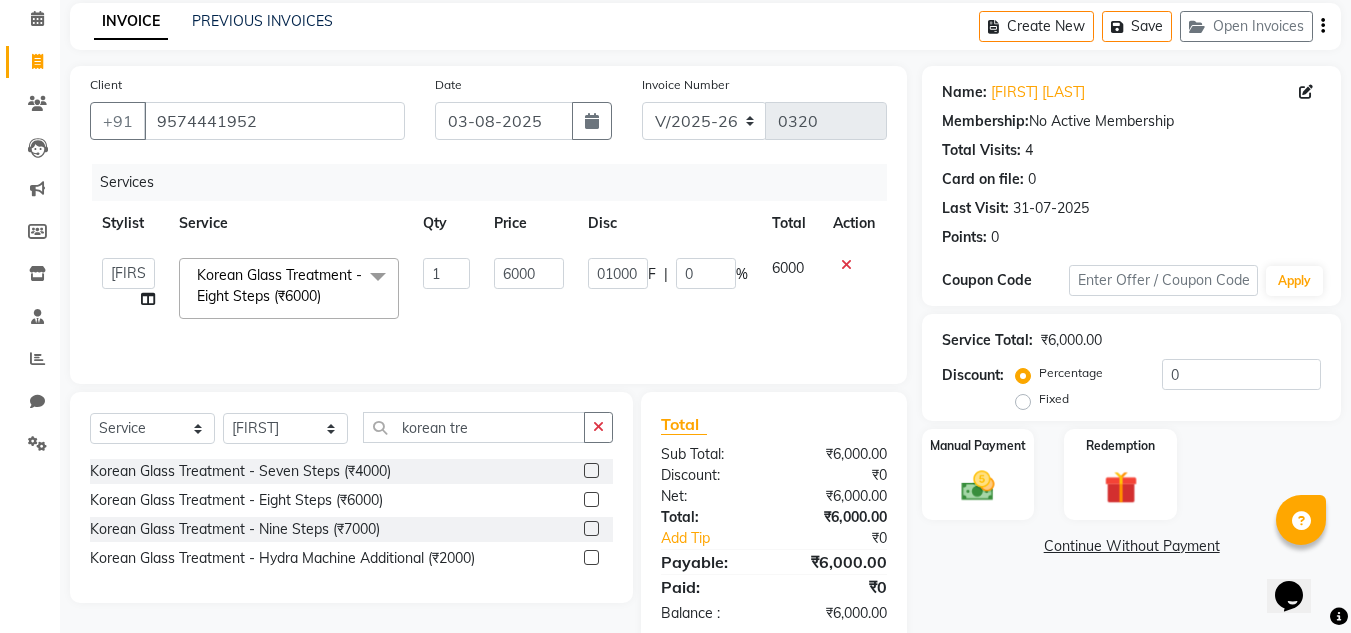 click on "Name: [FIRST] [LAST] Membership:  No Active Membership  Total Visits:  4 Card on file:  0 Last Visit:   [DATE] Points:   0  Coupon Code Apply Service Total:  [CURRENCY][PRICE]  Discount:  Percentage   Fixed  0 Manual Payment Redemption  Continue Without Payment" 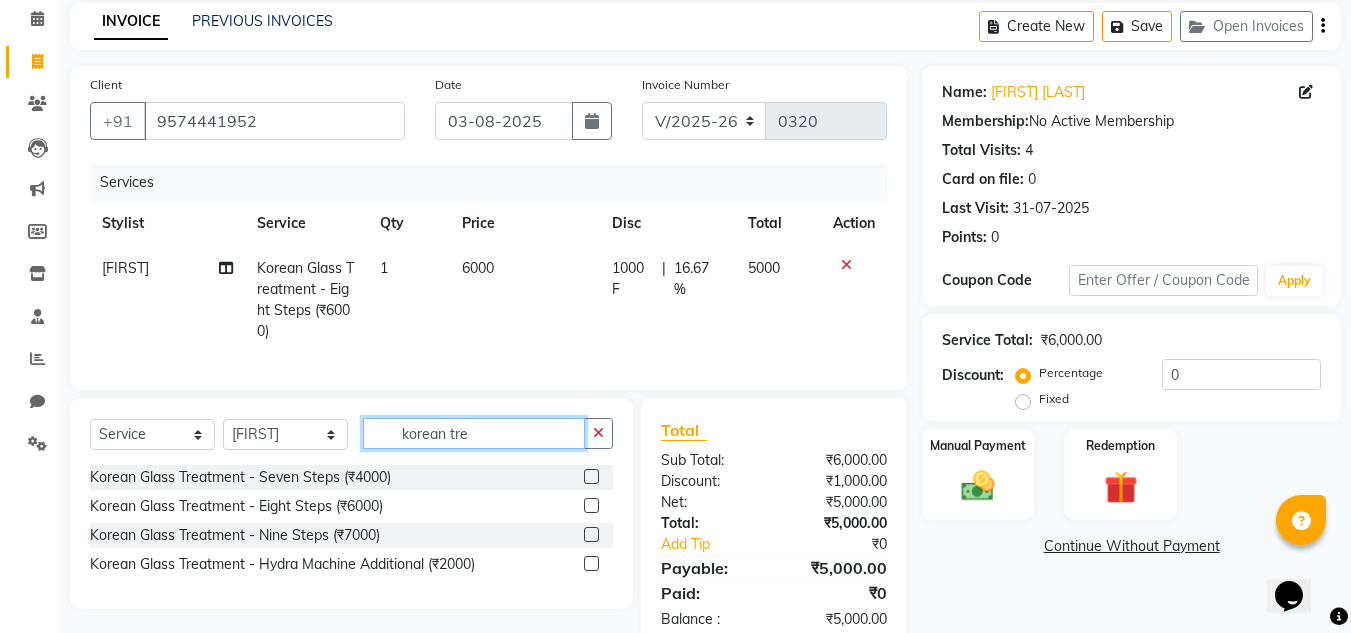 click on "korean tre" 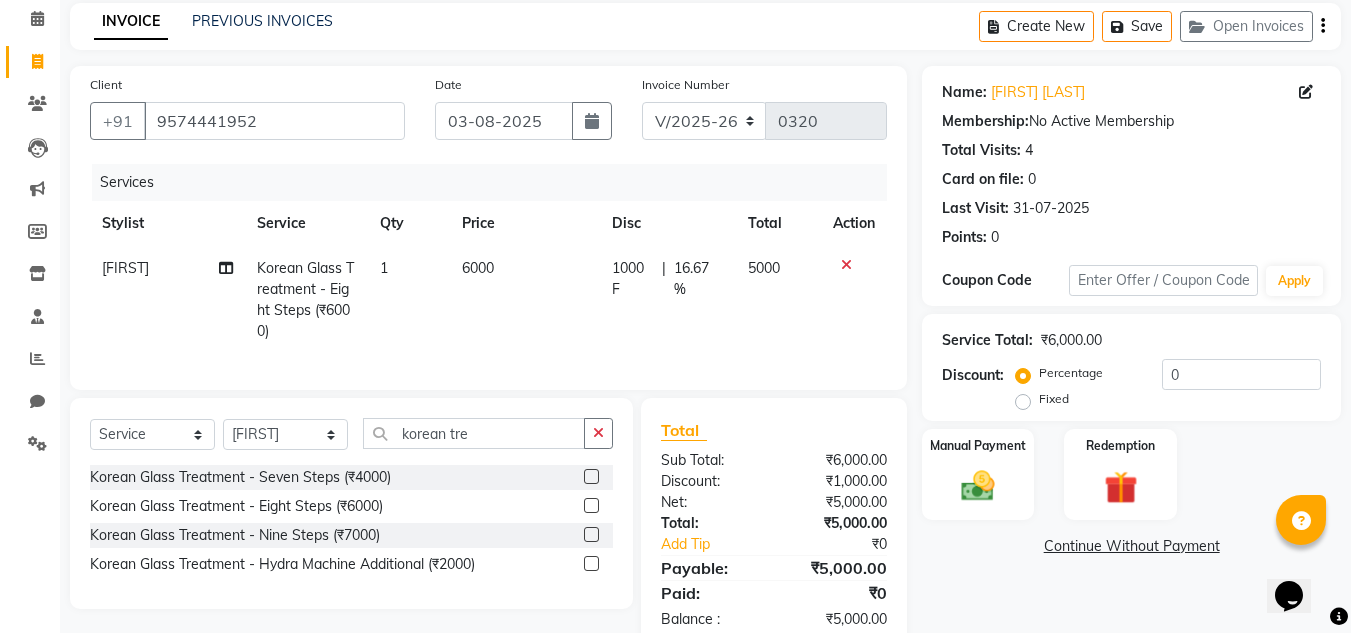 click 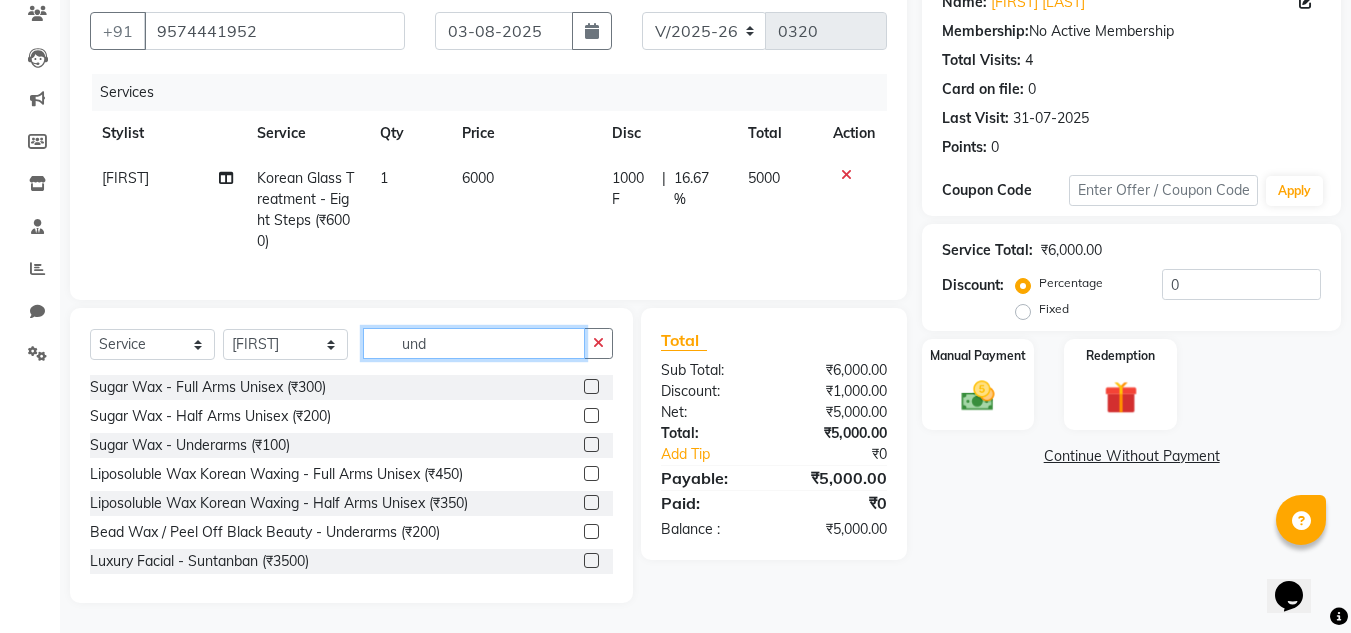 scroll, scrollTop: 146, scrollLeft: 0, axis: vertical 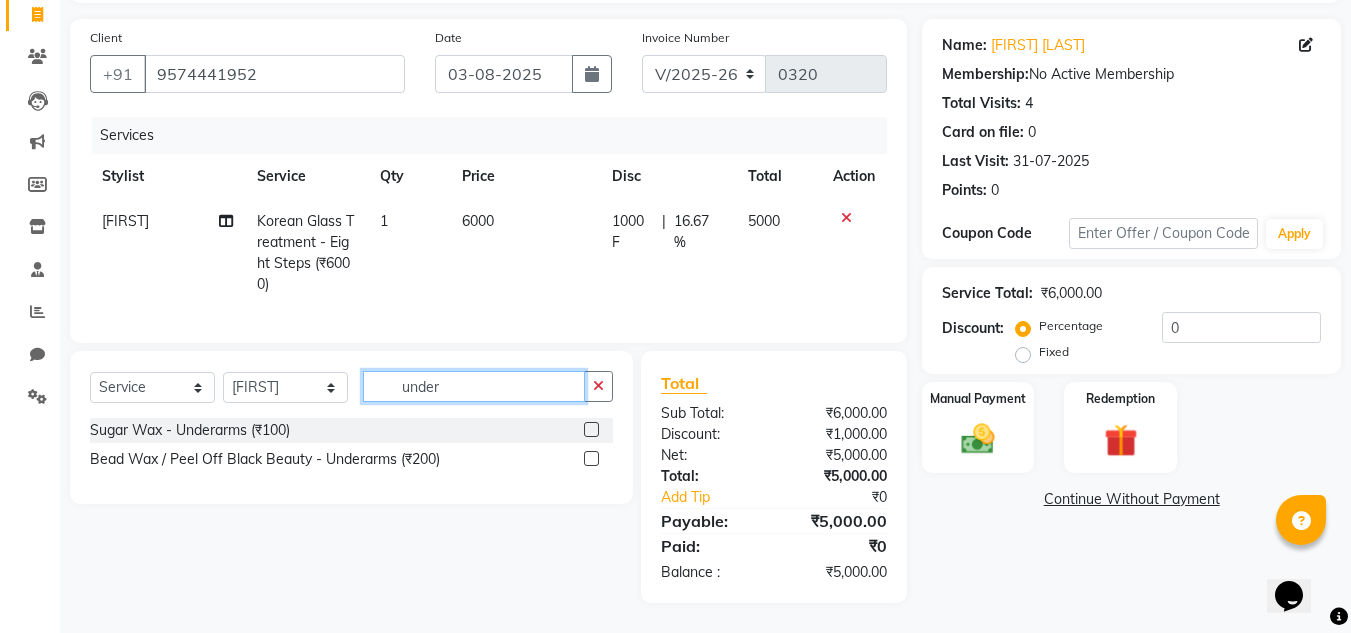 type on "under" 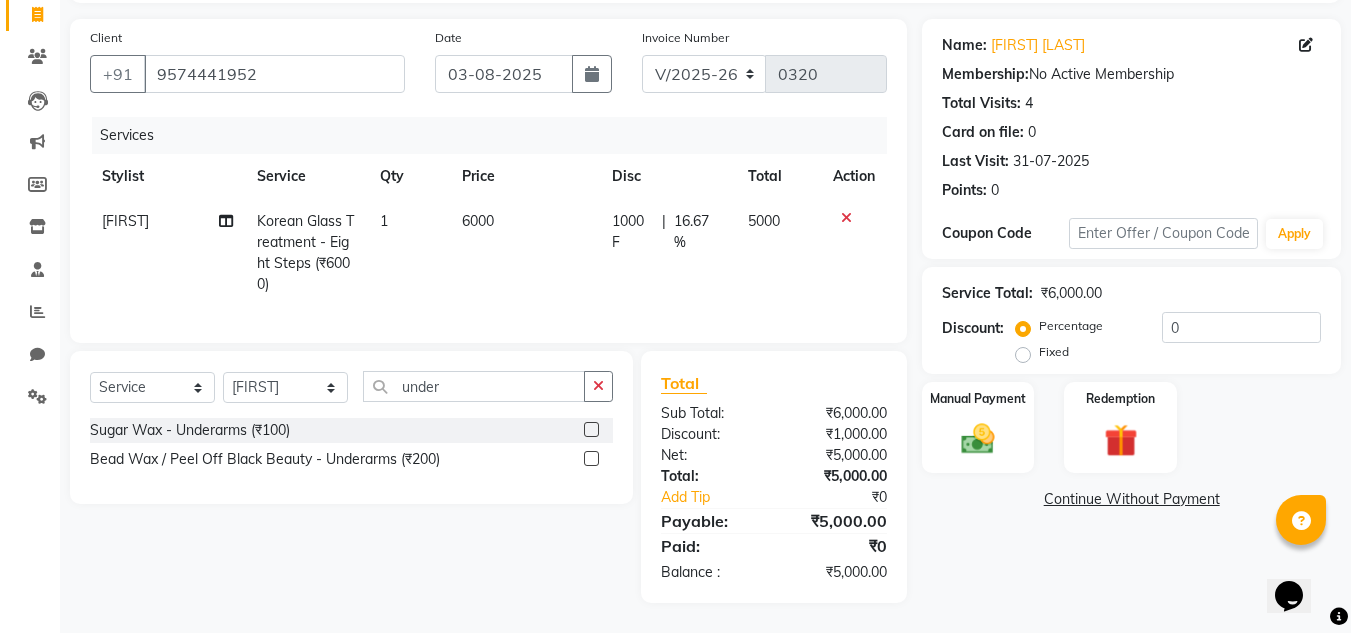 click 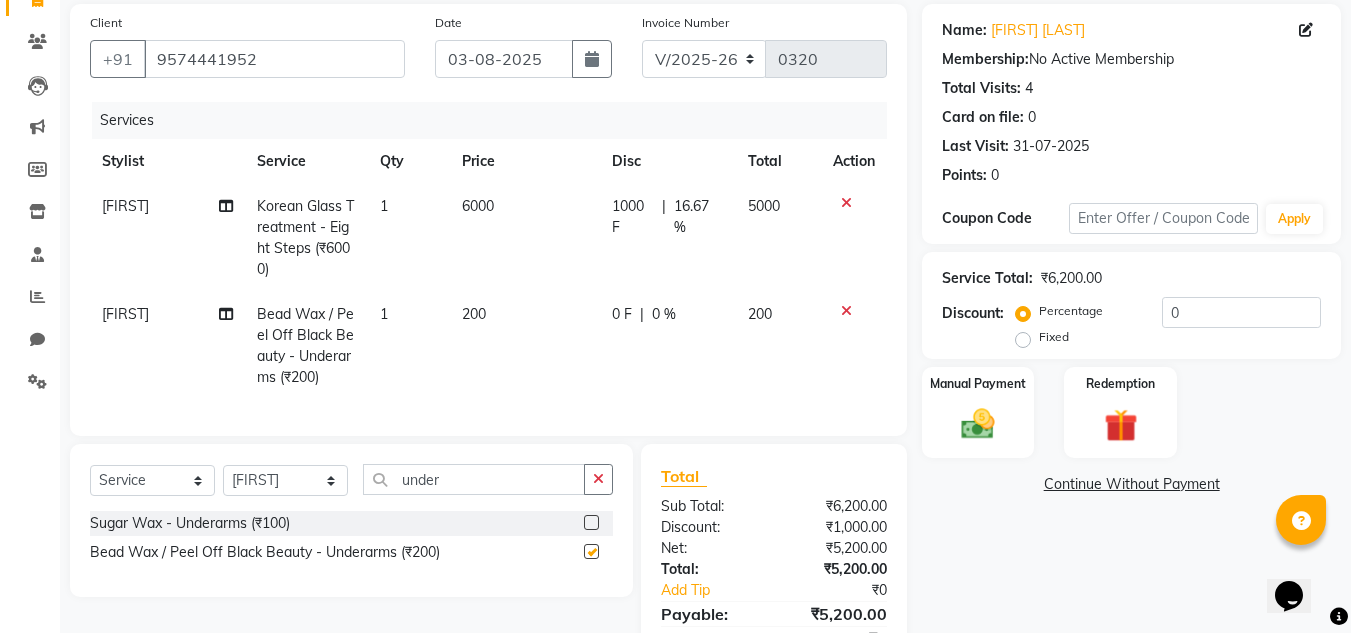 checkbox on "false" 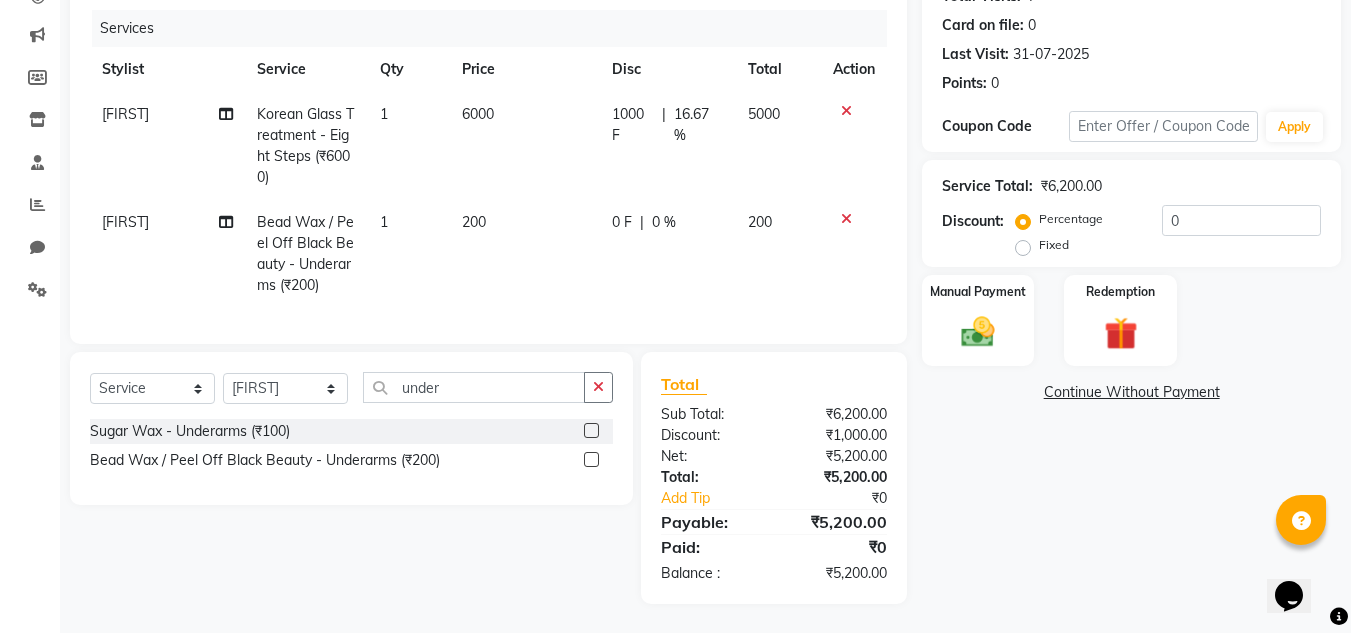 scroll, scrollTop: 254, scrollLeft: 0, axis: vertical 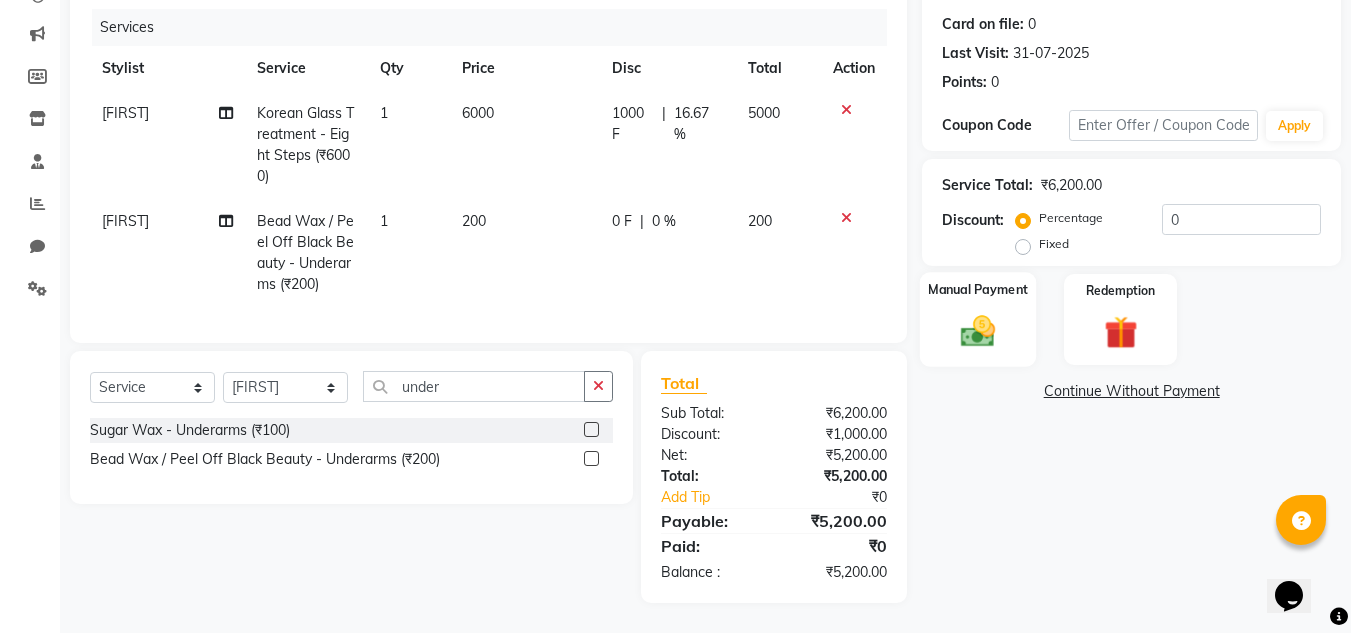 click 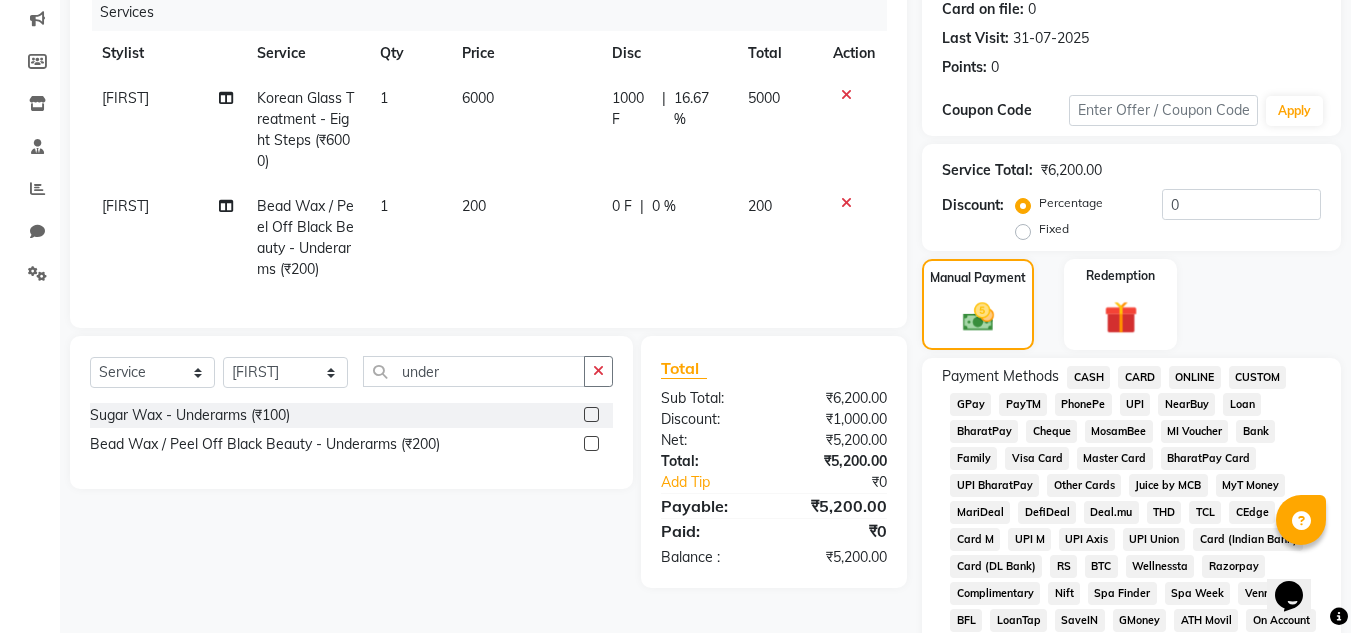click on "ONLINE" 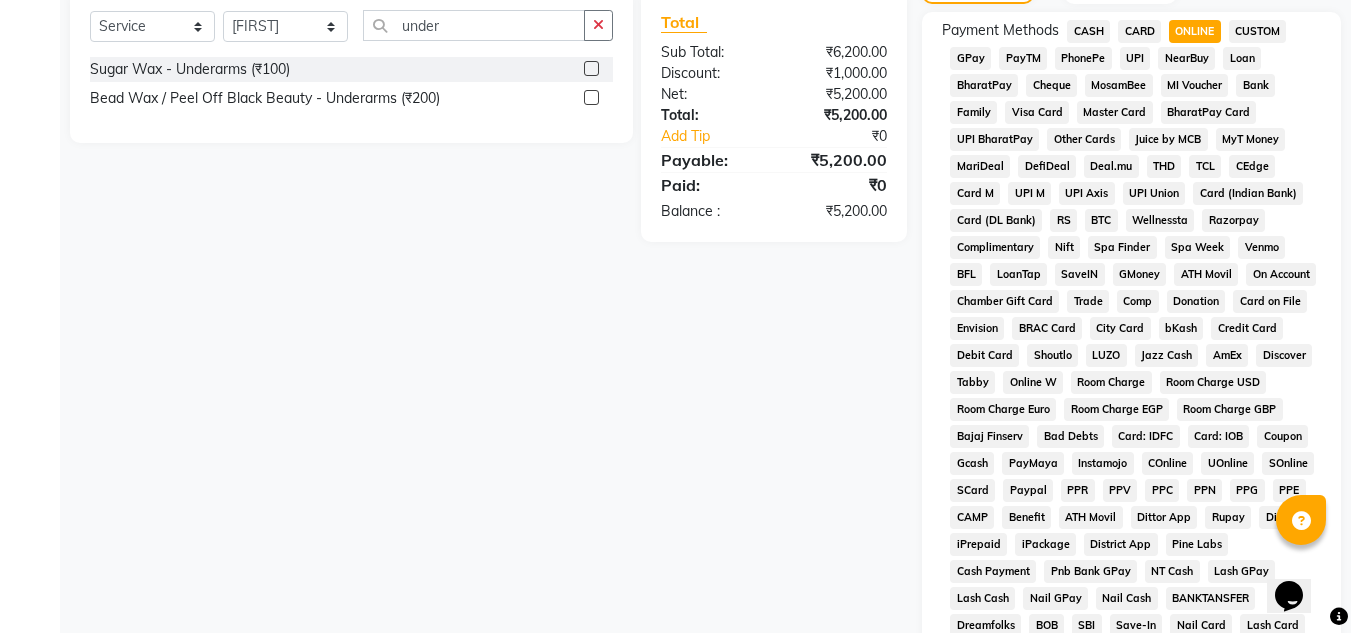 scroll, scrollTop: 869, scrollLeft: 0, axis: vertical 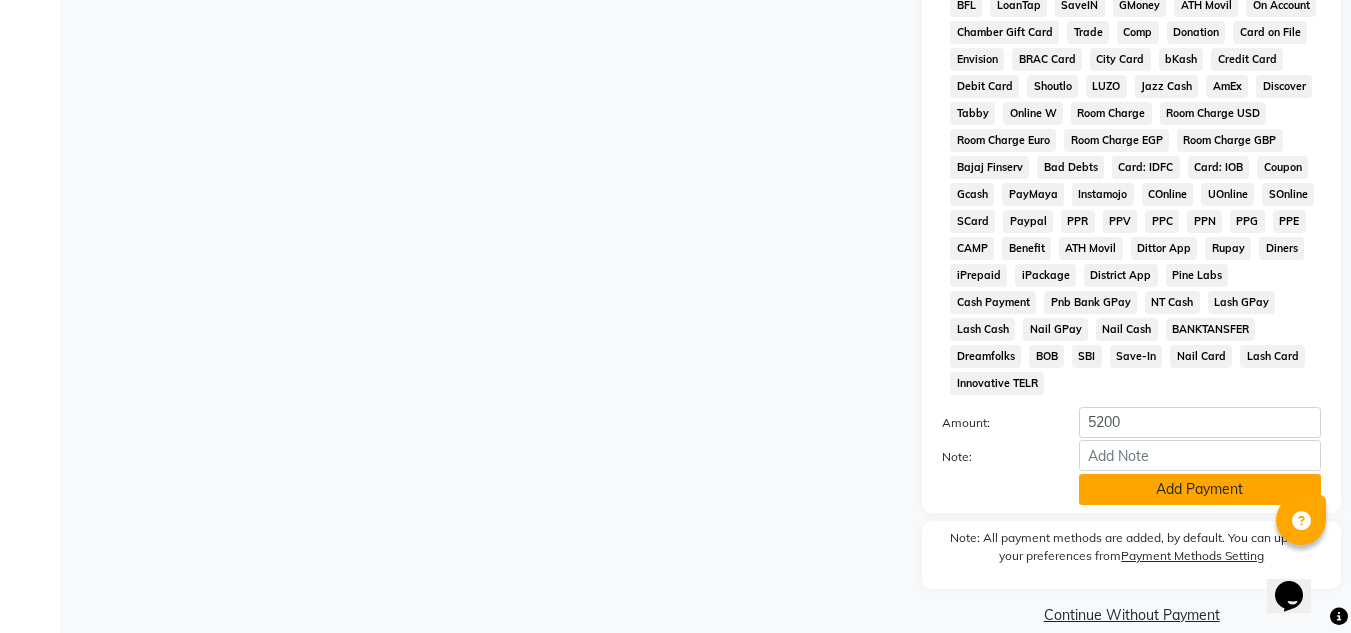 click on "Add Payment" 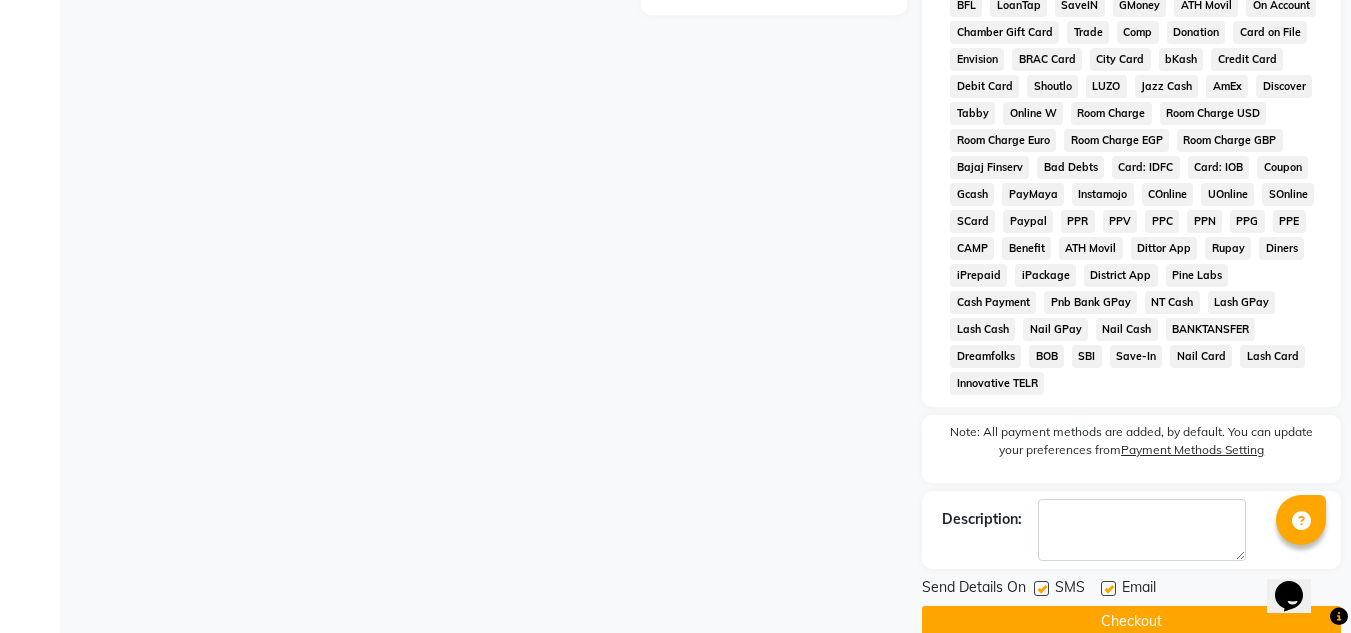 click on "Checkout" 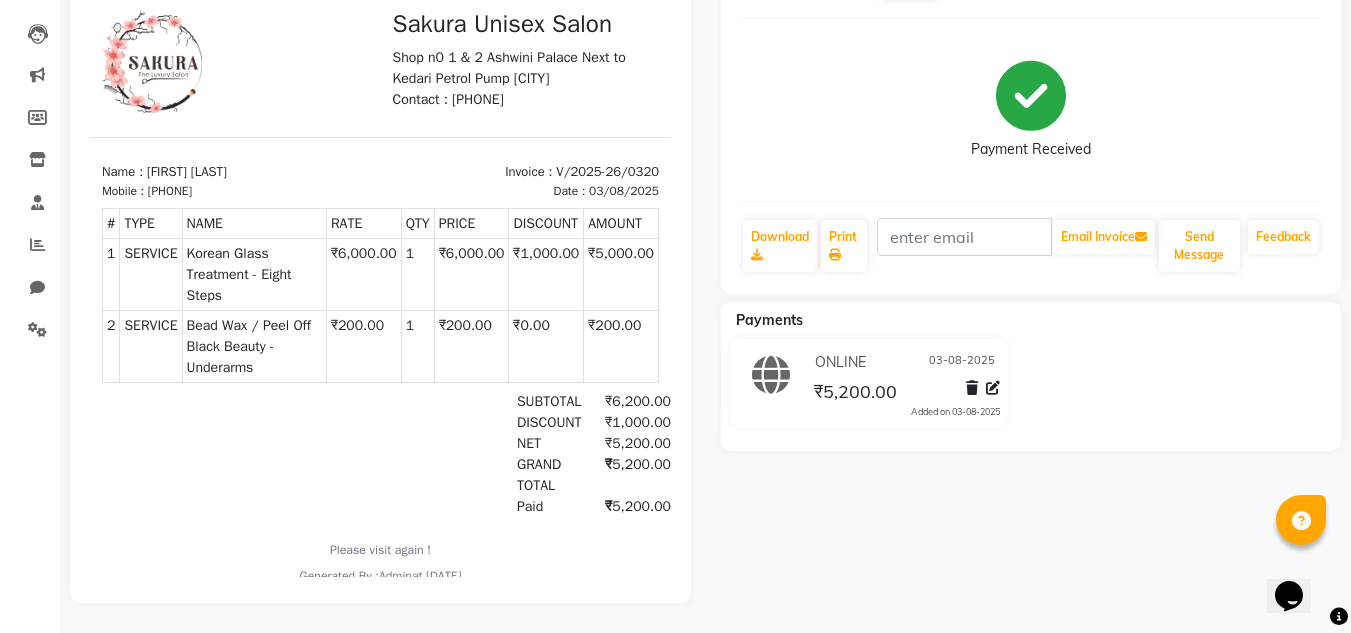 scroll, scrollTop: 0, scrollLeft: 0, axis: both 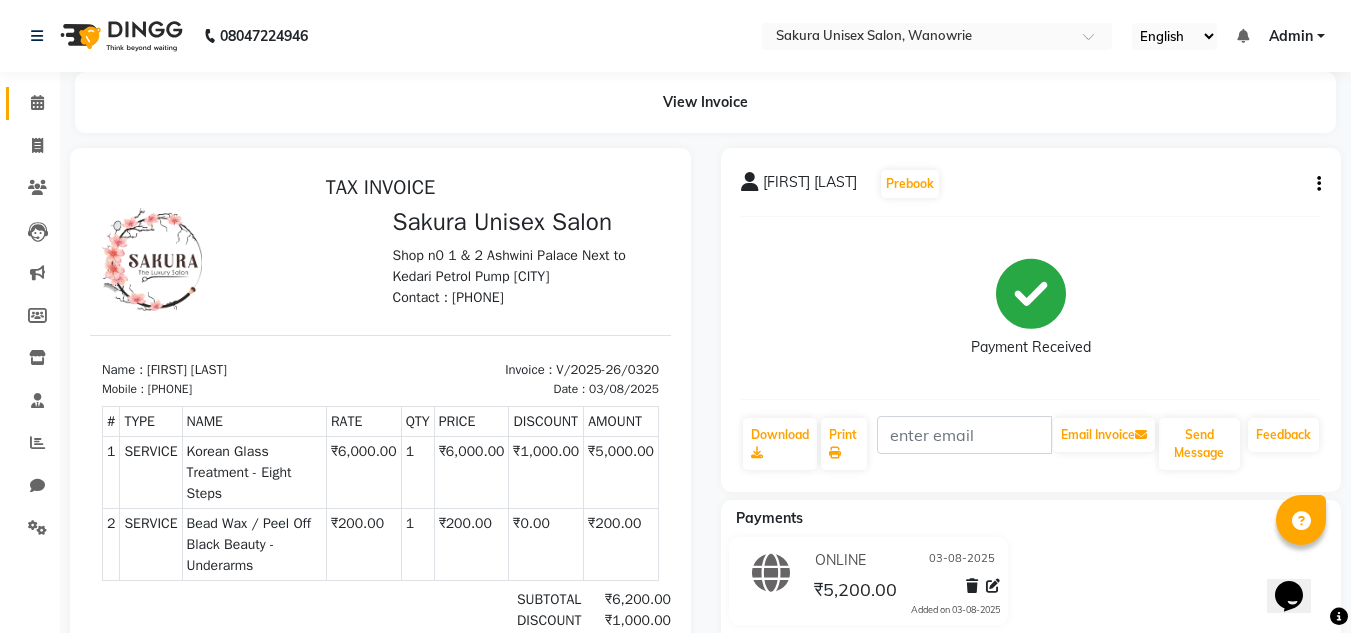 click 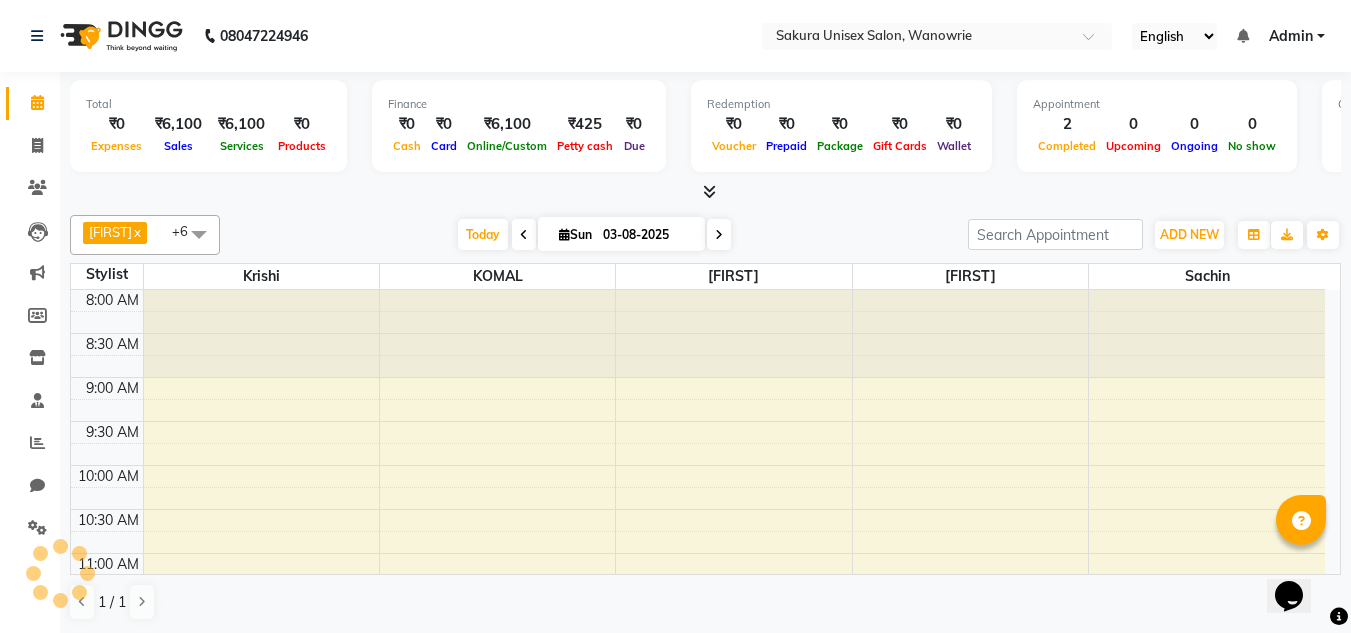 scroll, scrollTop: 0, scrollLeft: 0, axis: both 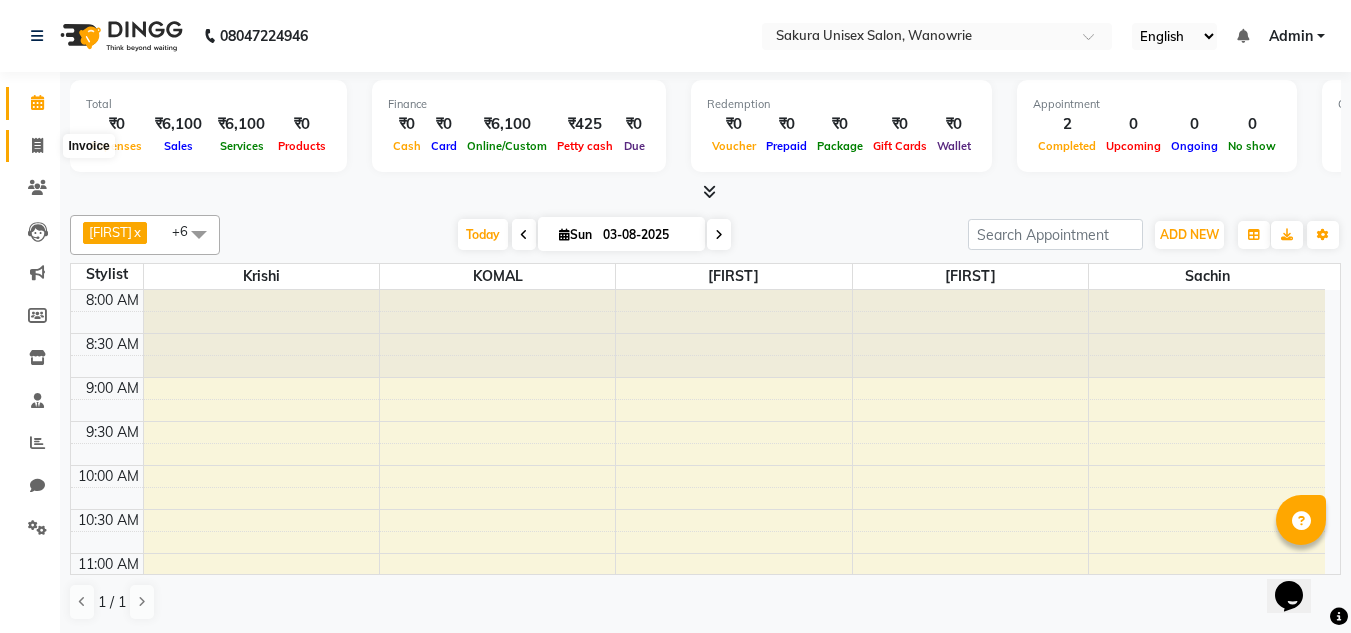 click 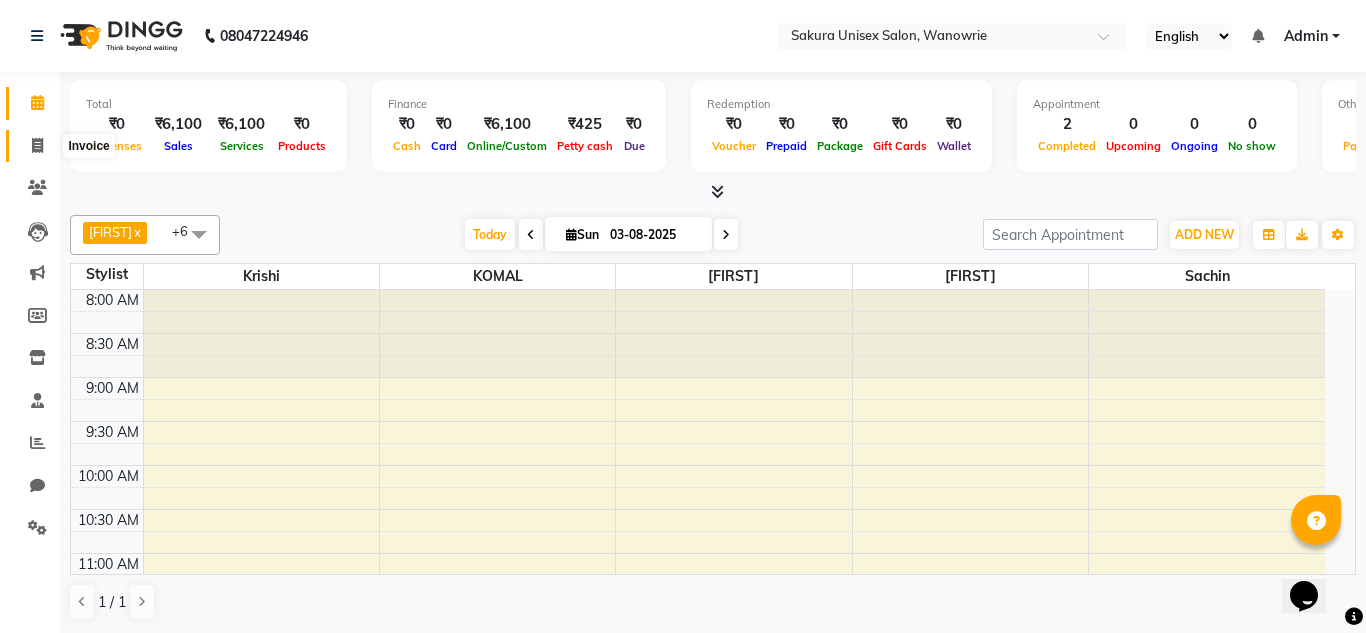 select on "7662" 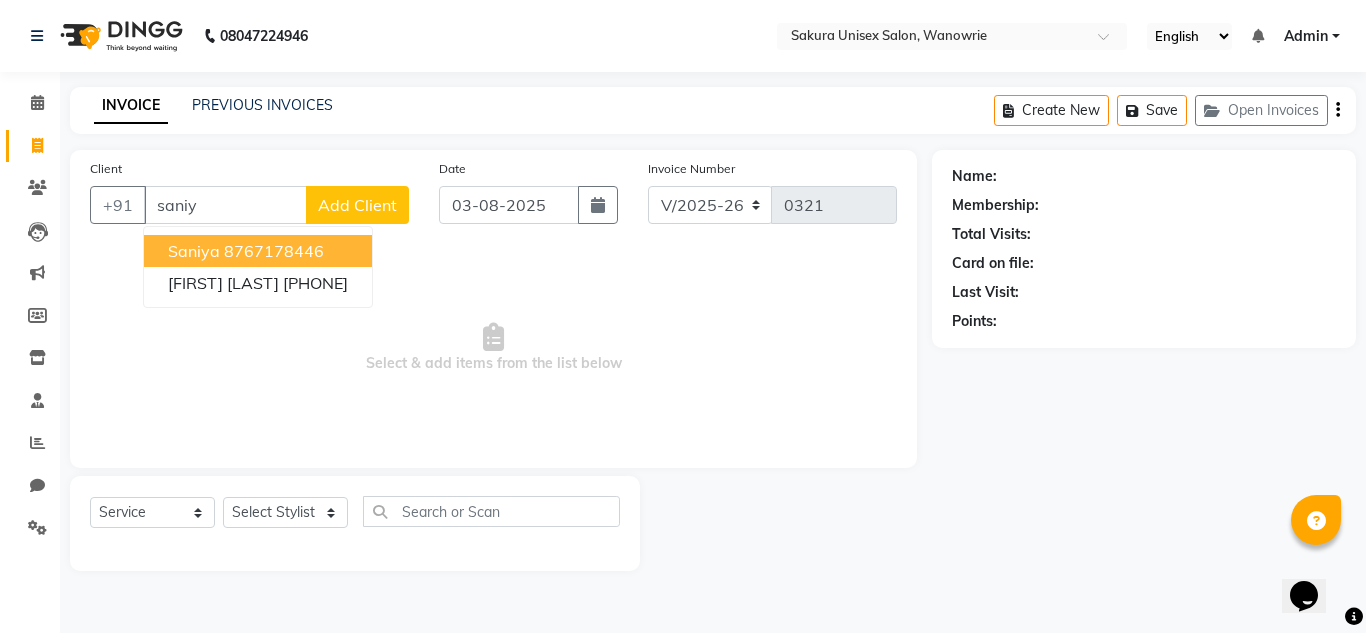 click on "[FIRST]   [PHONE]" at bounding box center (258, 251) 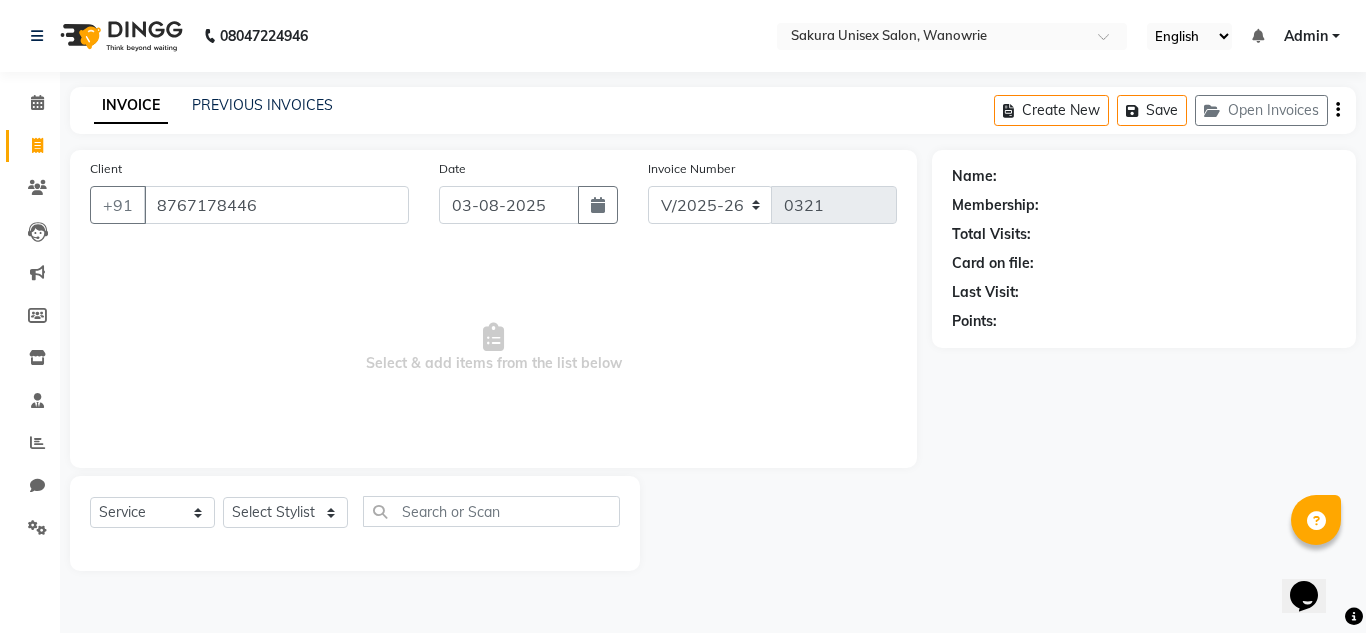 type on "8767178446" 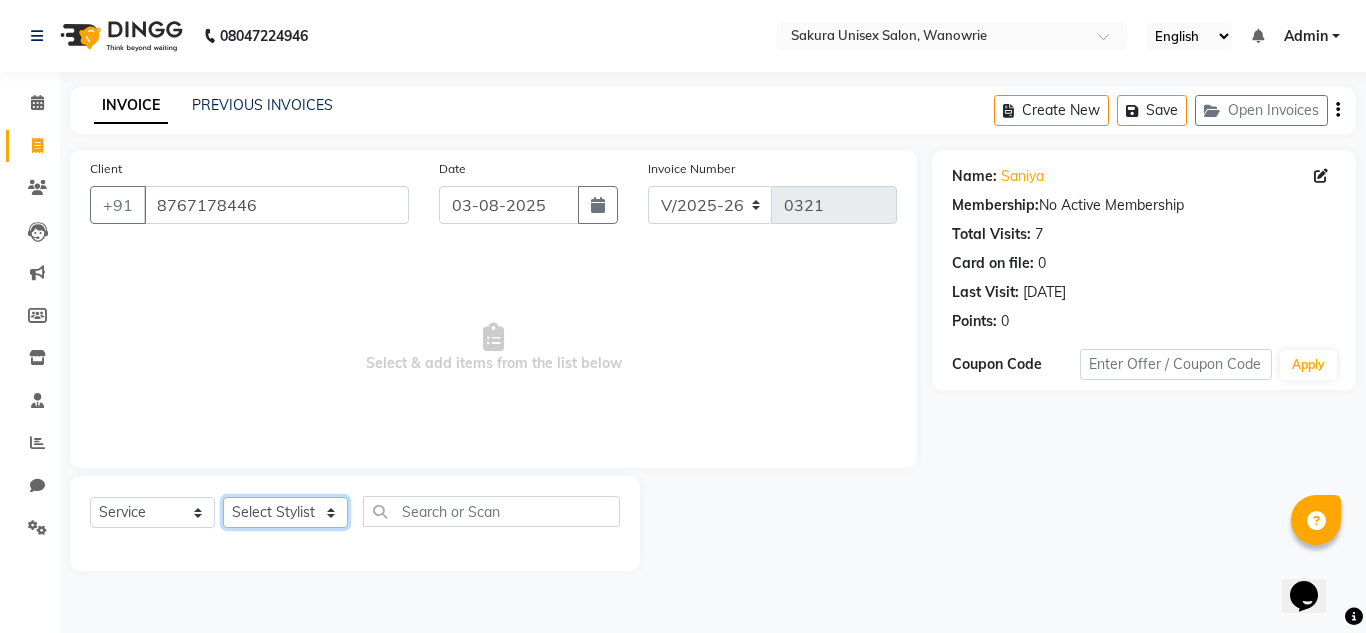click on "Select Stylist [NAME]   [NAME] [NAME] [NAME]  [NAME] [NAME] [NAME]" 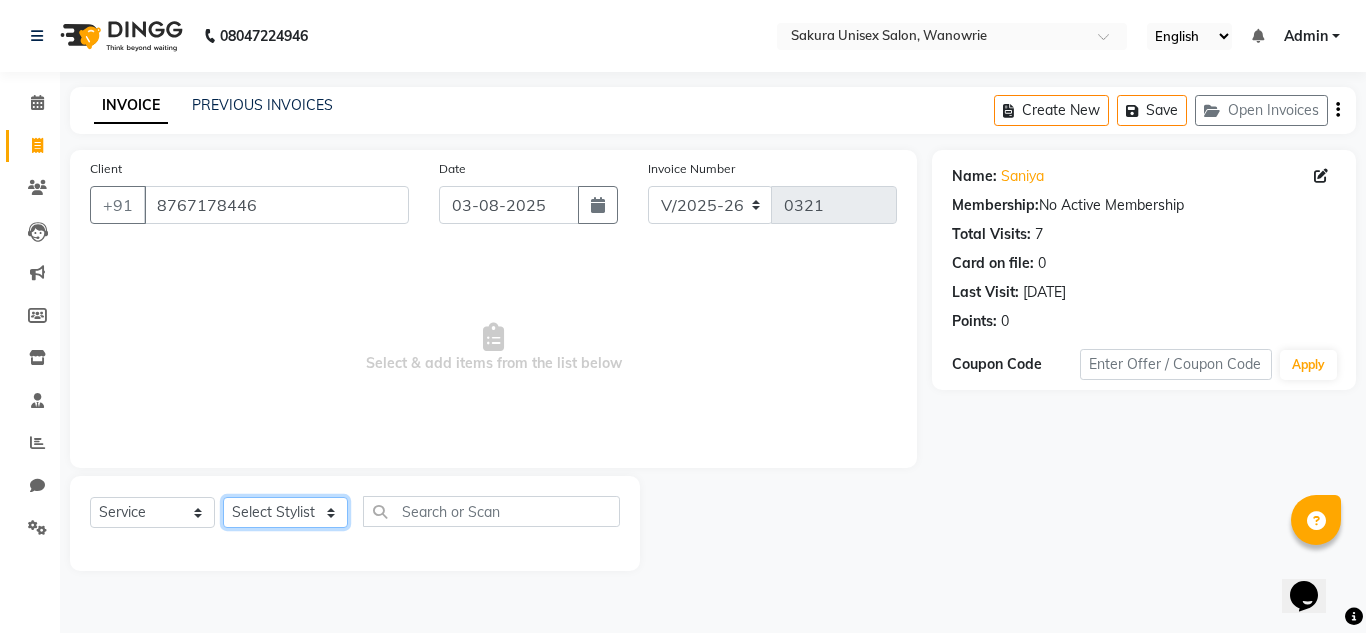 select on "[PHONE]" 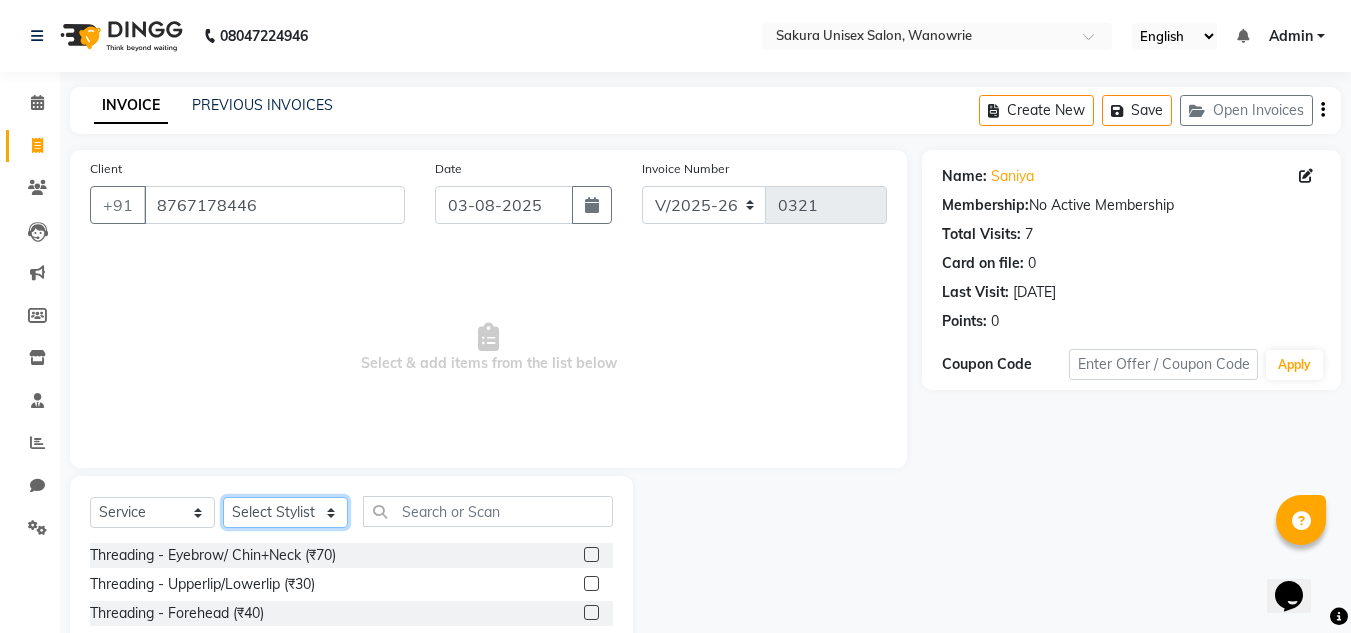 scroll, scrollTop: 100, scrollLeft: 0, axis: vertical 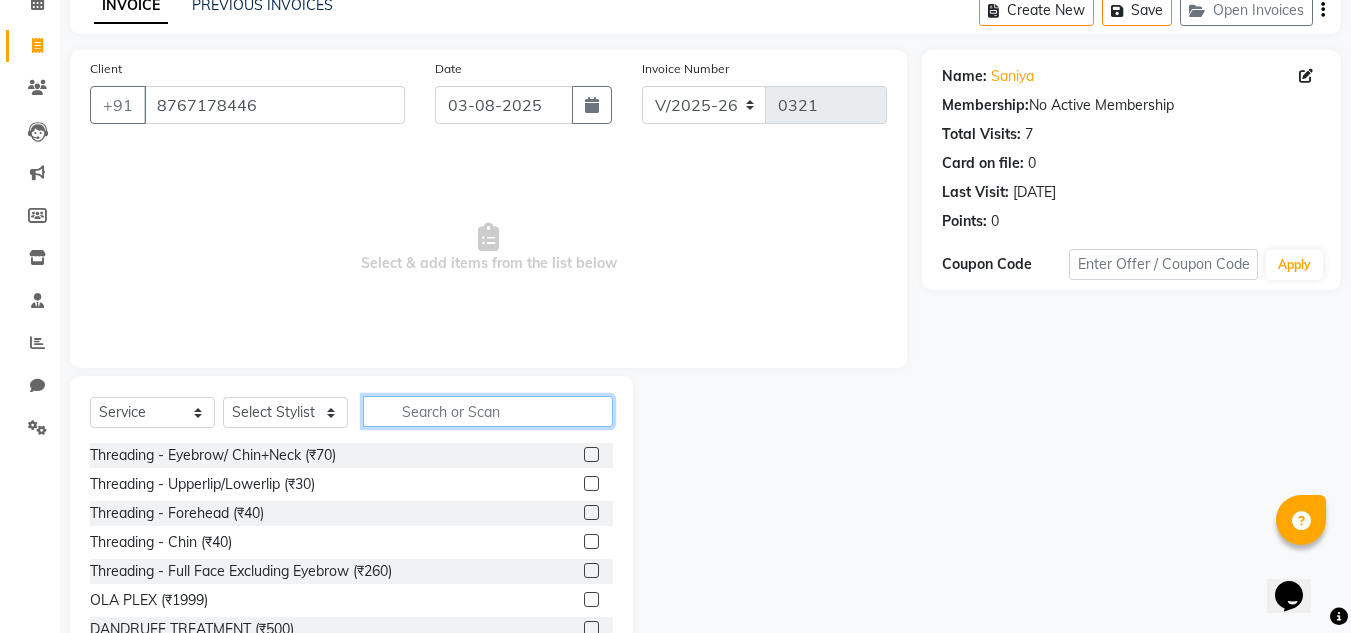 click 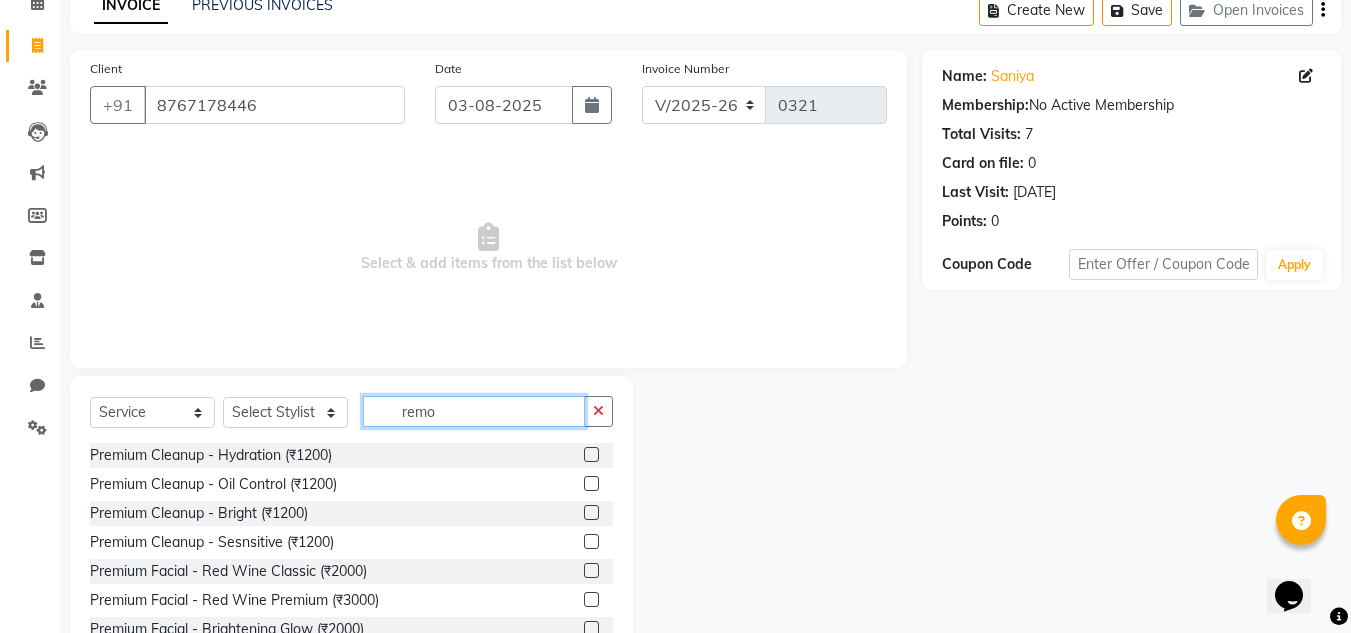 scroll, scrollTop: 0, scrollLeft: 0, axis: both 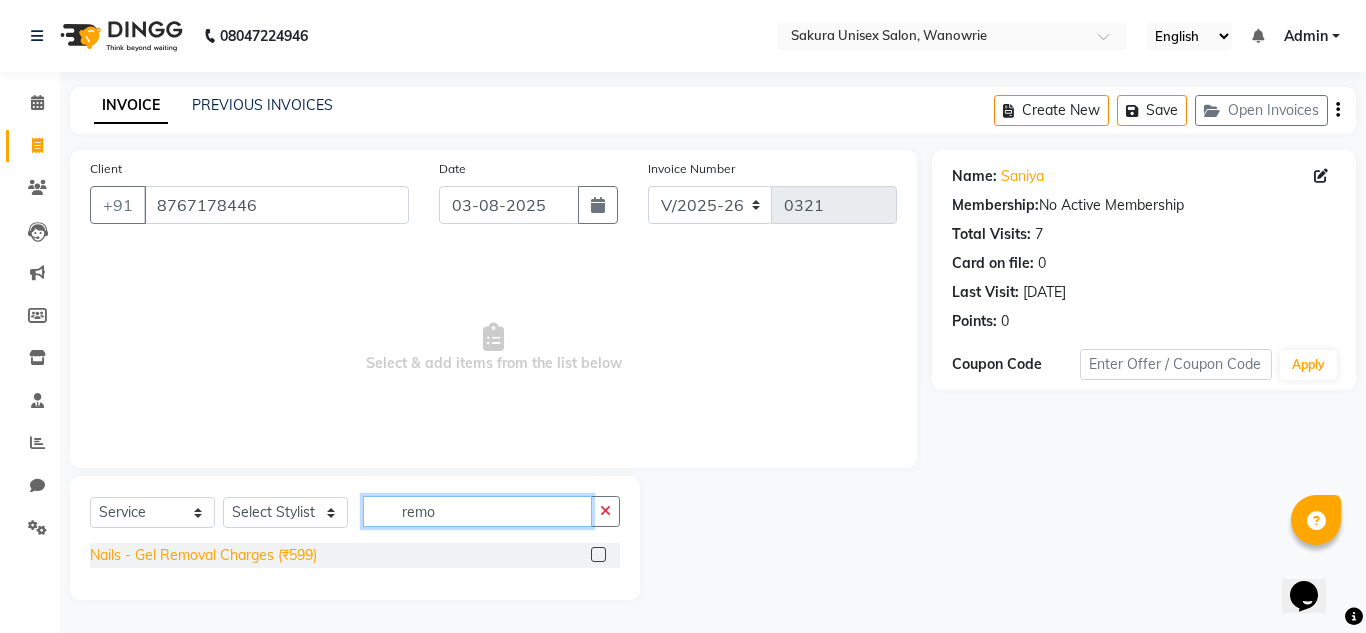 type on "remo" 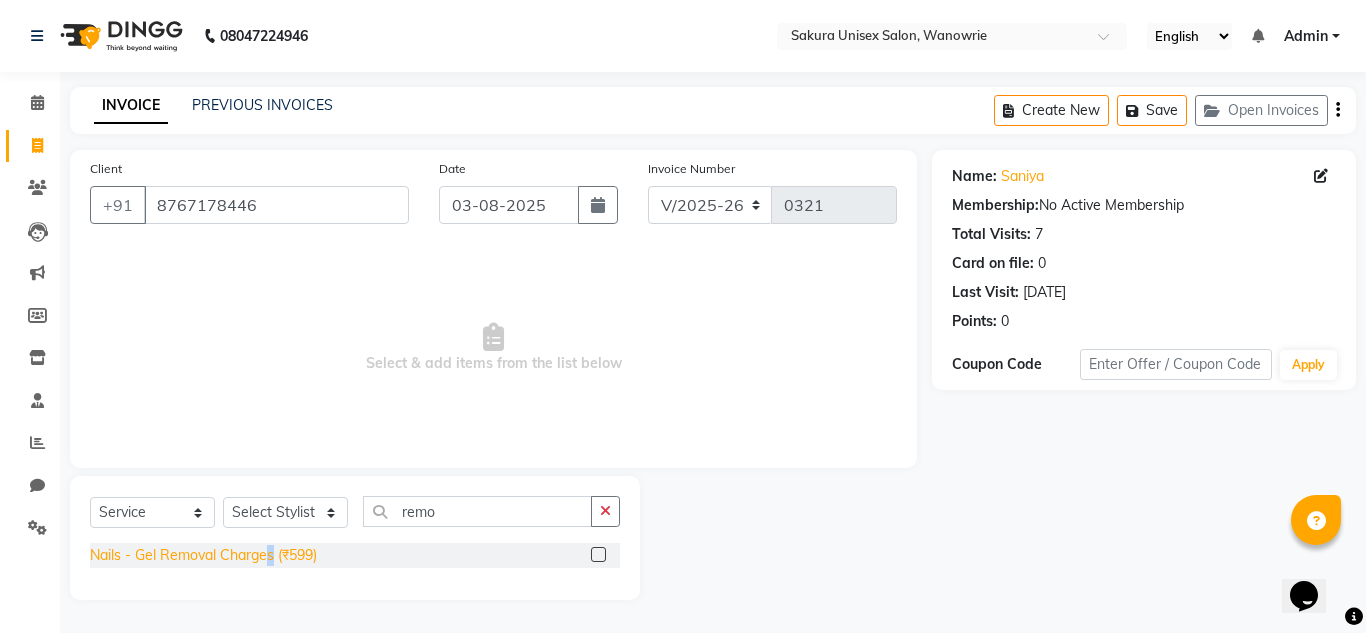 click on "Nails - Gel Removal Charges (₹599)" 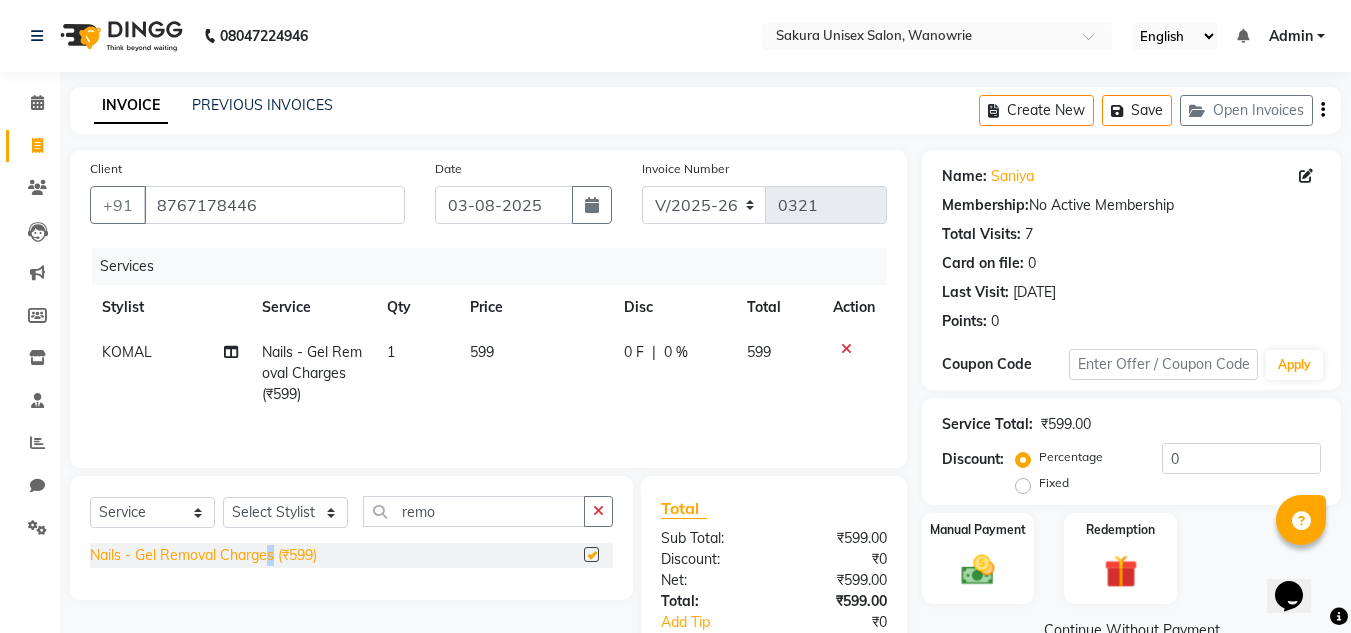 checkbox on "false" 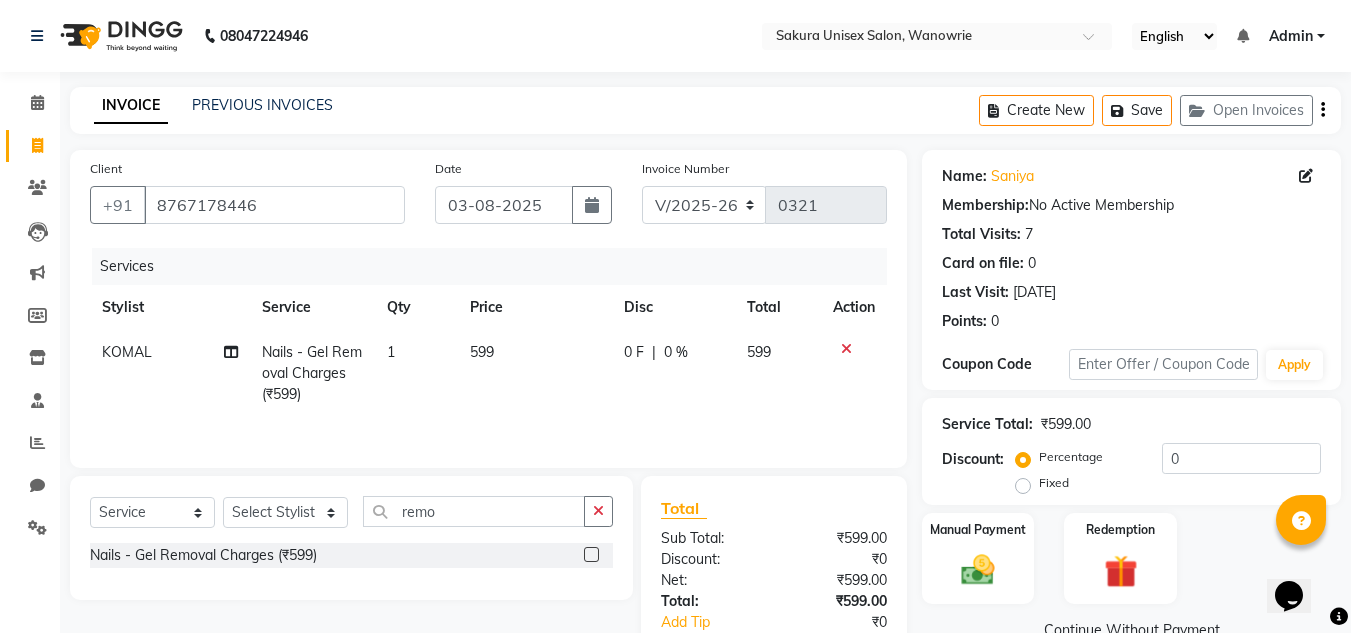 click on "599" 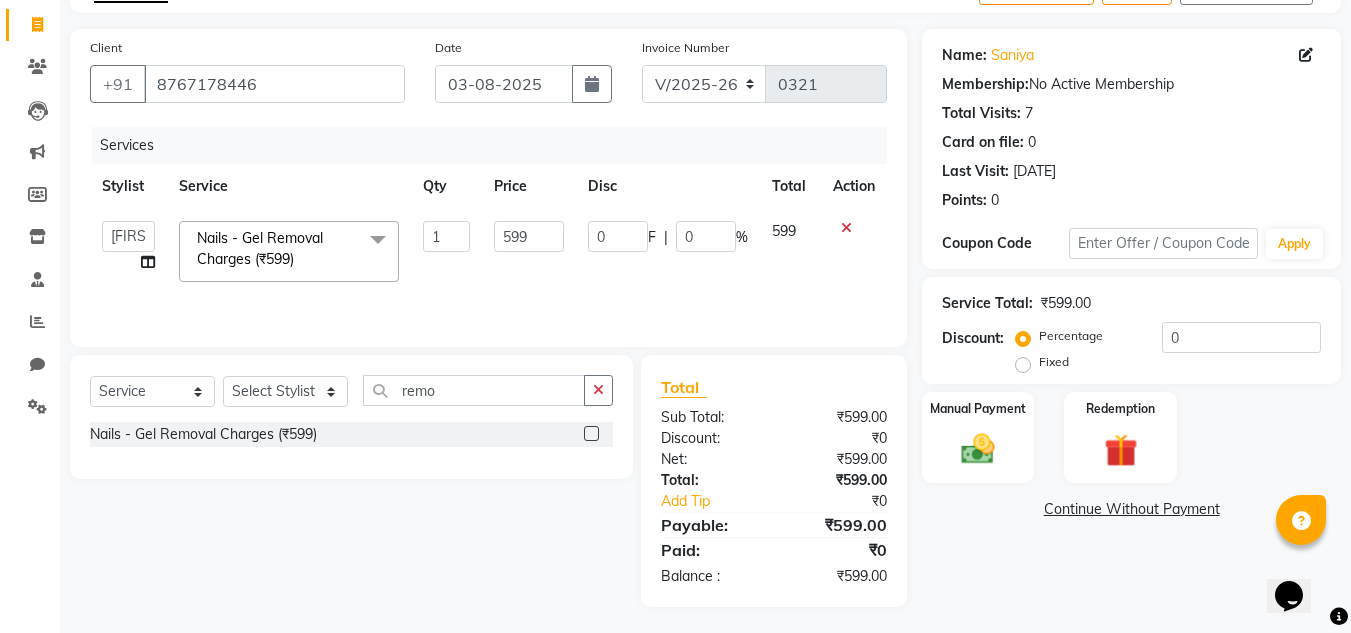 scroll, scrollTop: 125, scrollLeft: 0, axis: vertical 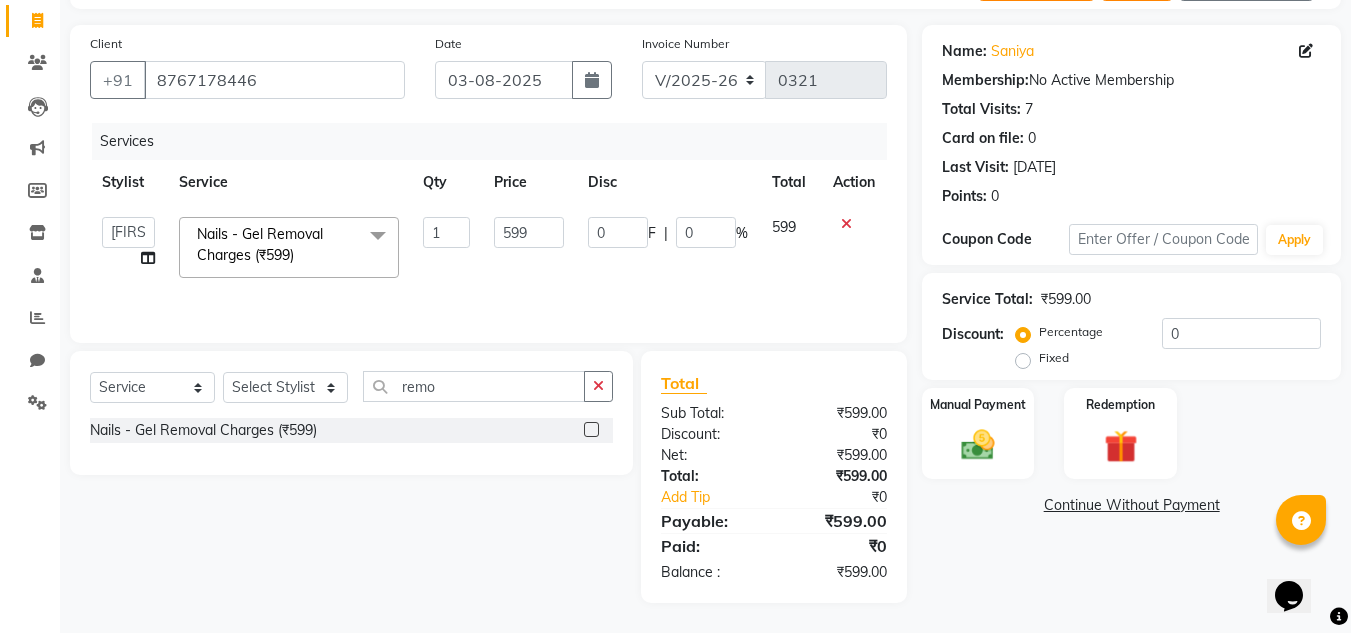 click on "Service Total:  [CURRENCY][PRICE]  Discount:  Percentage   Fixed  0" 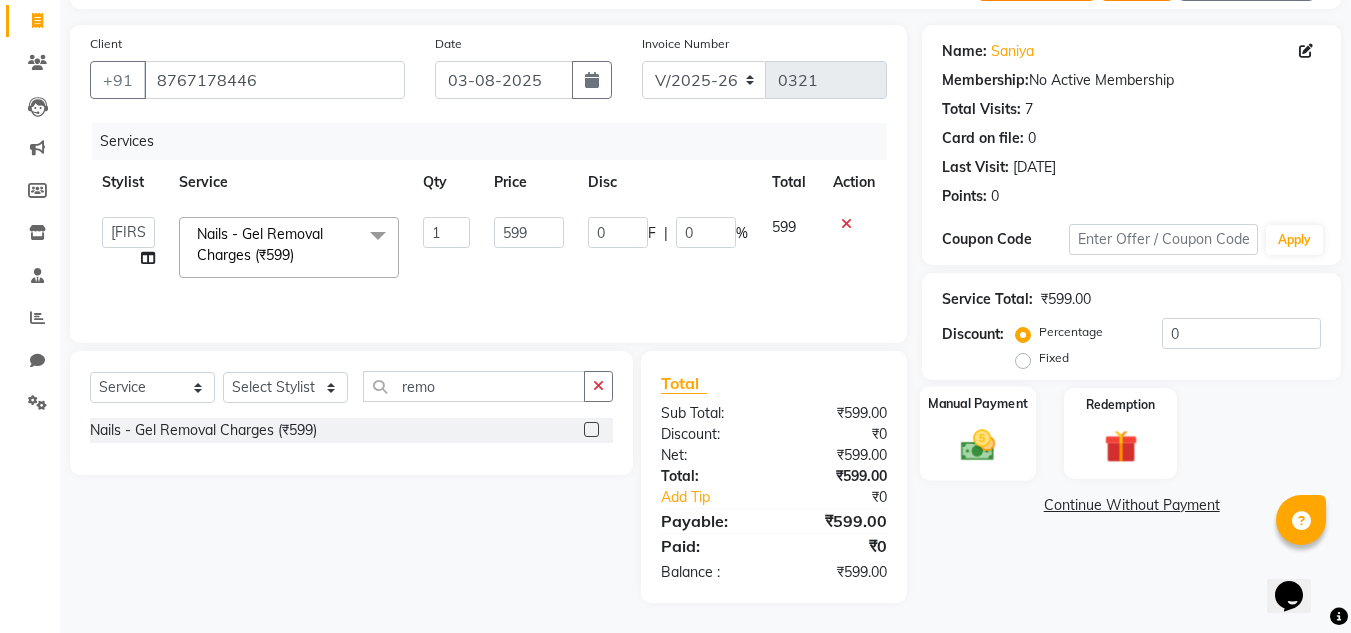 click on "Manual Payment" 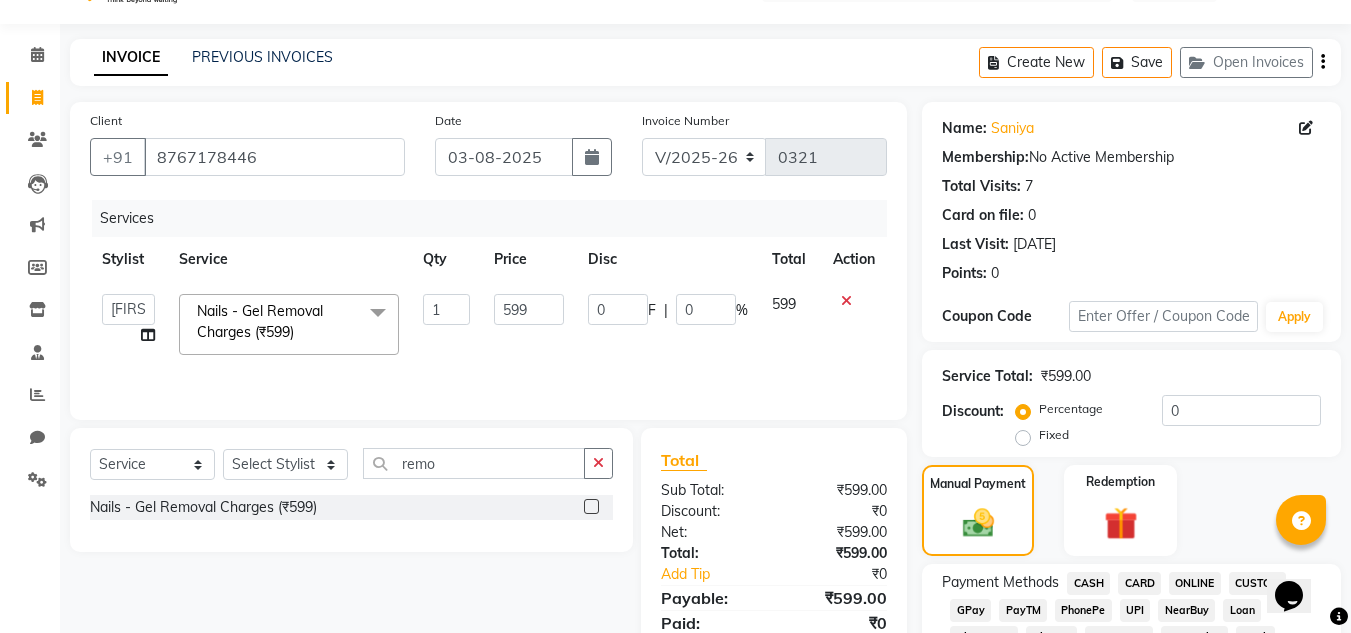 scroll, scrollTop: 0, scrollLeft: 0, axis: both 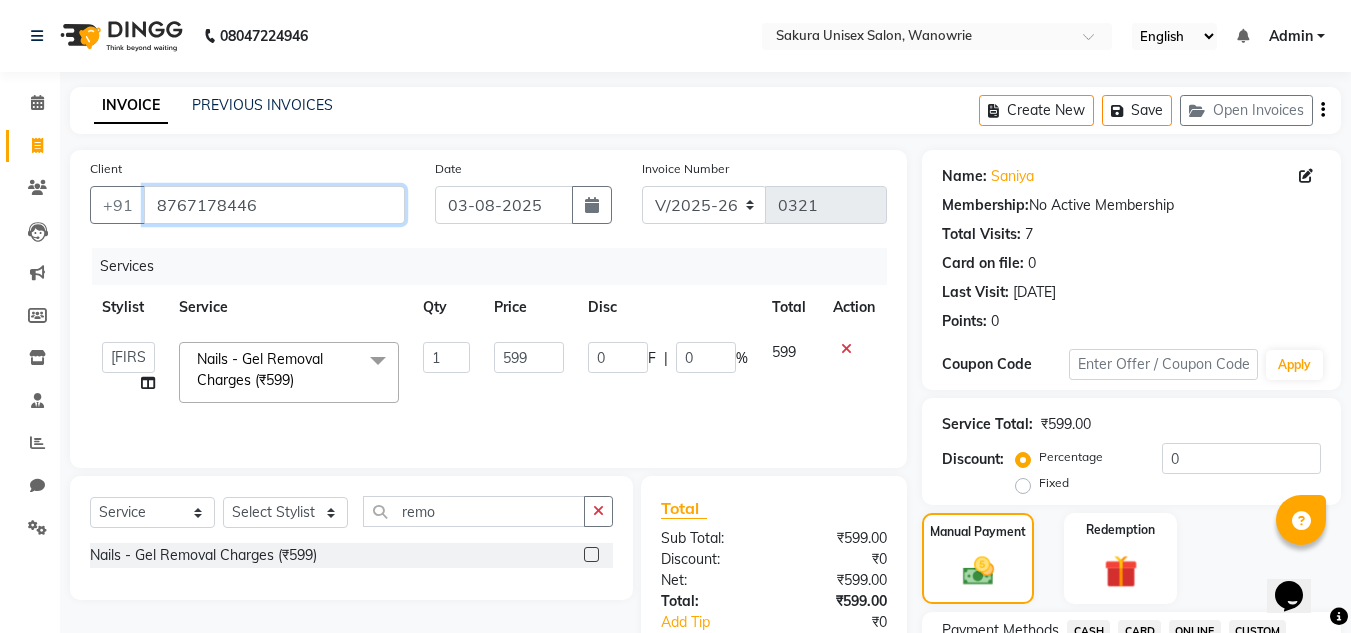 click on "8767178446" at bounding box center [274, 205] 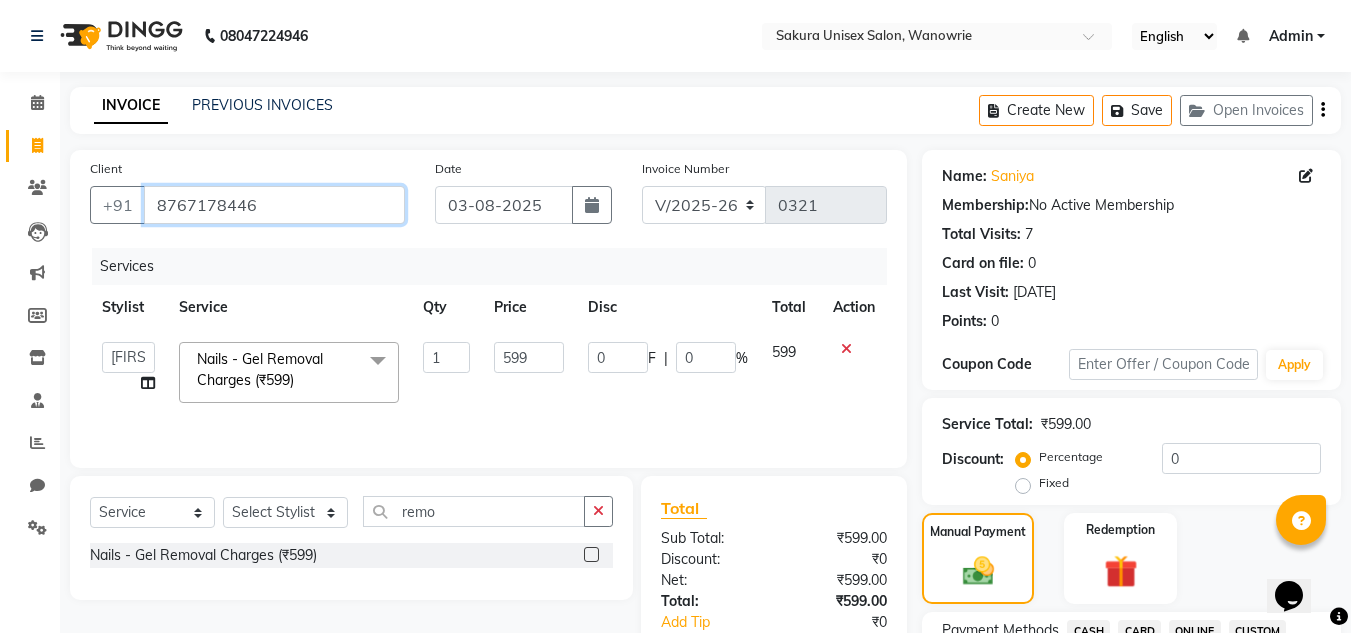 scroll, scrollTop: 300, scrollLeft: 0, axis: vertical 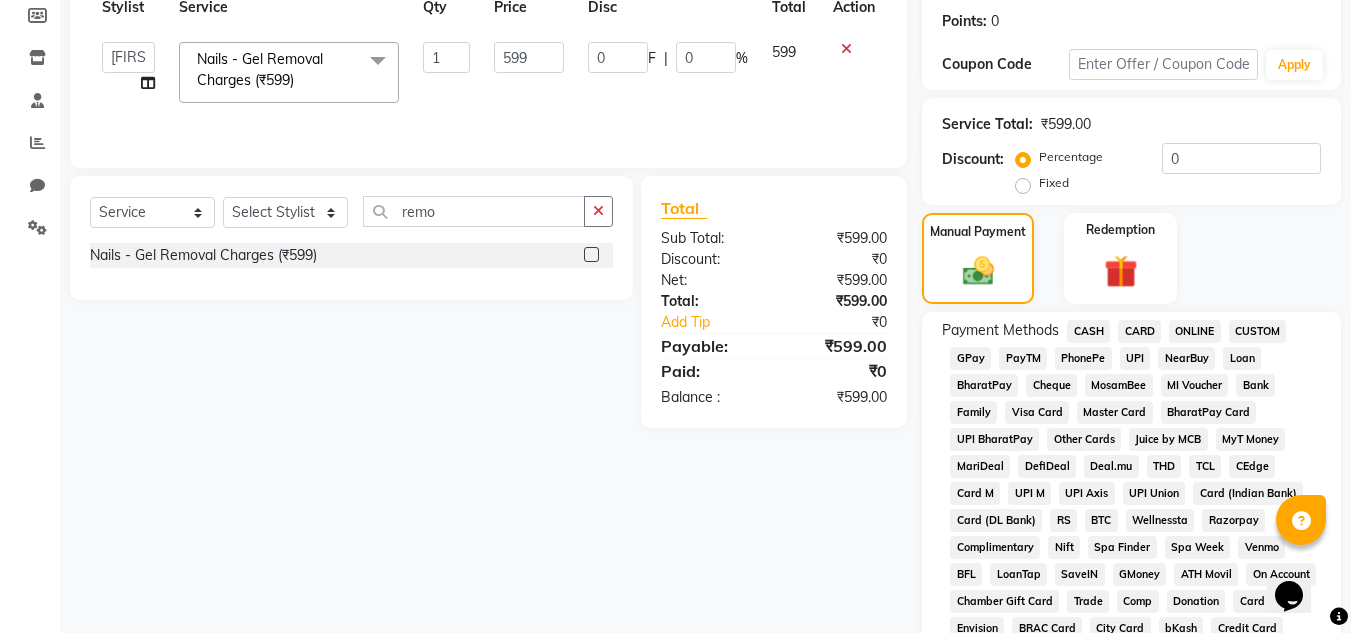click on "ONLINE" 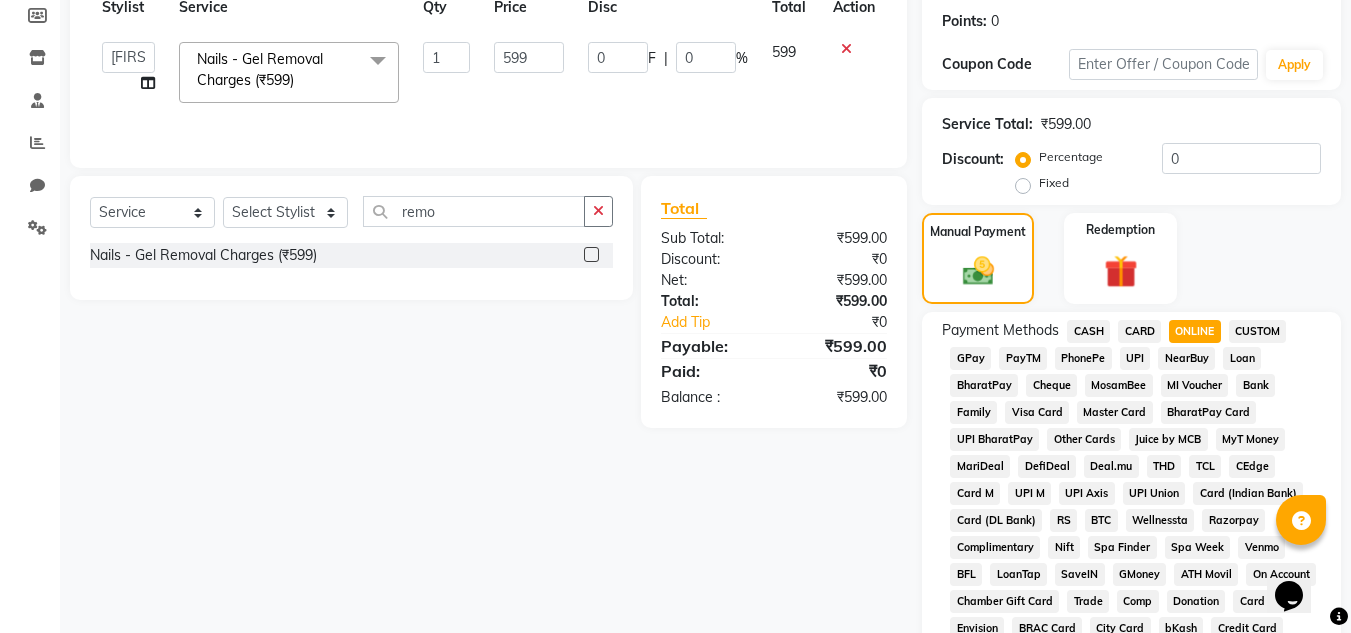 scroll, scrollTop: 869, scrollLeft: 0, axis: vertical 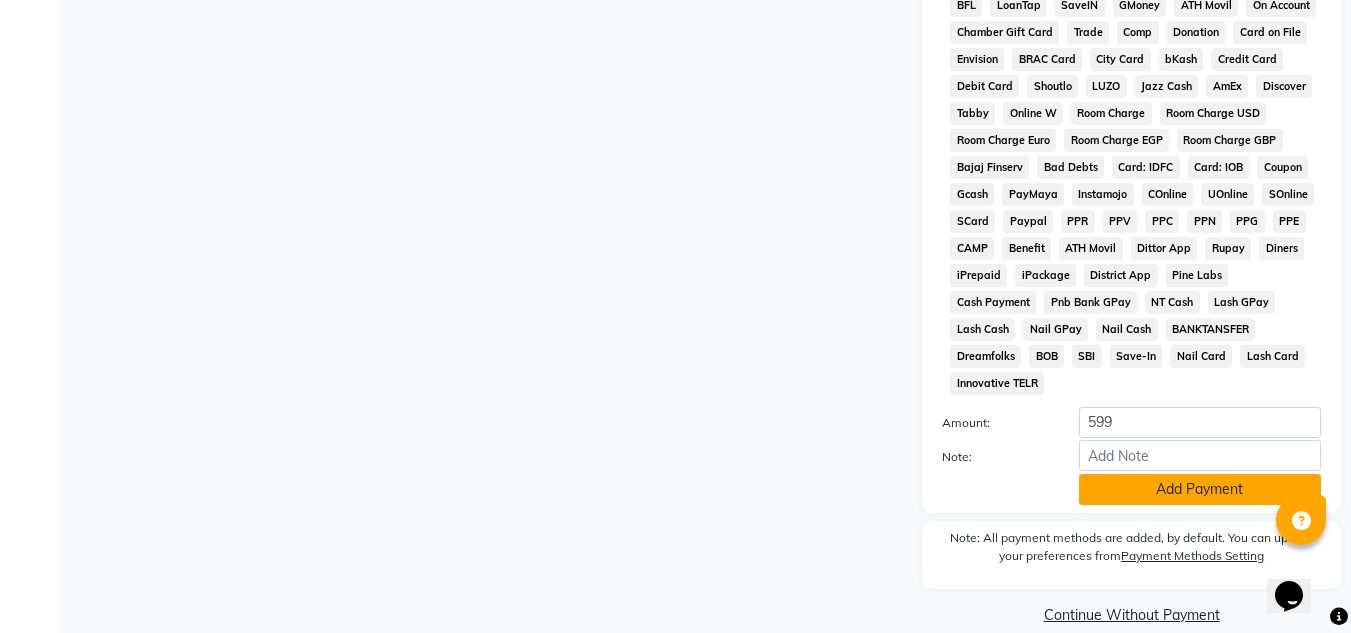 click on "Add Payment" 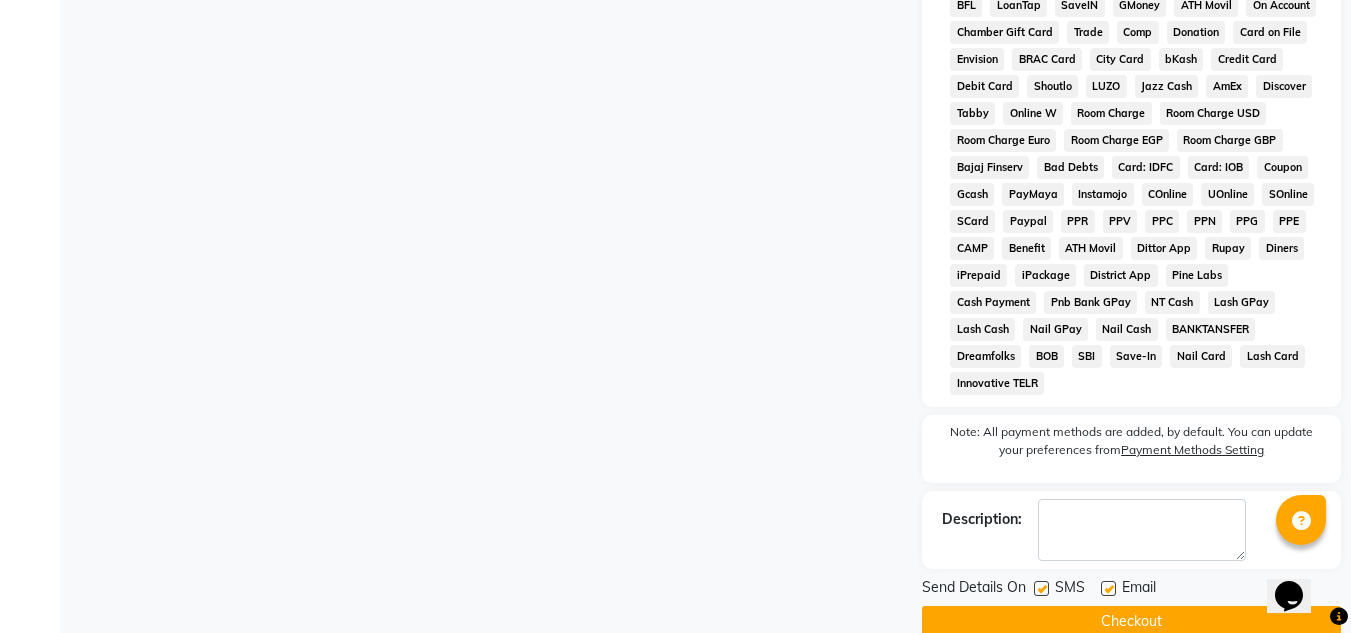 scroll, scrollTop: 876, scrollLeft: 0, axis: vertical 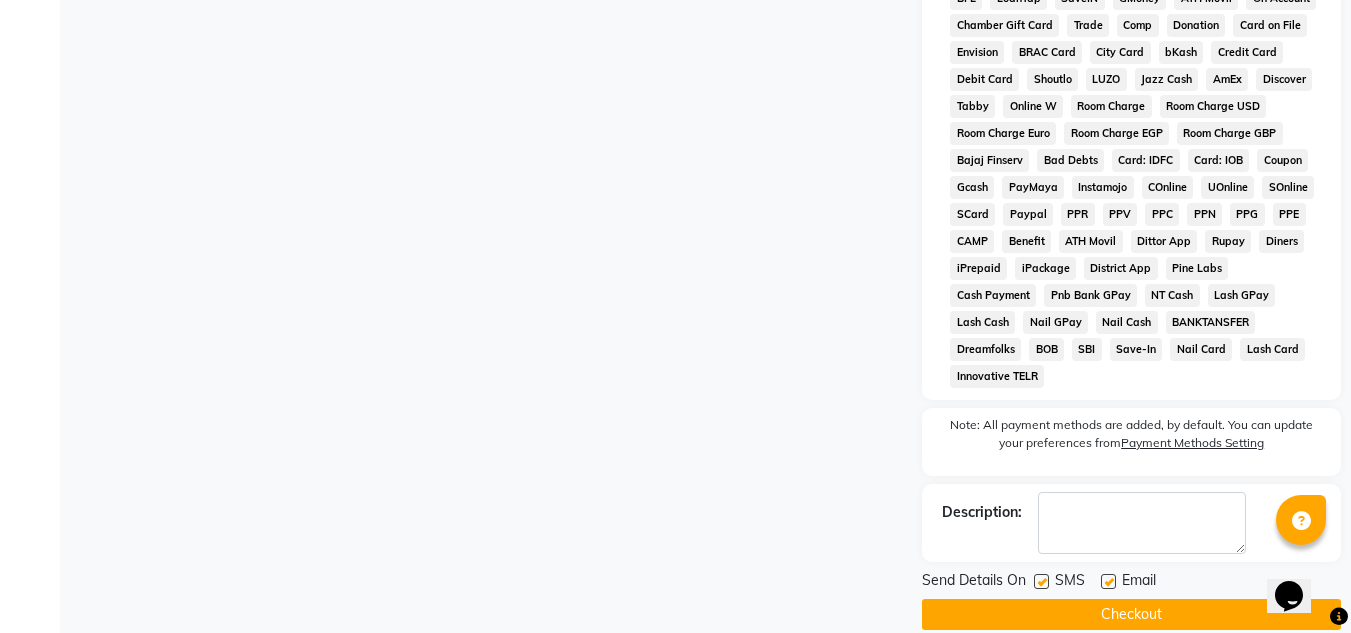 click on "Checkout" 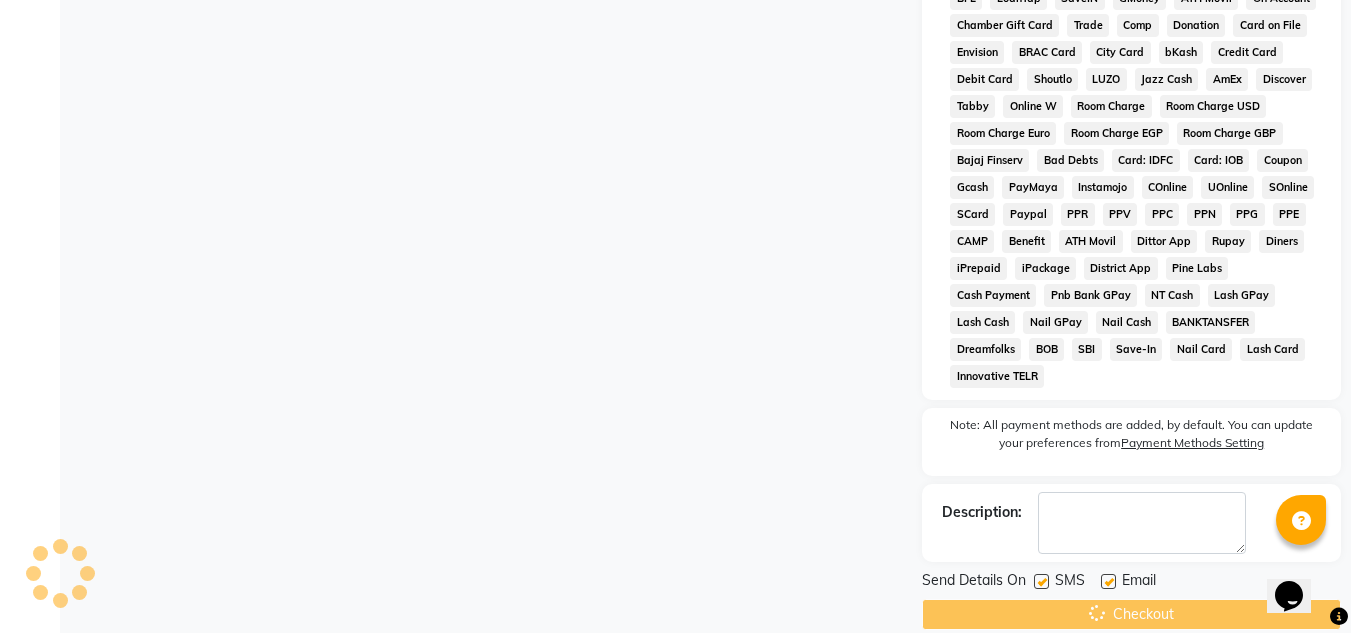 scroll, scrollTop: 0, scrollLeft: 0, axis: both 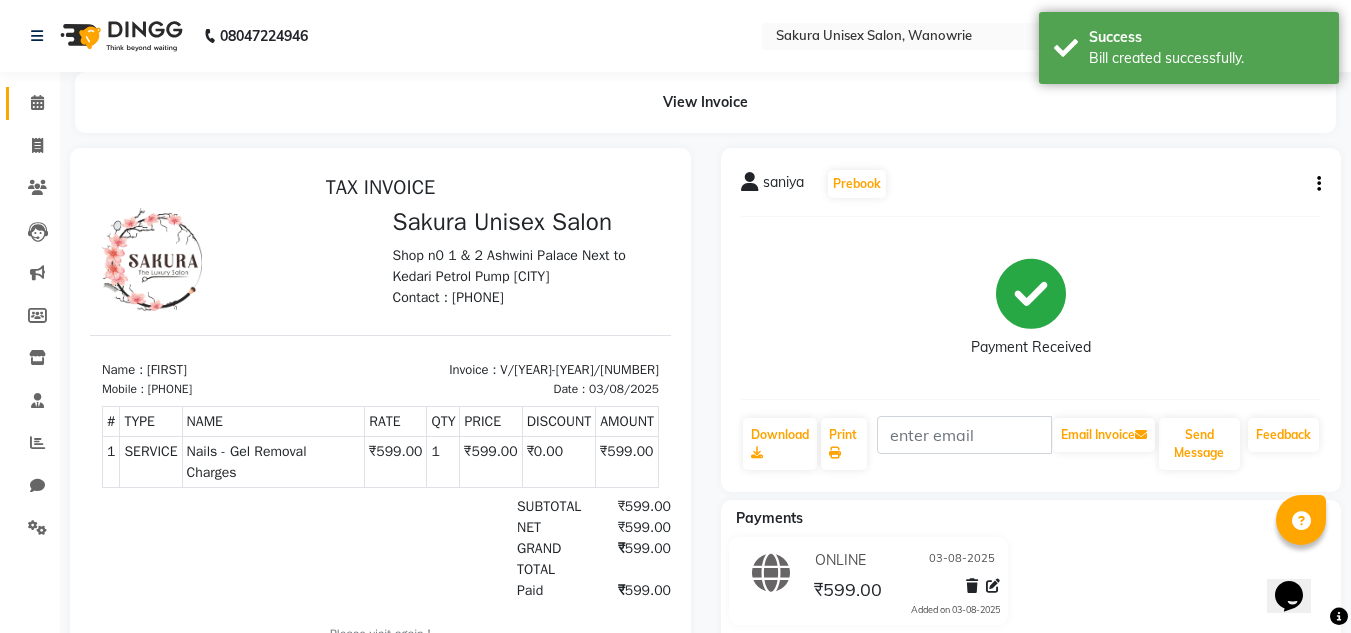 click 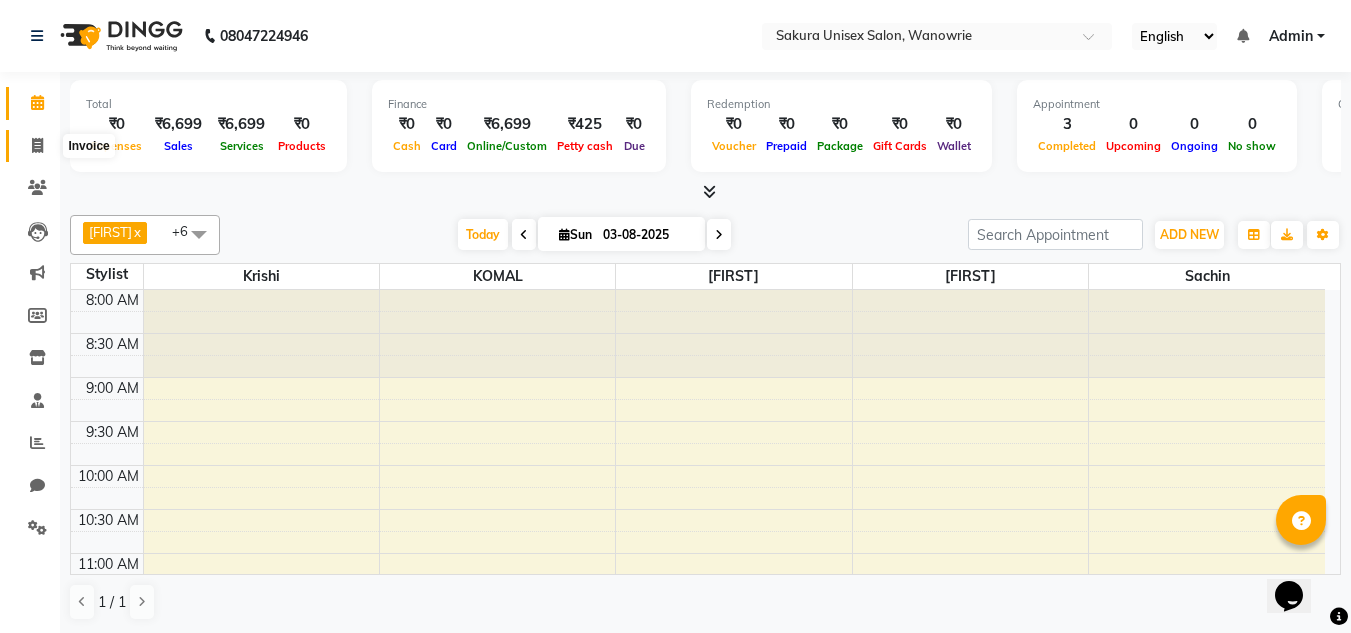 click 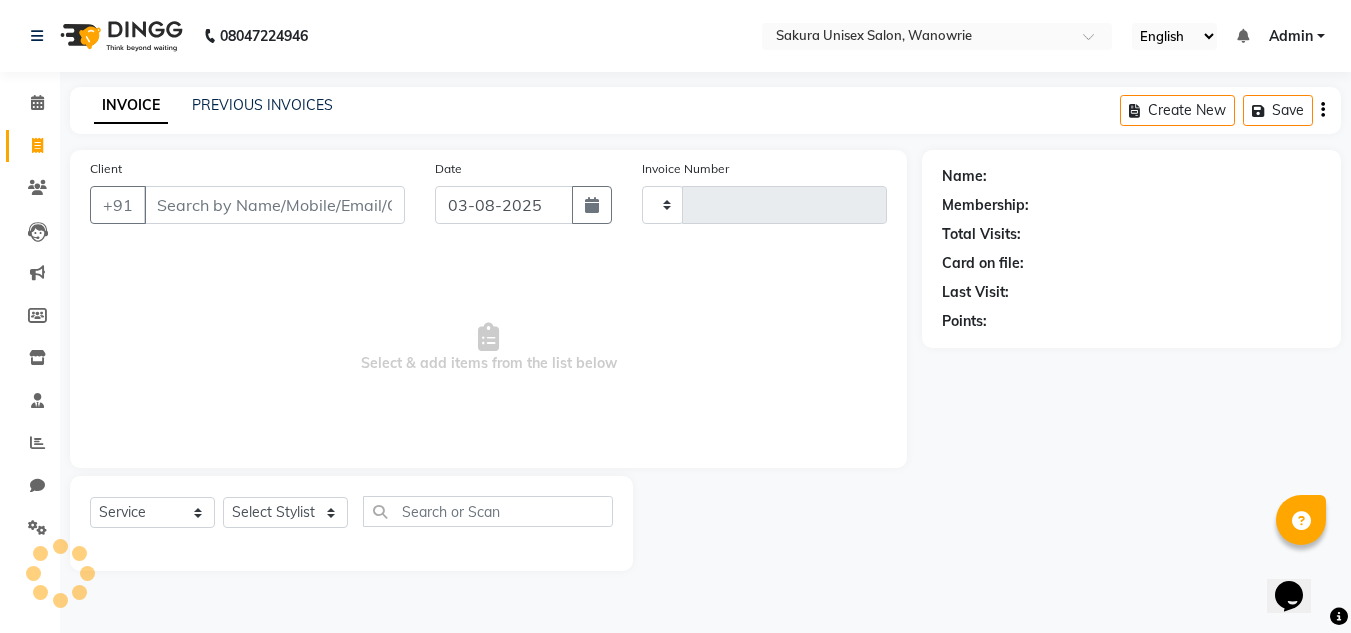 type on "0322" 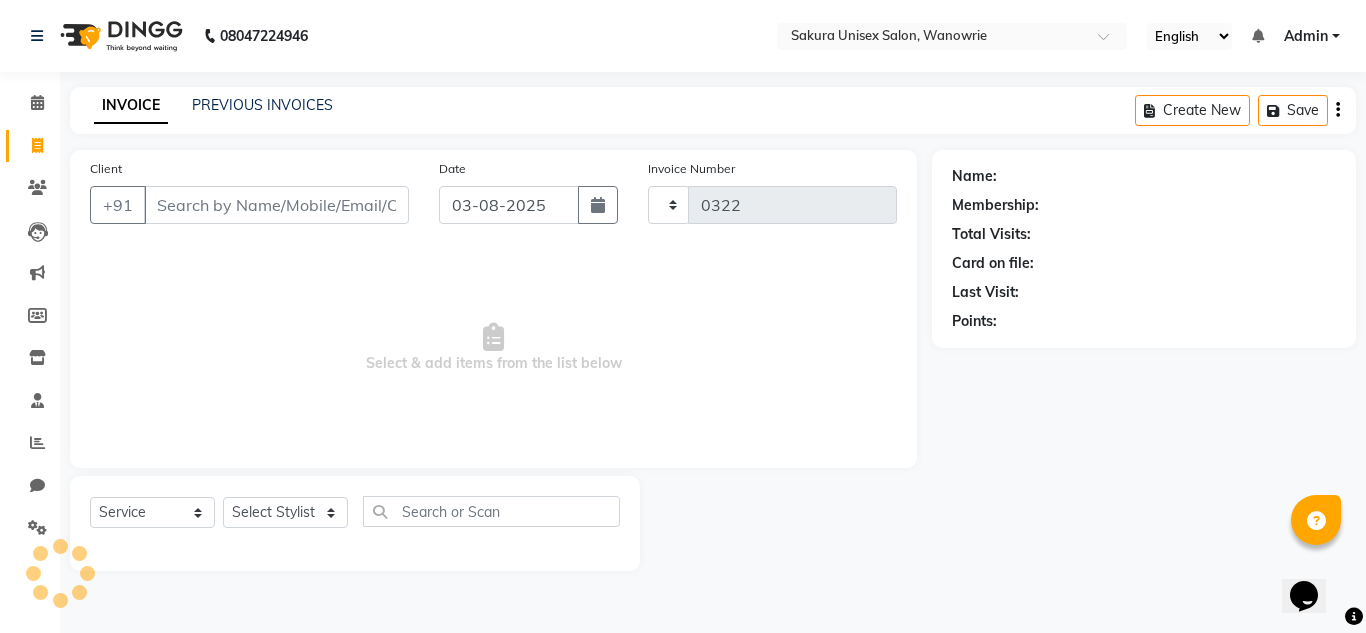 select on "7662" 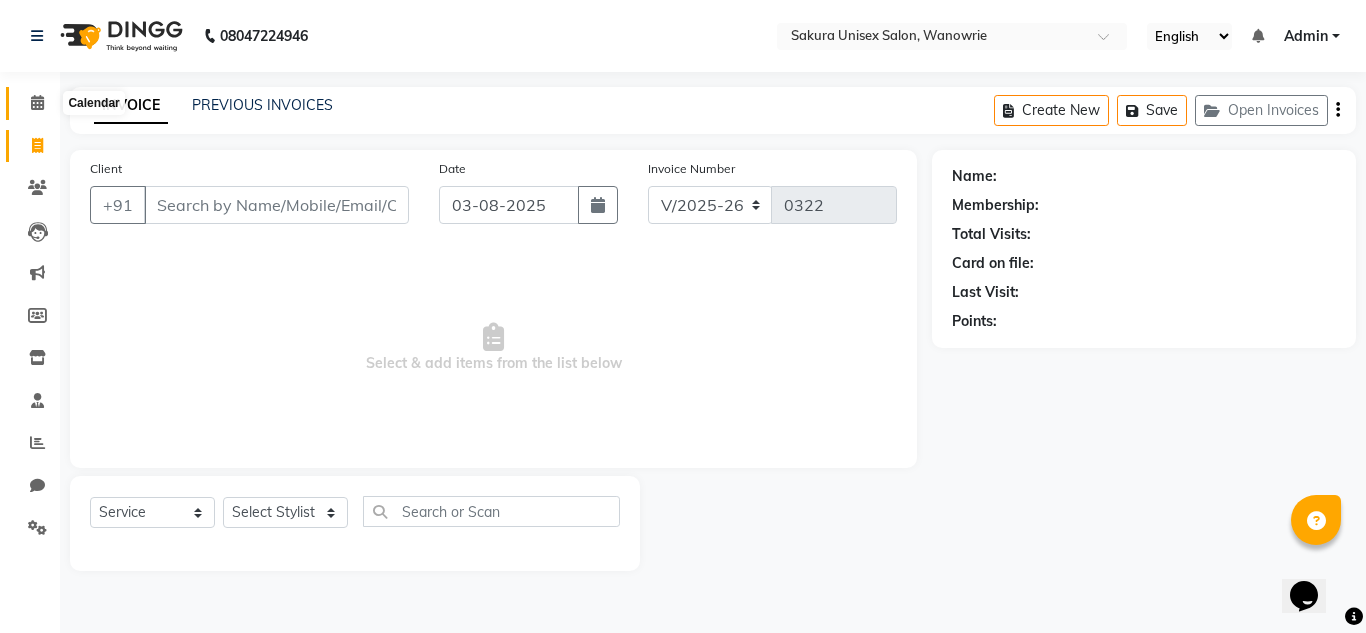 click 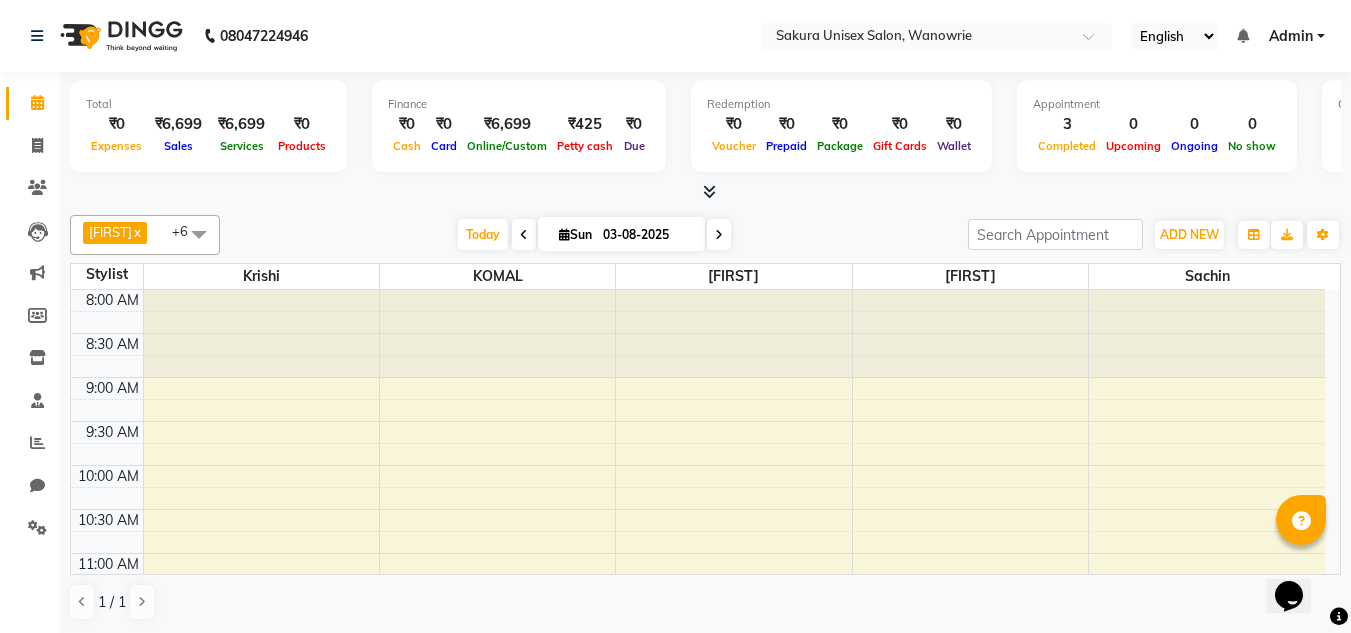 scroll, scrollTop: 705, scrollLeft: 0, axis: vertical 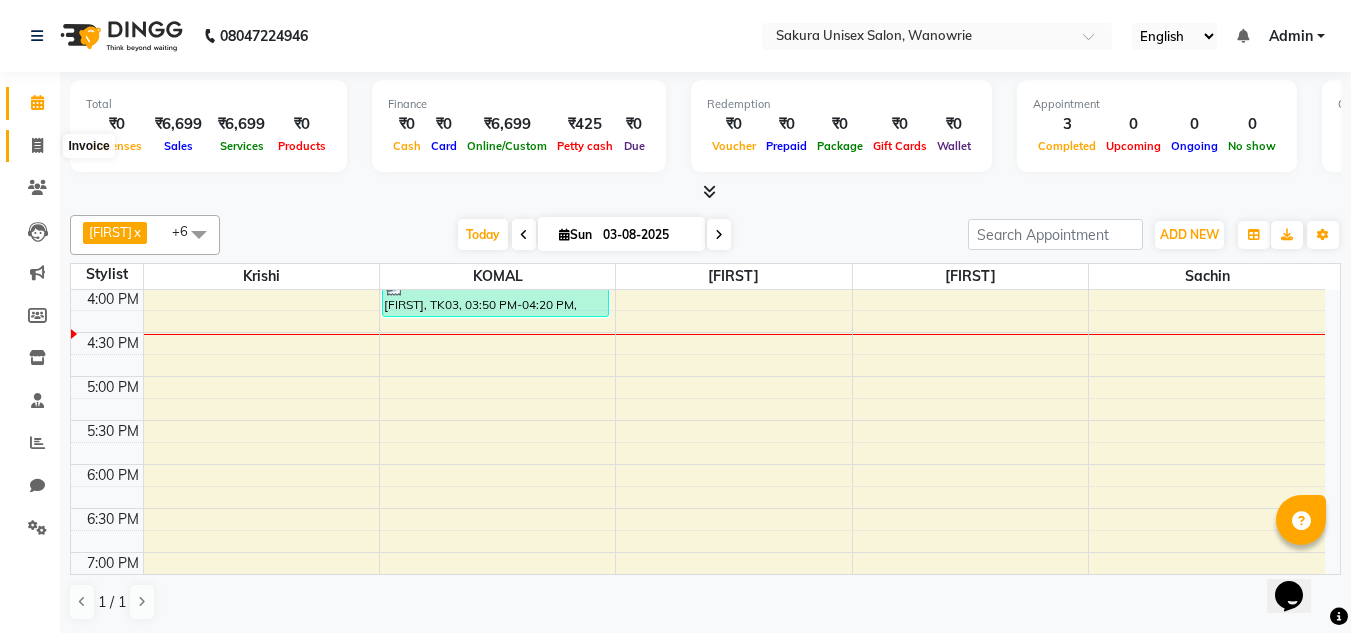 click on "Invoice" 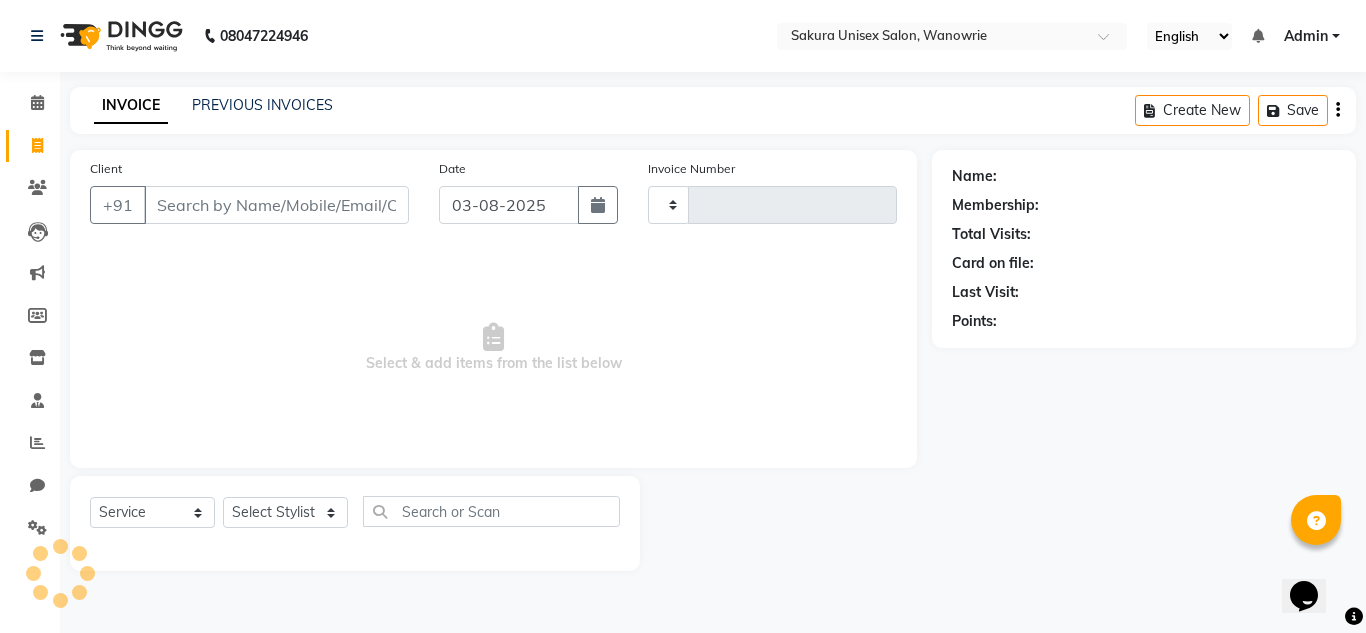 type on "0322" 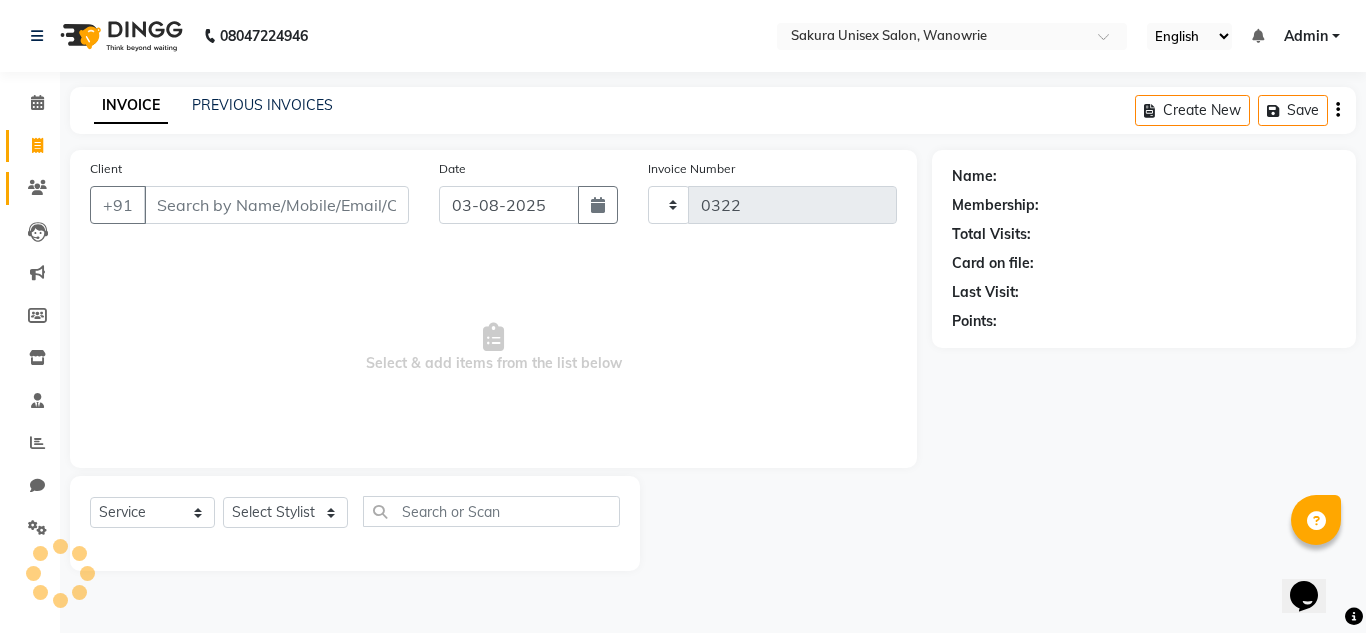 select on "7662" 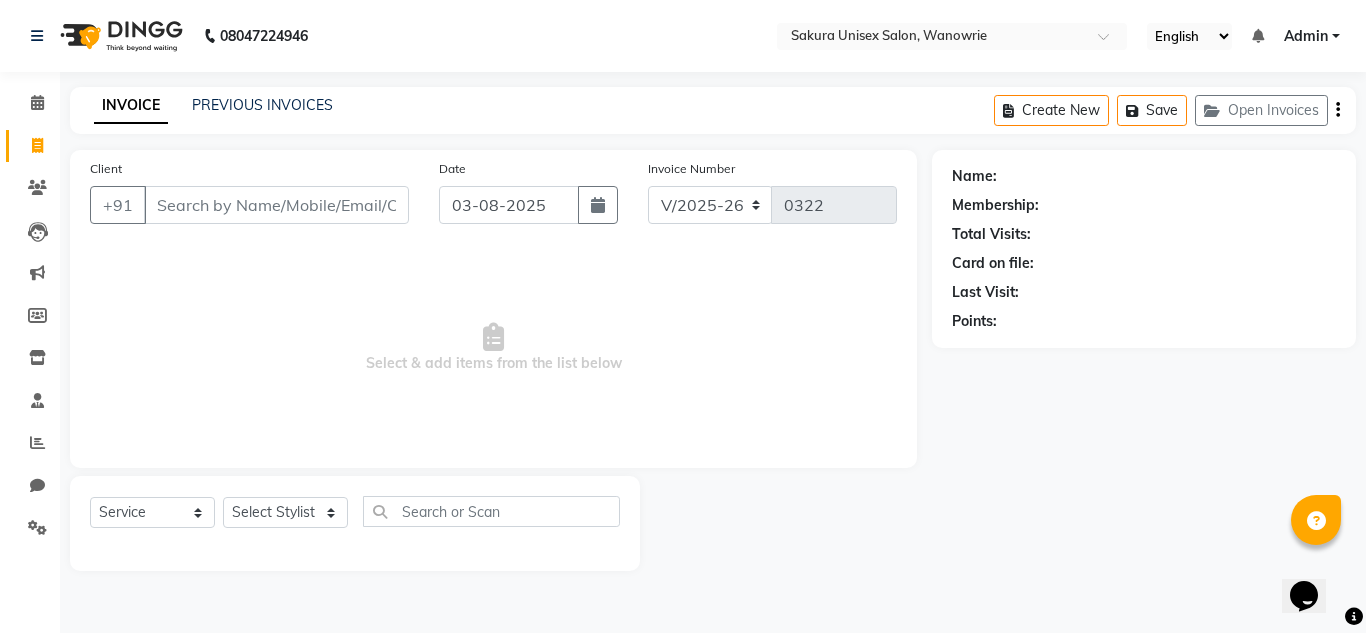 type on "8" 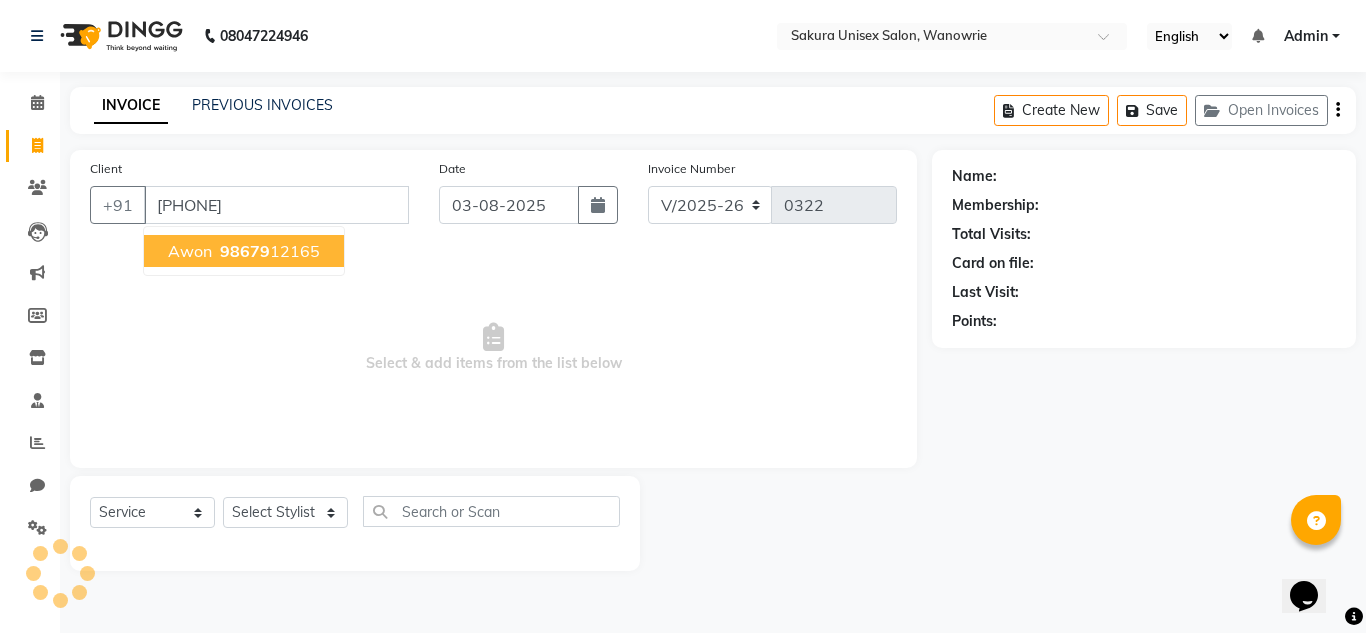 type on "[PHONE]" 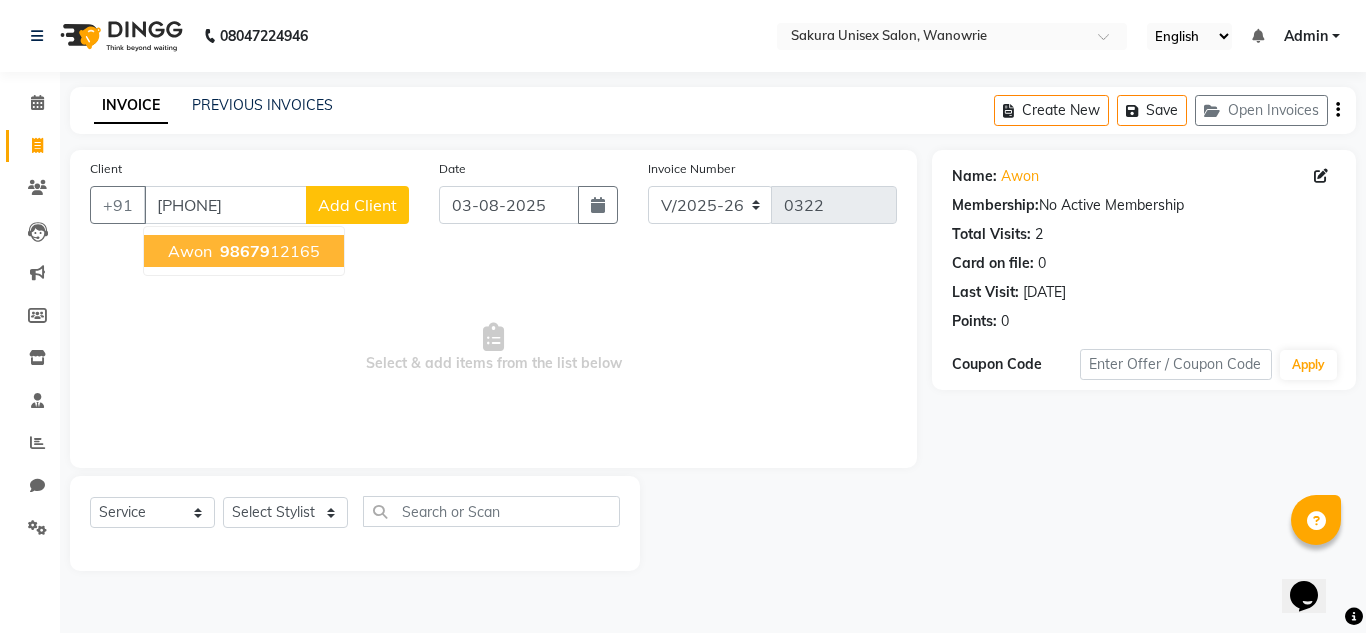 click on "[NAME]   [PHONE]" at bounding box center [244, 251] 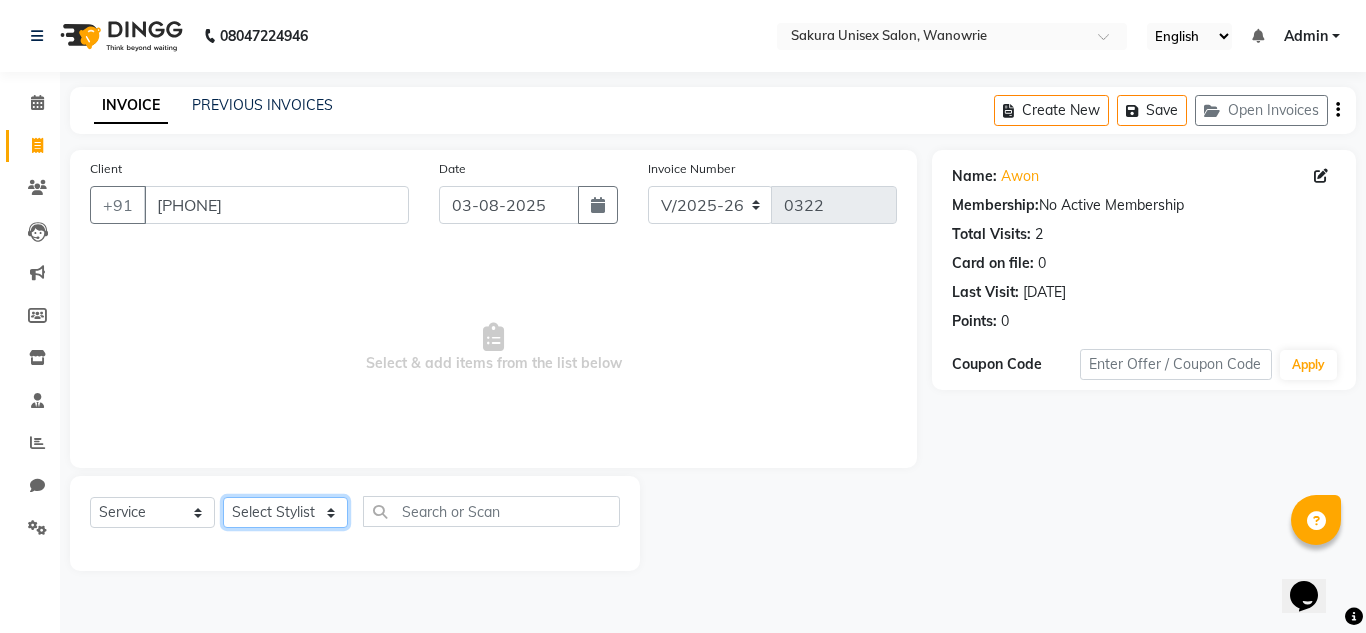 click on "Select Stylist [NAME]   [NAME] [NAME] [NAME]  [NAME] [NAME] [NAME]" 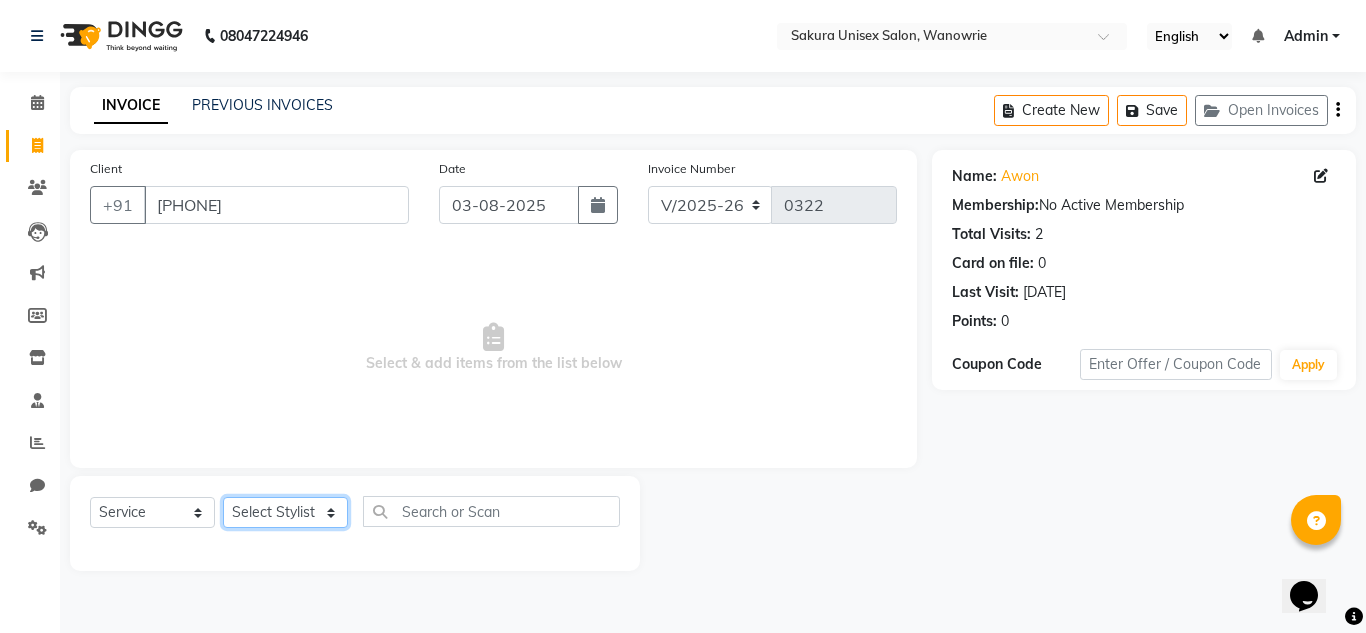 select on "75574" 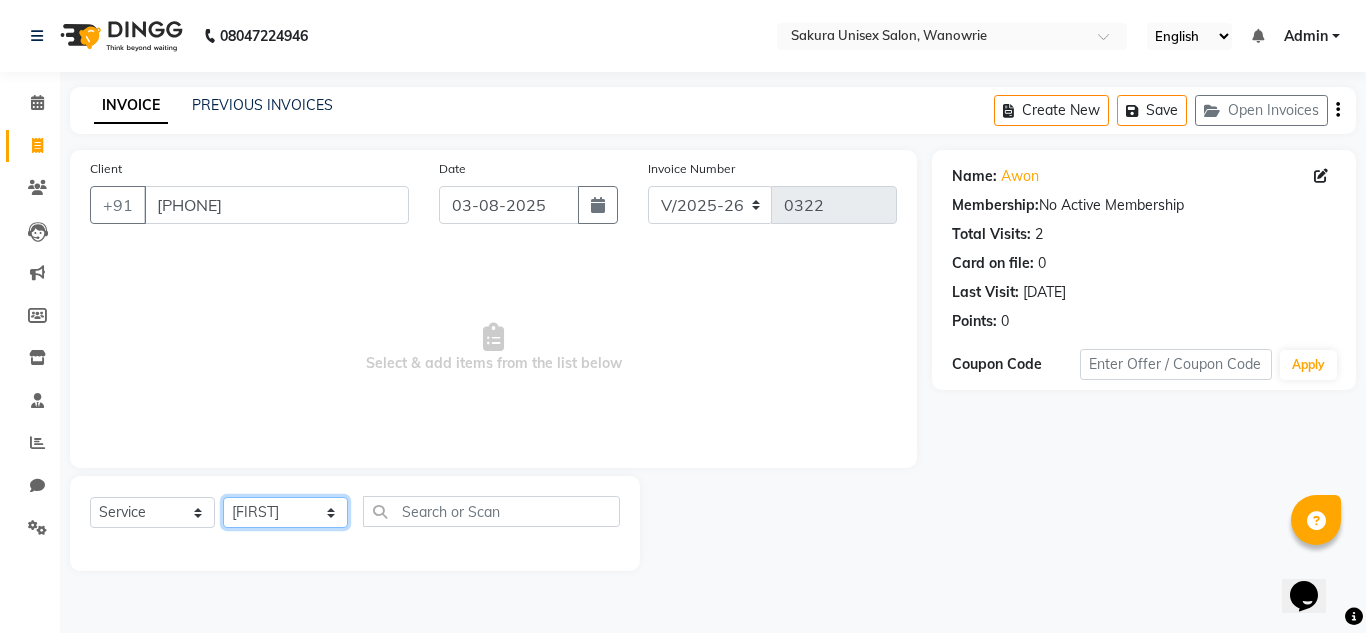 click on "Select Stylist [NAME]   [NAME] [NAME] [NAME]  [NAME] [NAME] [NAME]" 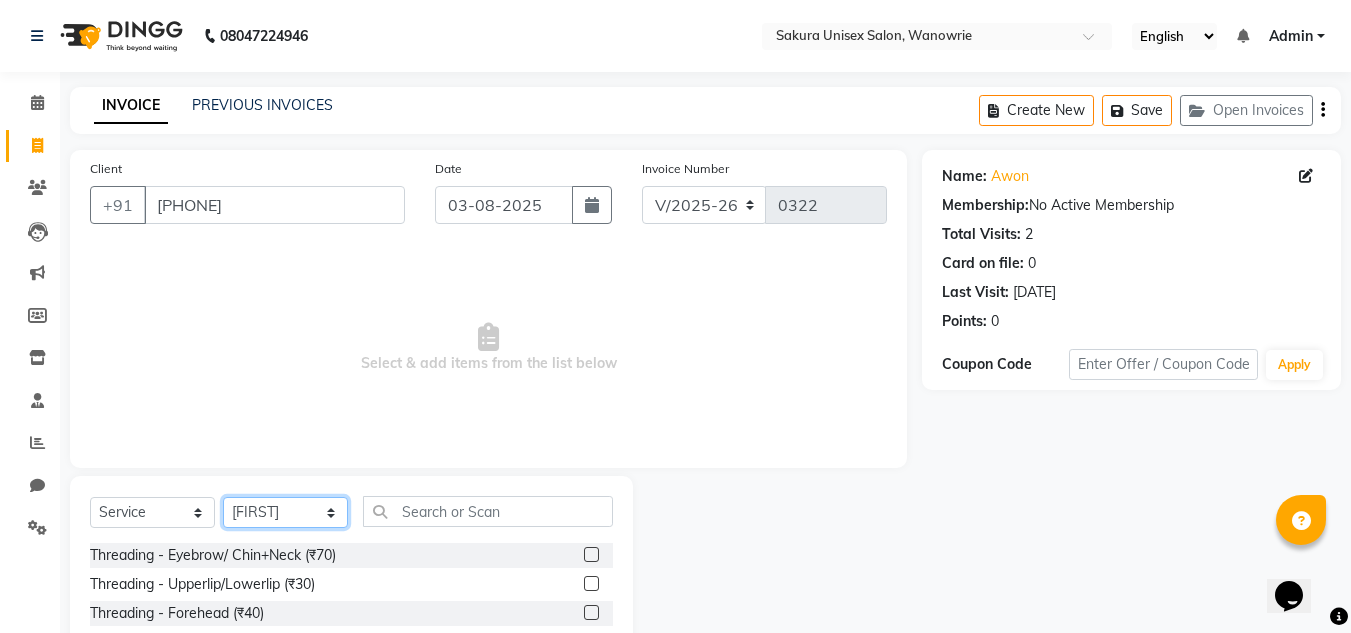 scroll, scrollTop: 168, scrollLeft: 0, axis: vertical 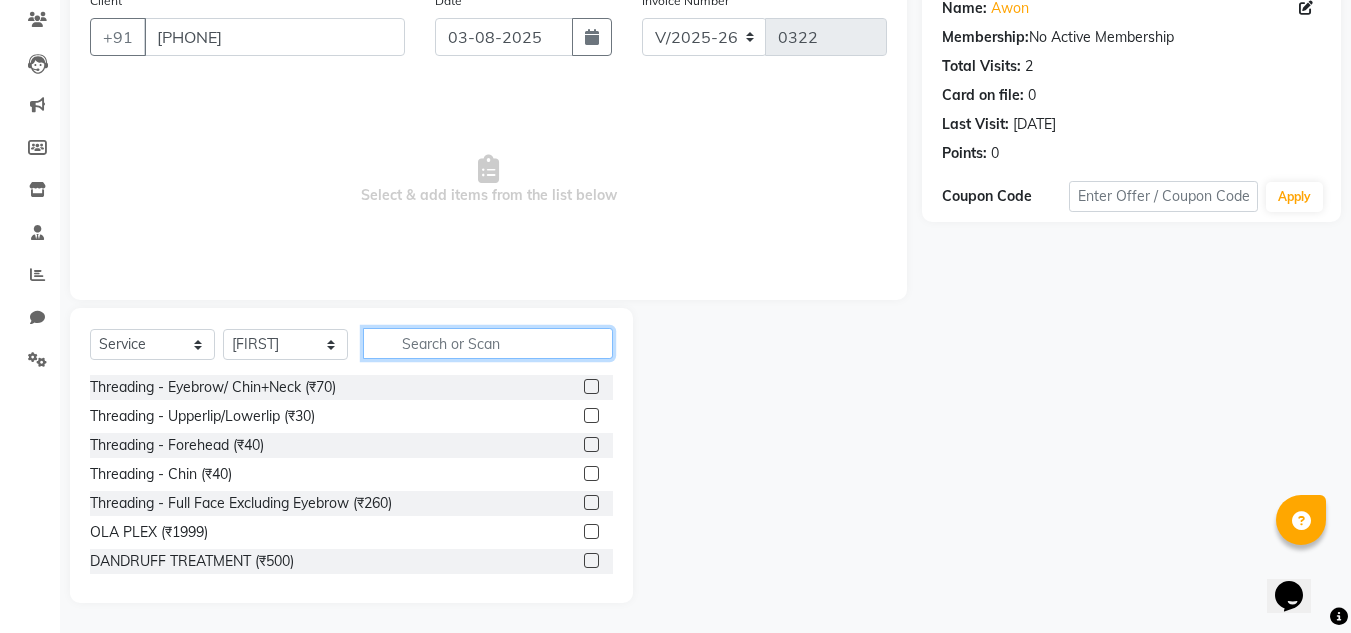 click 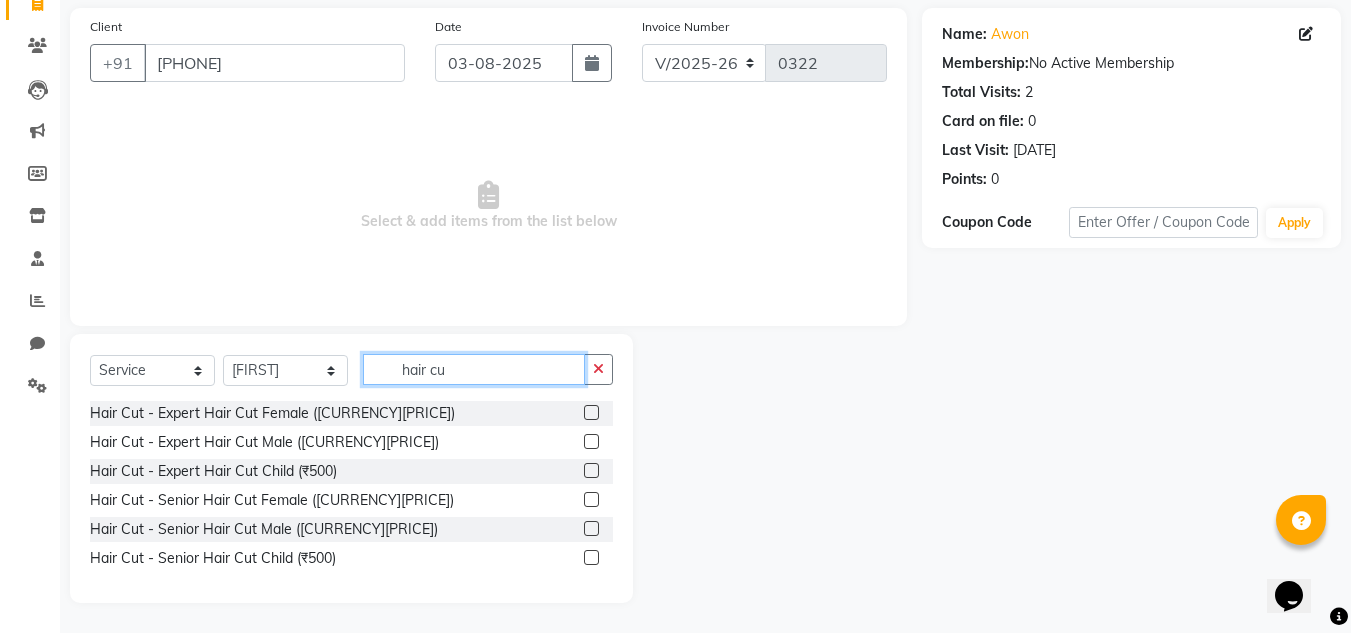 scroll, scrollTop: 142, scrollLeft: 0, axis: vertical 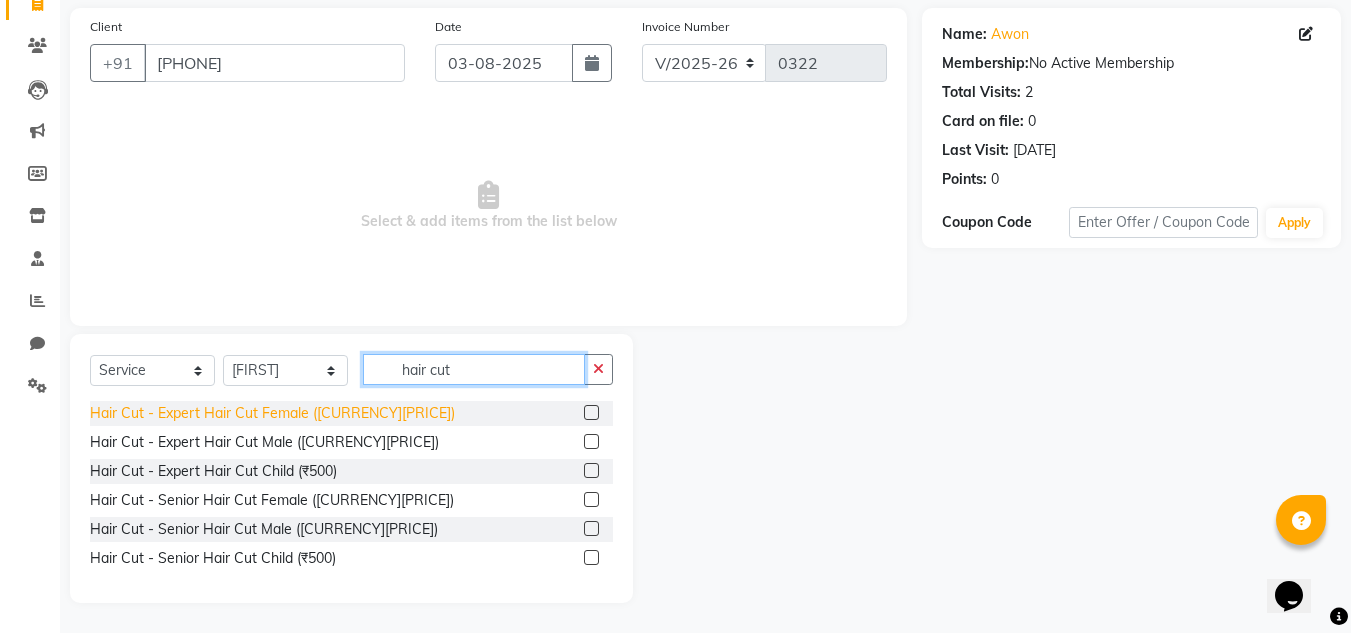 type on "hair cut" 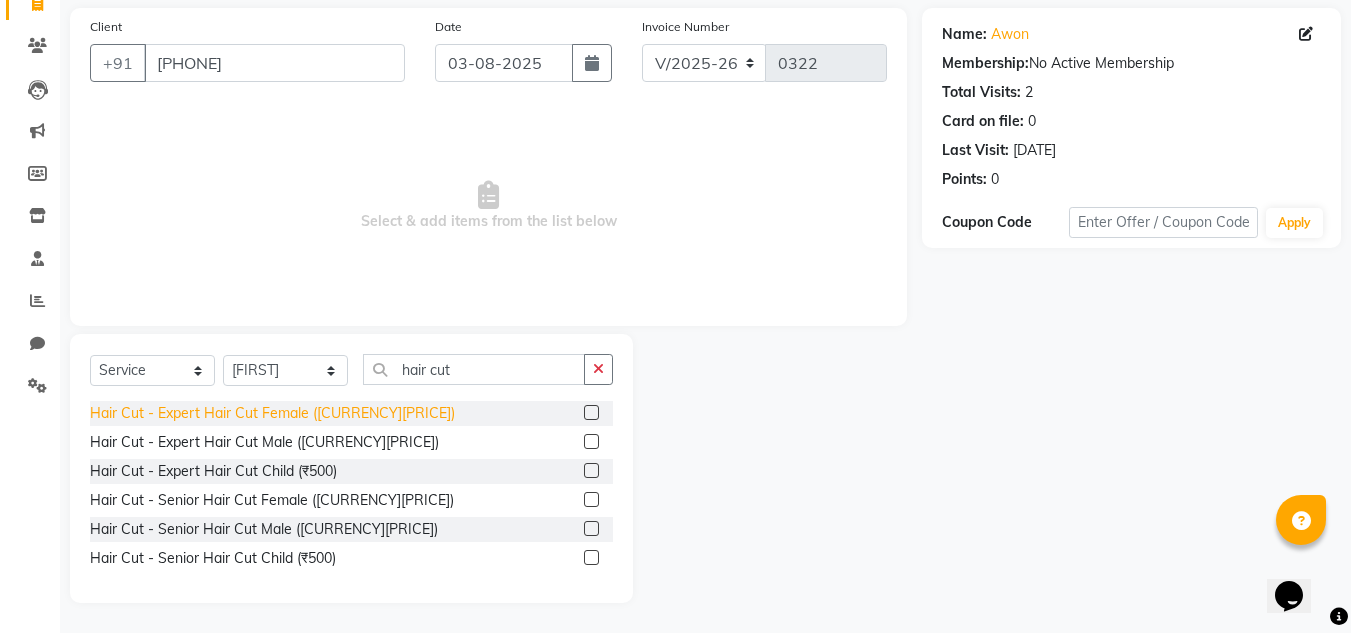 click on "Hair Cut - Expert Hair Cut Female ([CURRENCY][PRICE])" 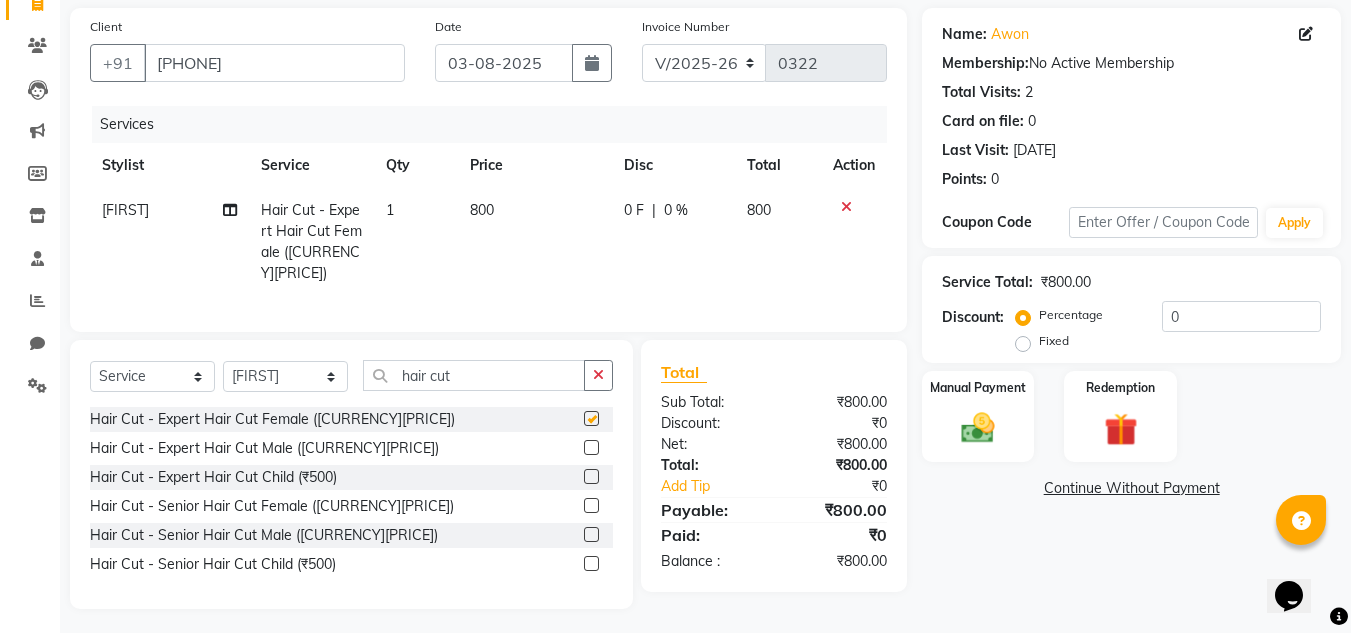 checkbox on "false" 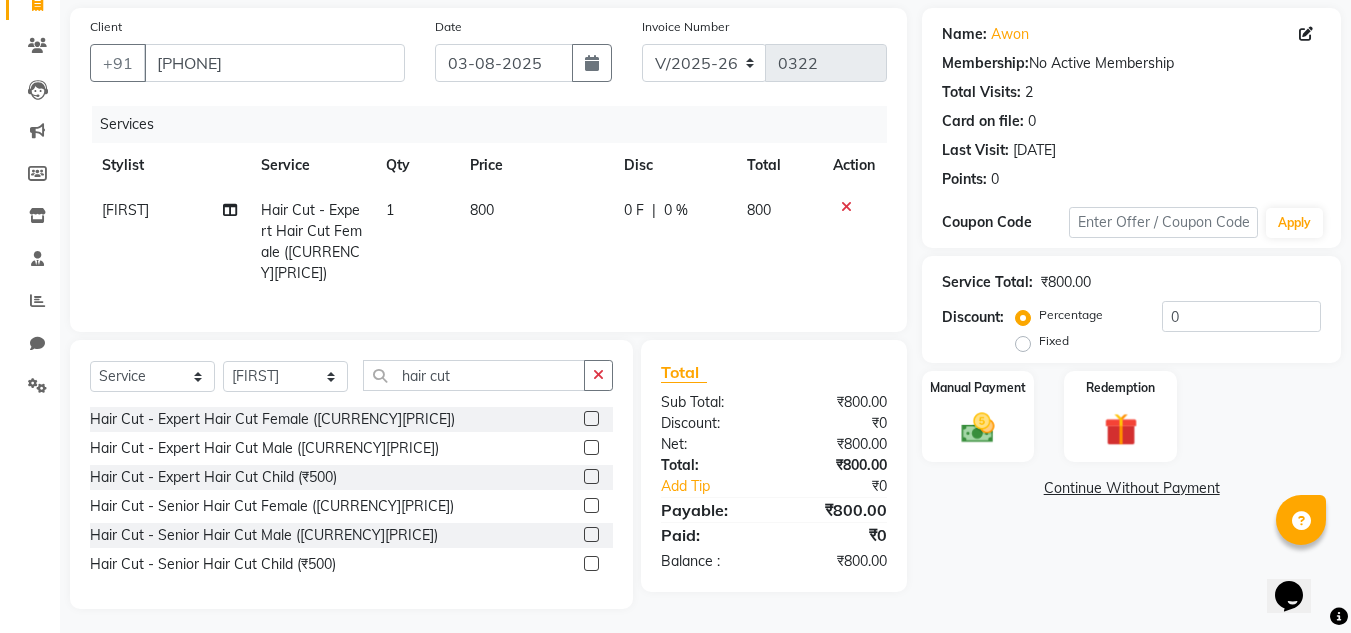 click on "[FIRST]" 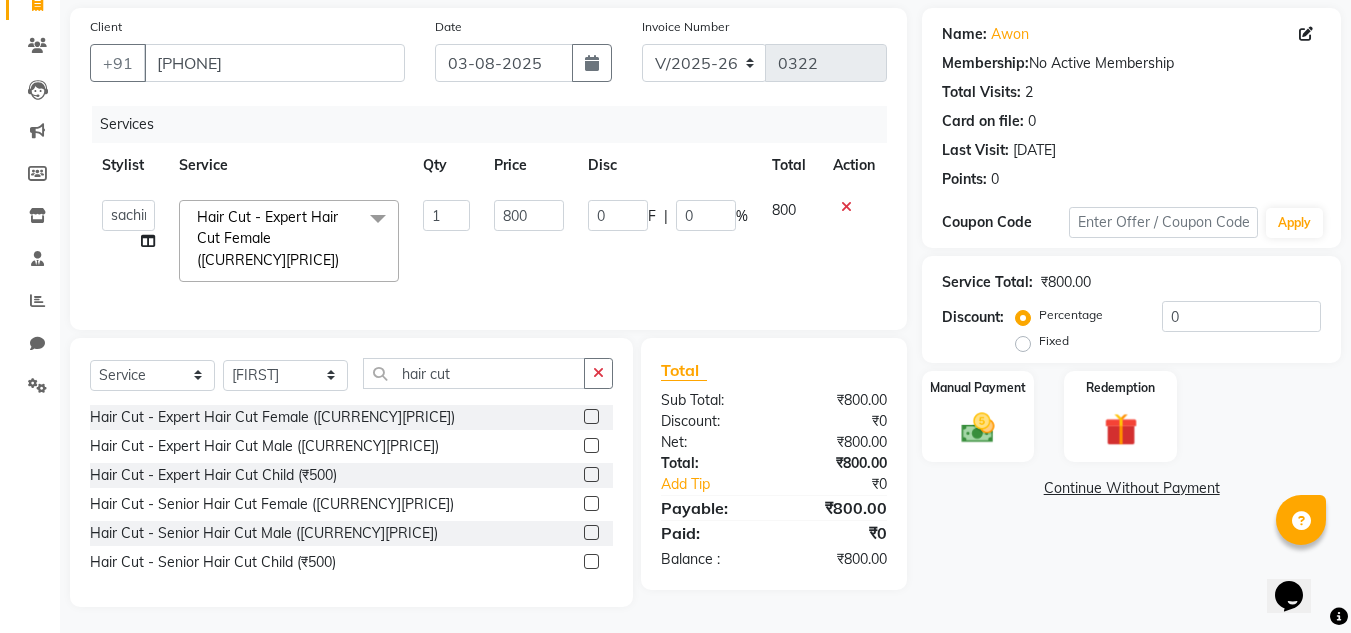 select on "87943" 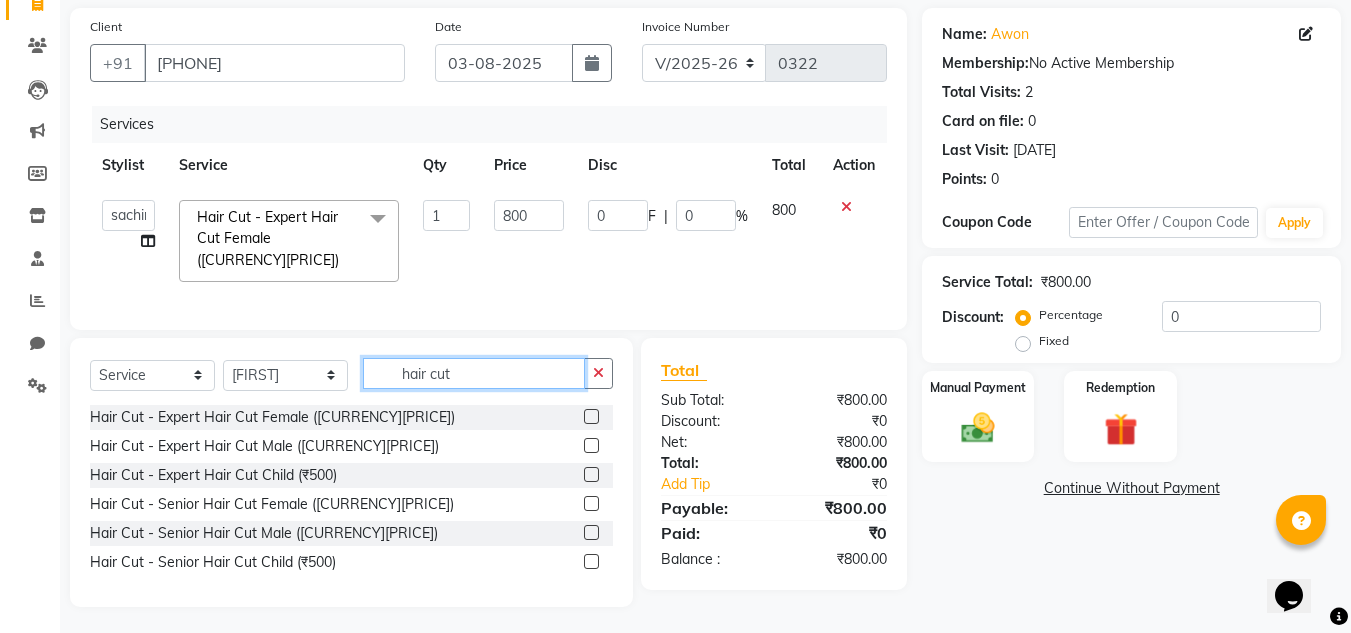 click on "hair cut" 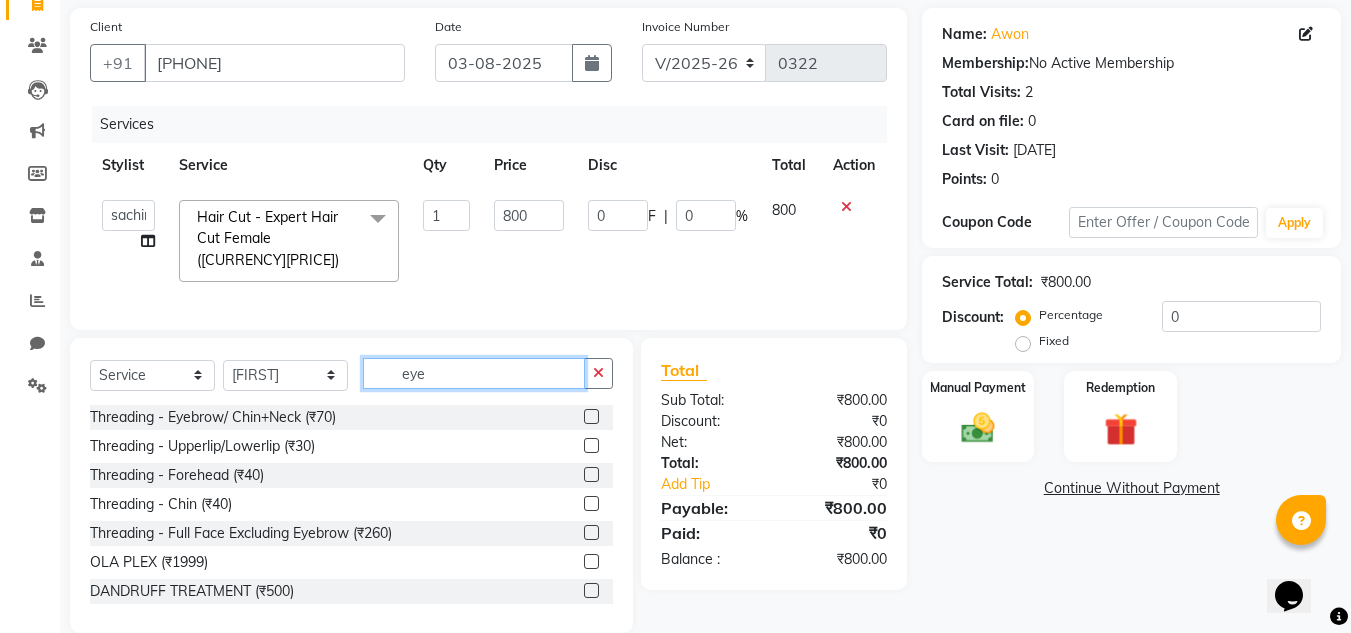 scroll, scrollTop: 125, scrollLeft: 0, axis: vertical 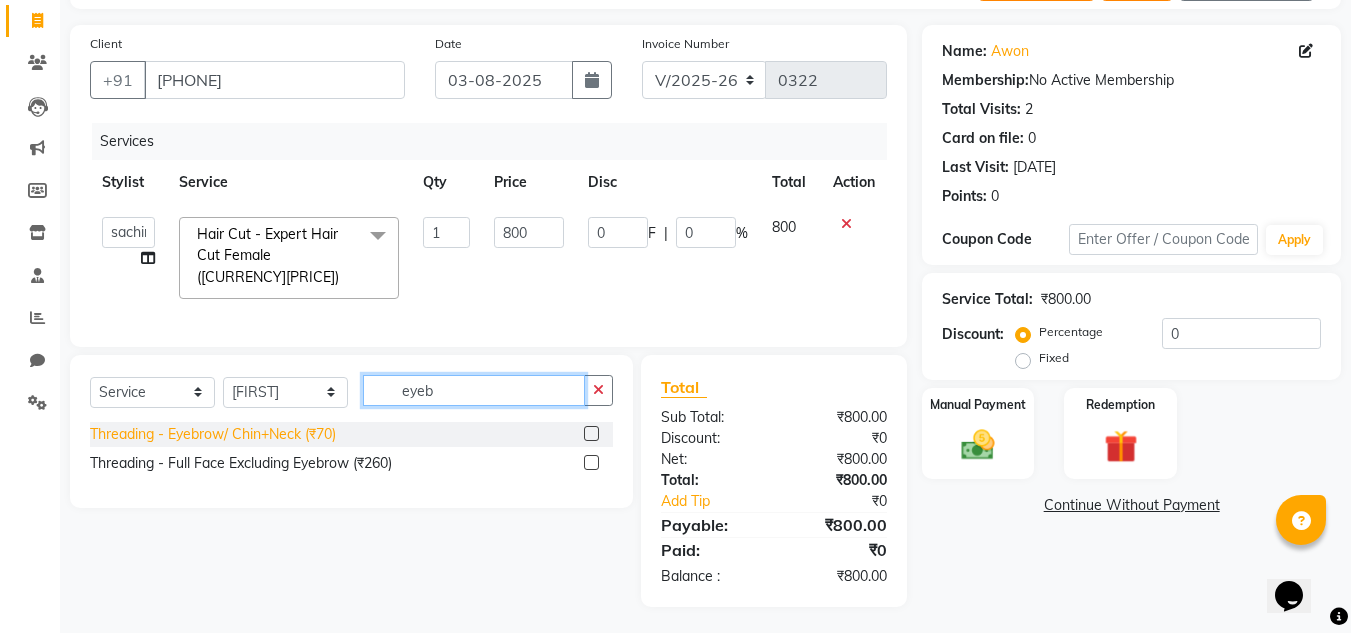type on "eyeb" 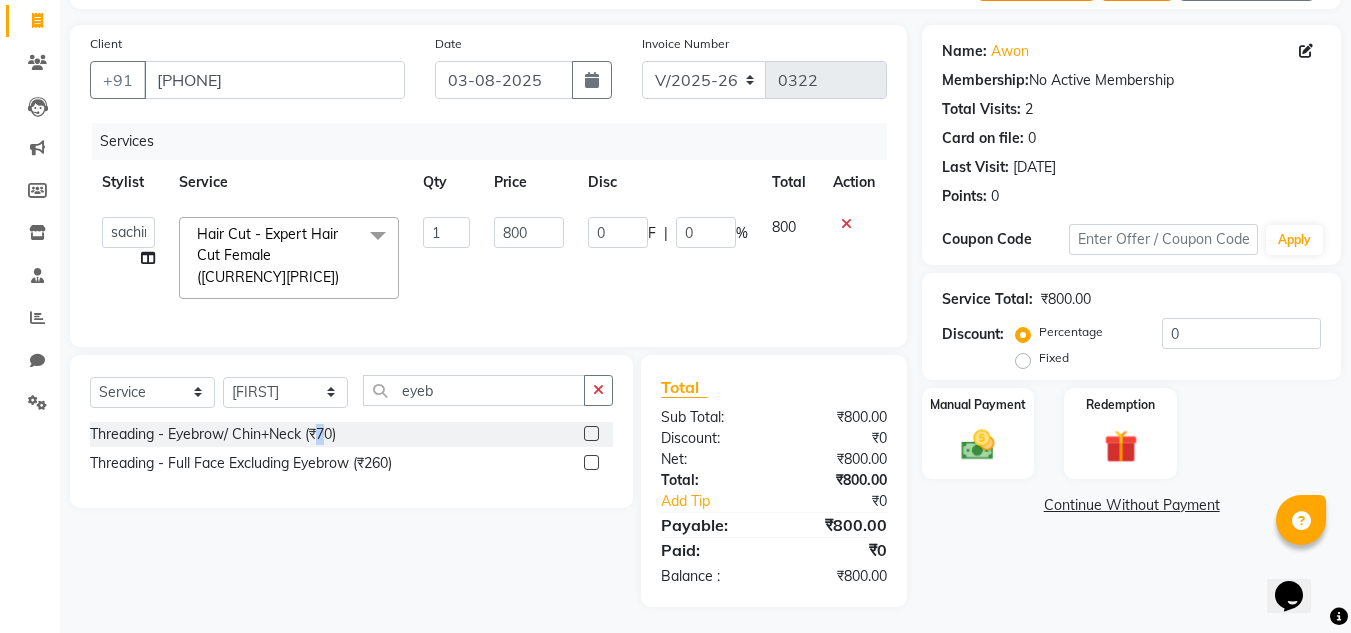 click on "Threading - Eyebrow/ Chin+Neck (₹70)" 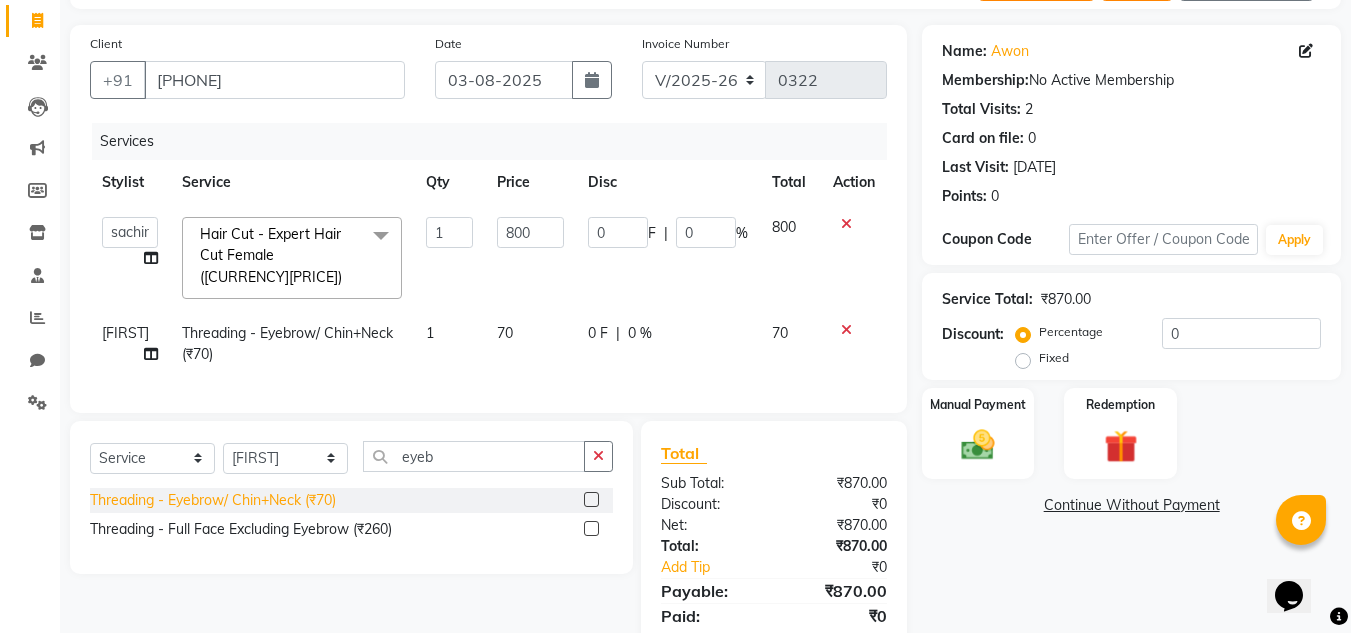 click on "Threading - Eyebrow/ Chin+Neck (₹70)" 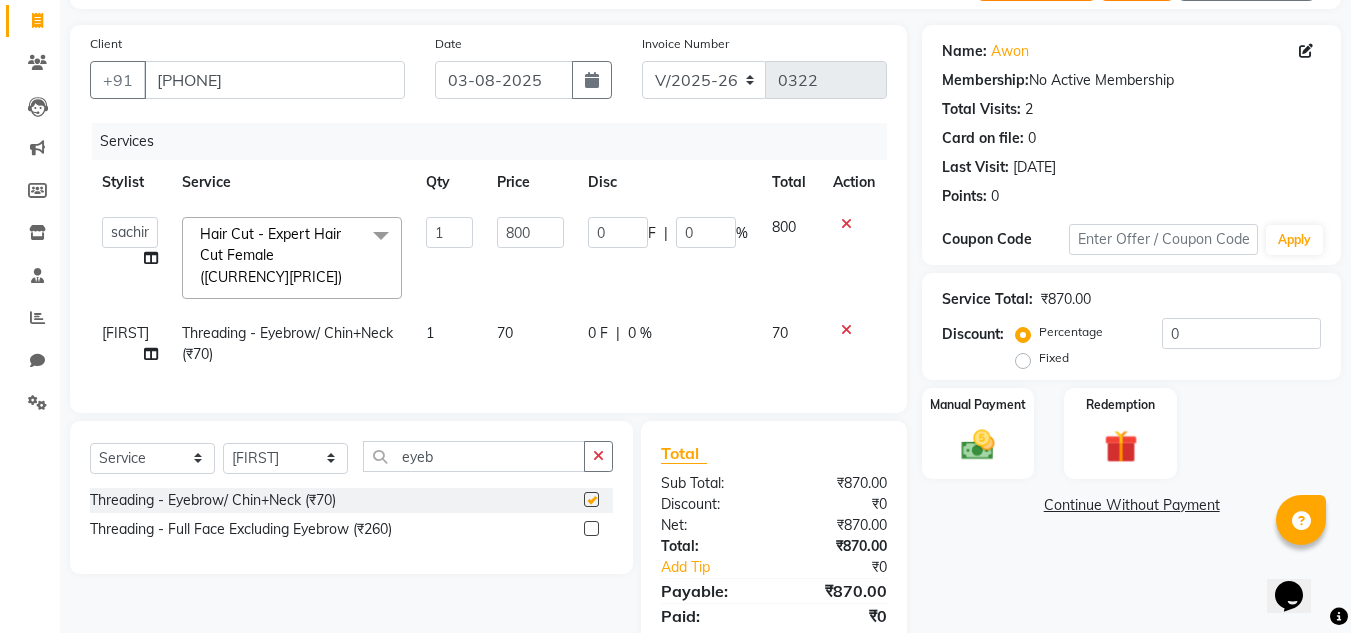 checkbox on "false" 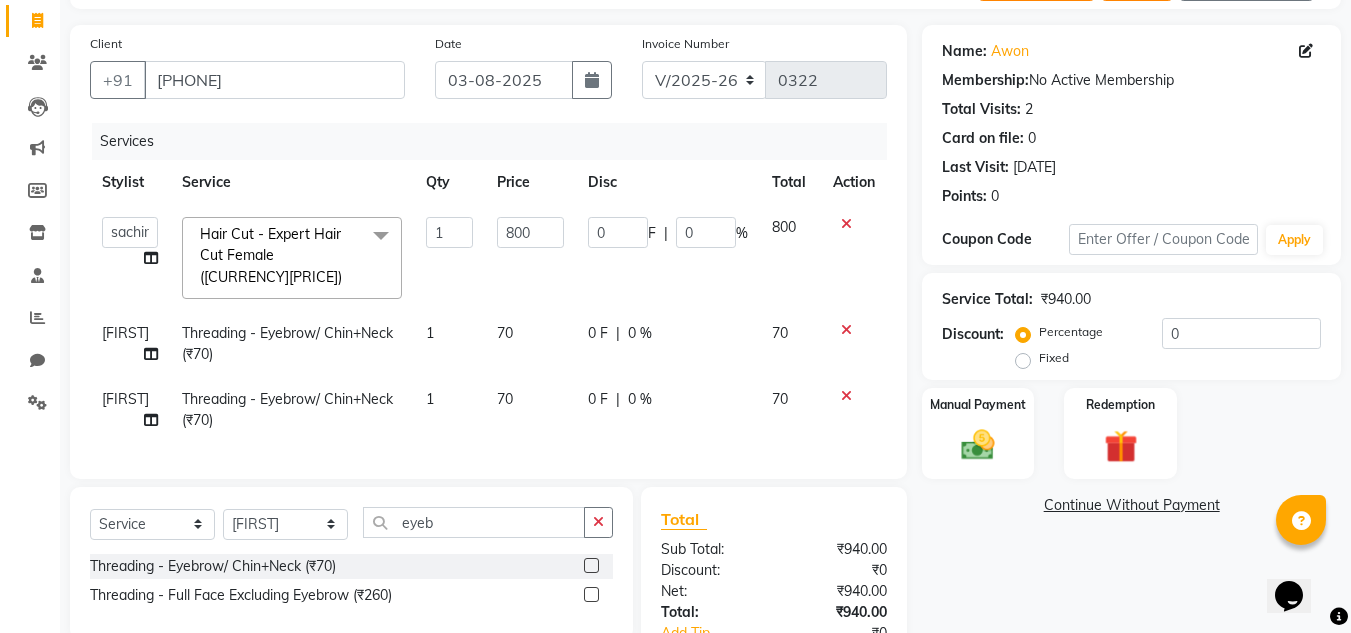 scroll, scrollTop: 255, scrollLeft: 0, axis: vertical 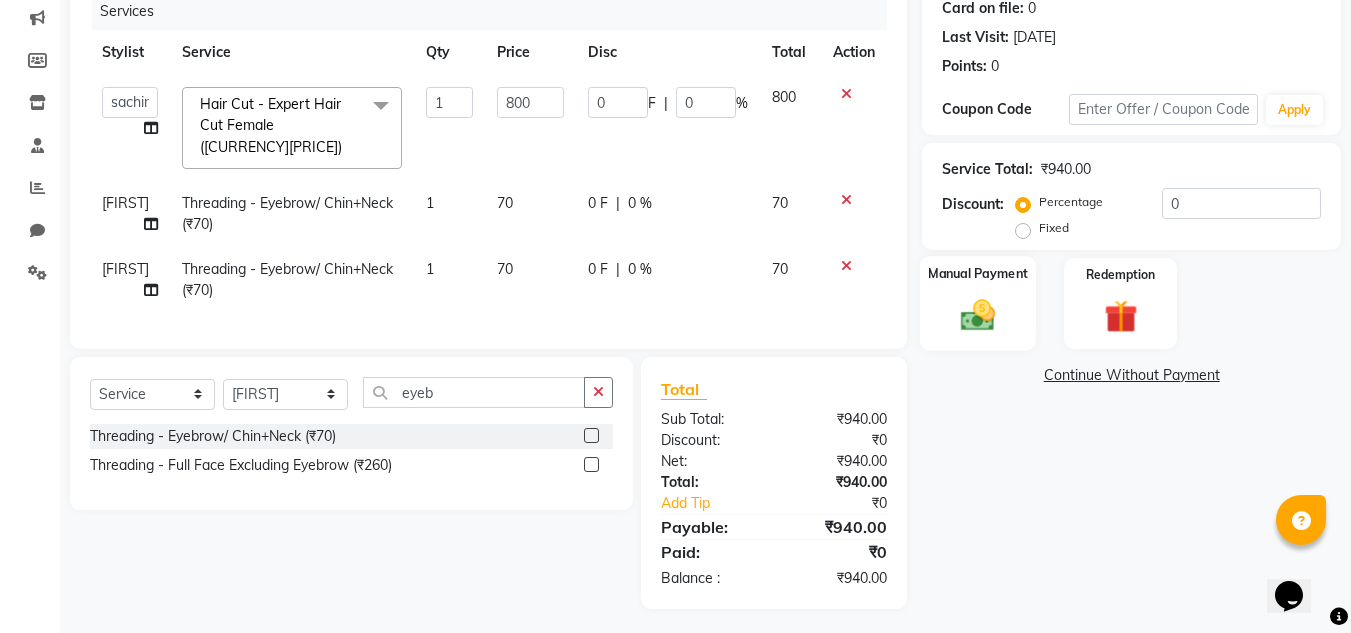 click 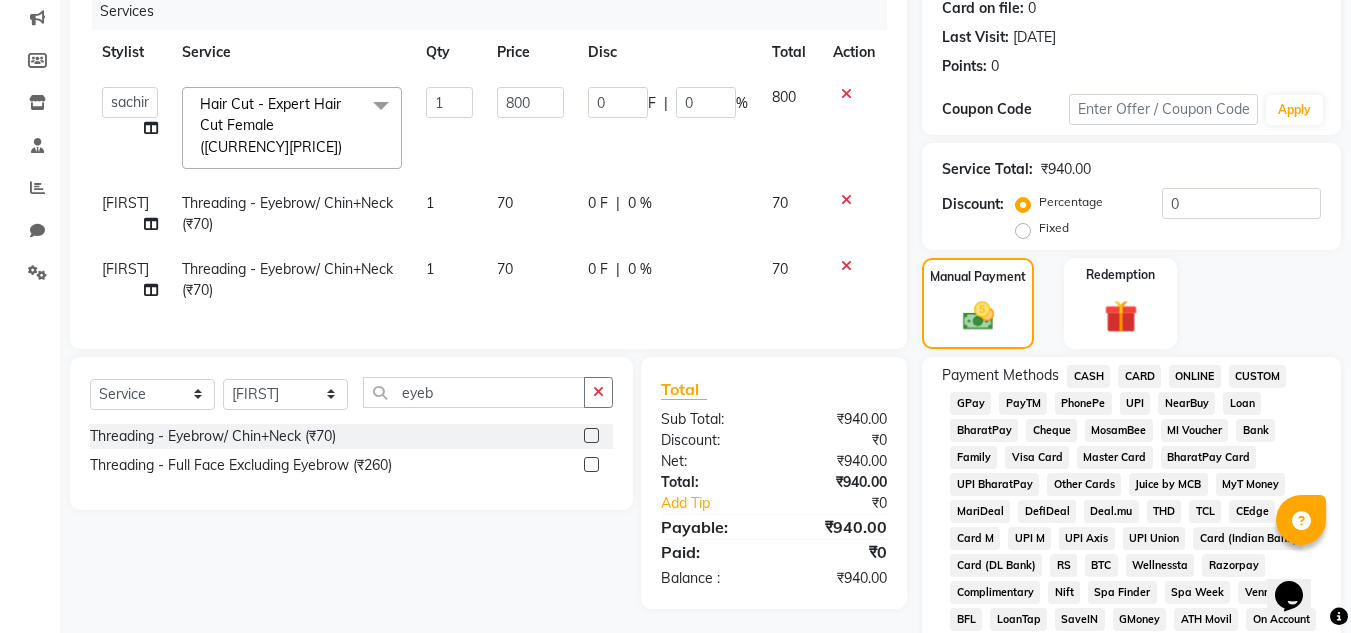 scroll, scrollTop: 555, scrollLeft: 0, axis: vertical 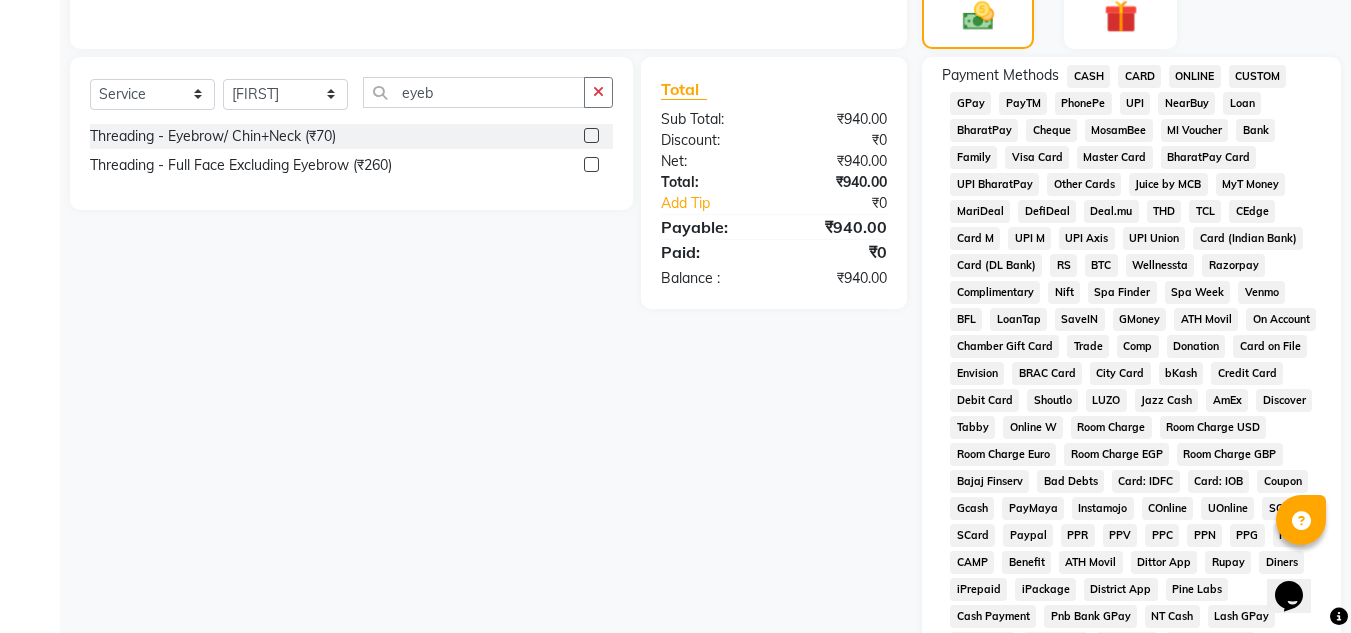 click on "ONLINE" 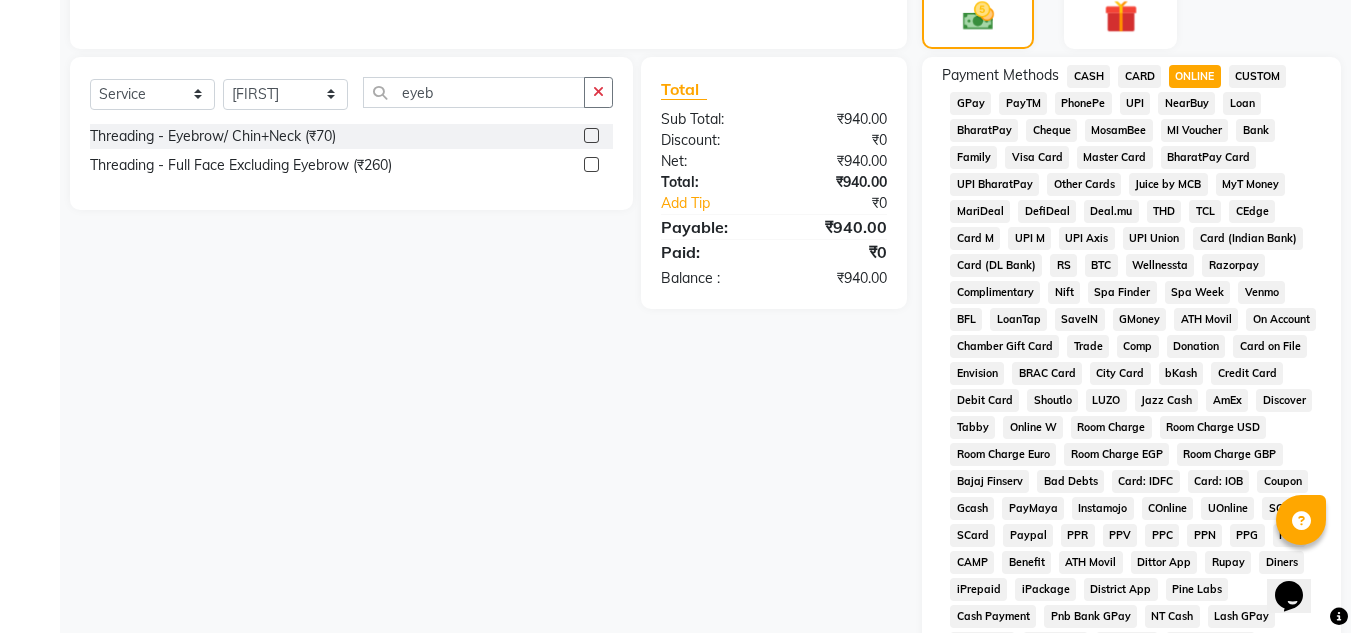 scroll, scrollTop: 869, scrollLeft: 0, axis: vertical 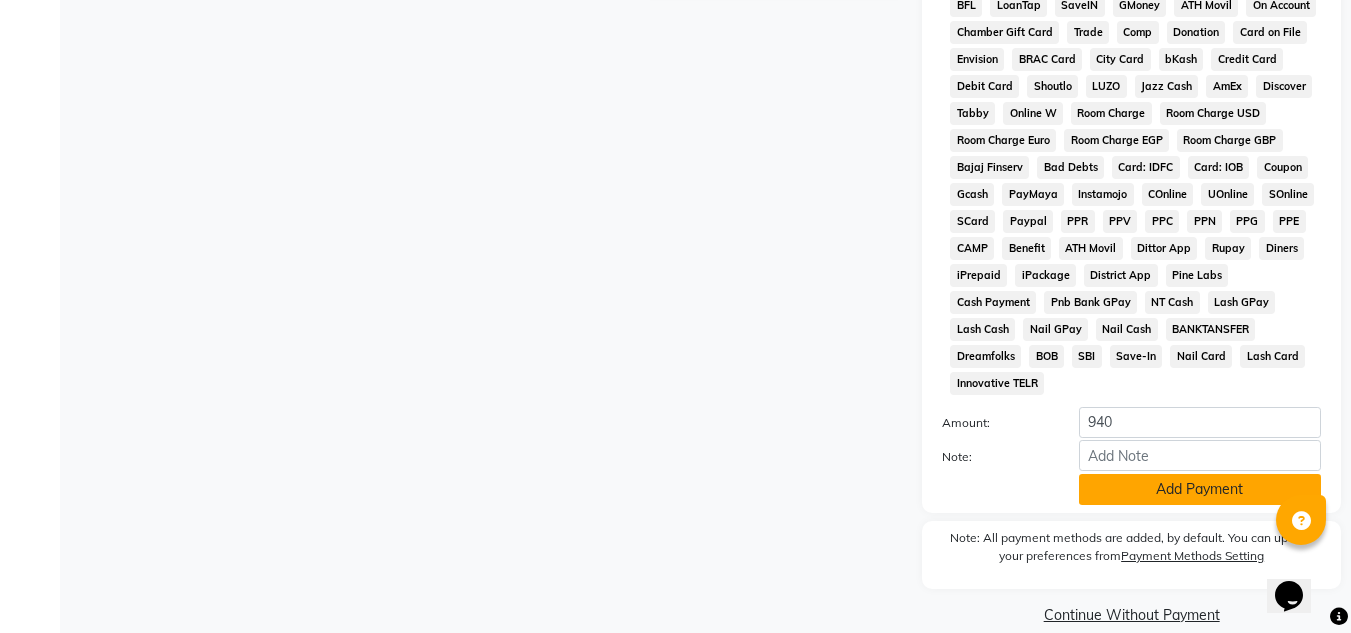 click on "Add Payment" 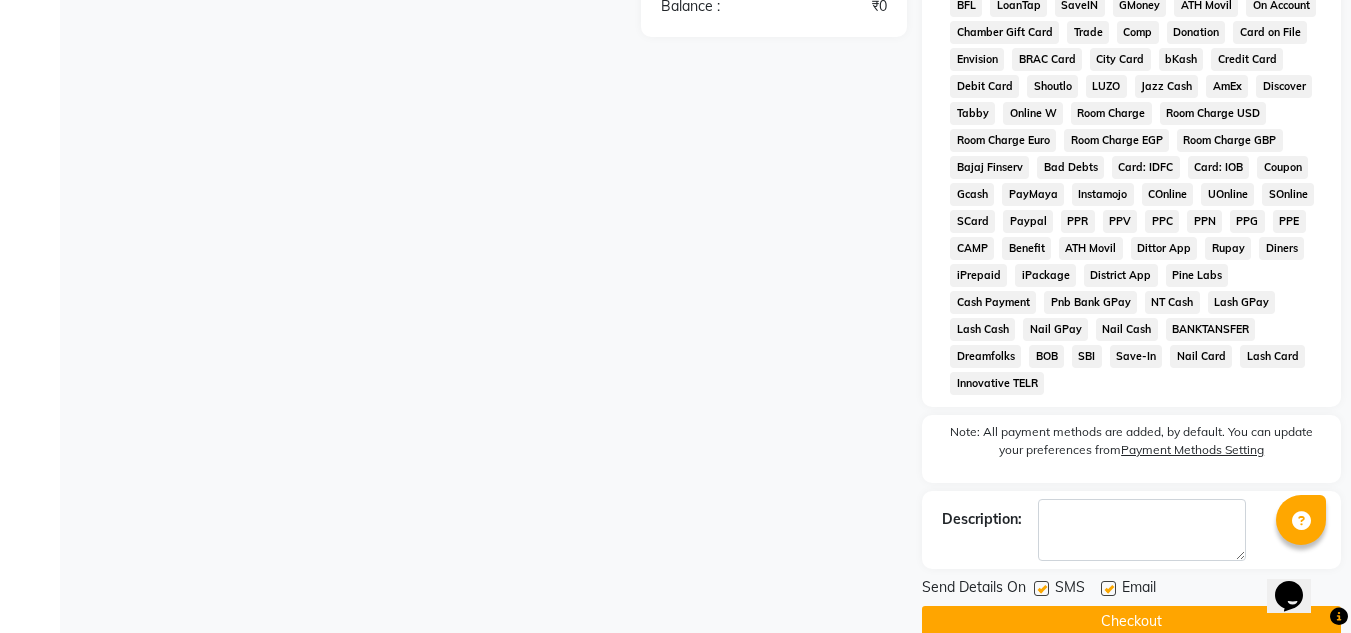 scroll, scrollTop: 876, scrollLeft: 0, axis: vertical 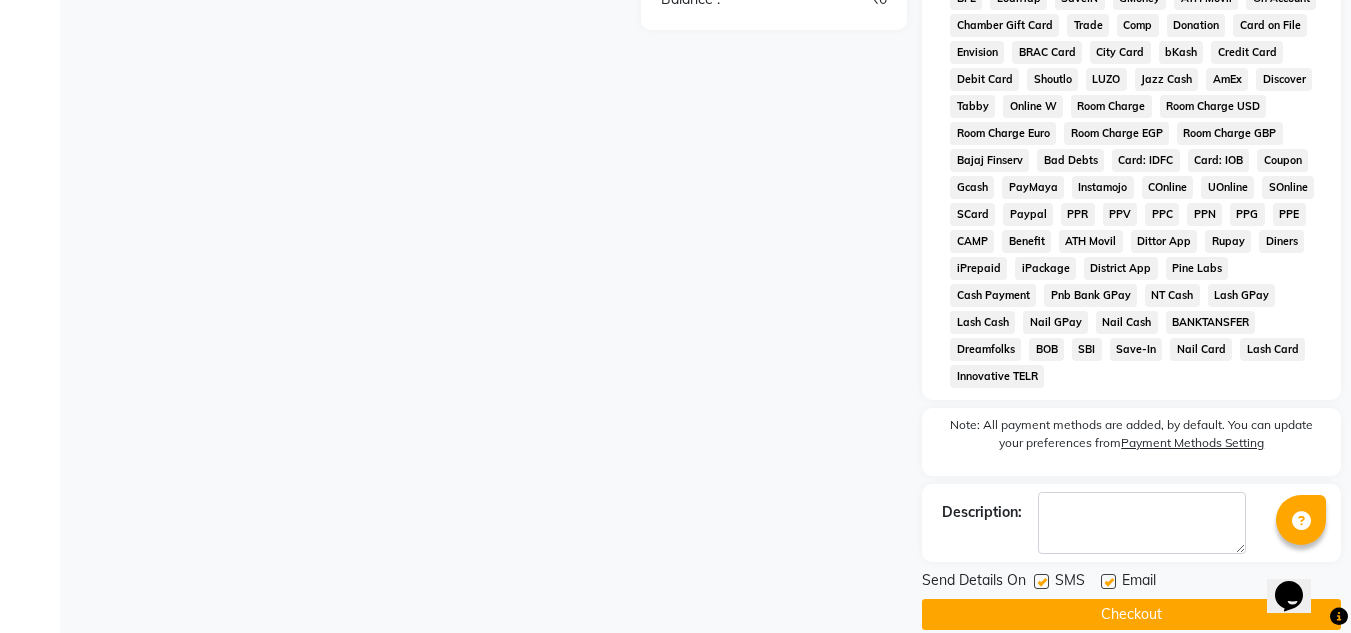 click on "Checkout" 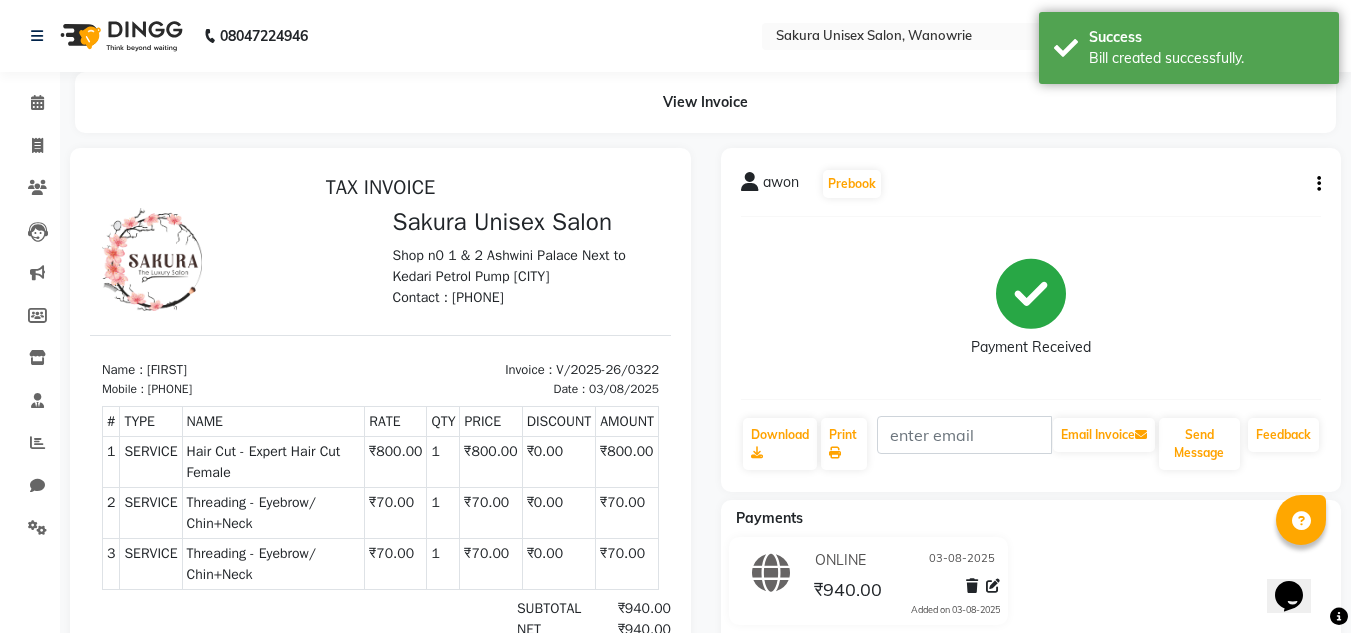 scroll, scrollTop: 0, scrollLeft: 0, axis: both 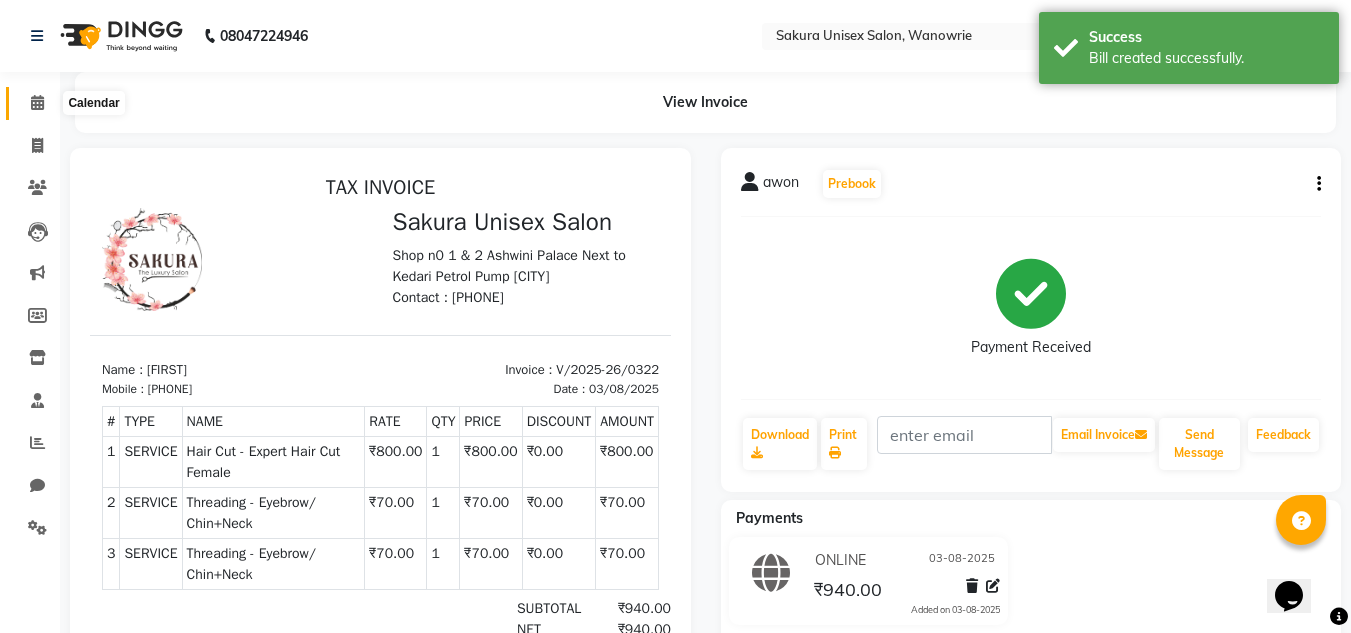 click 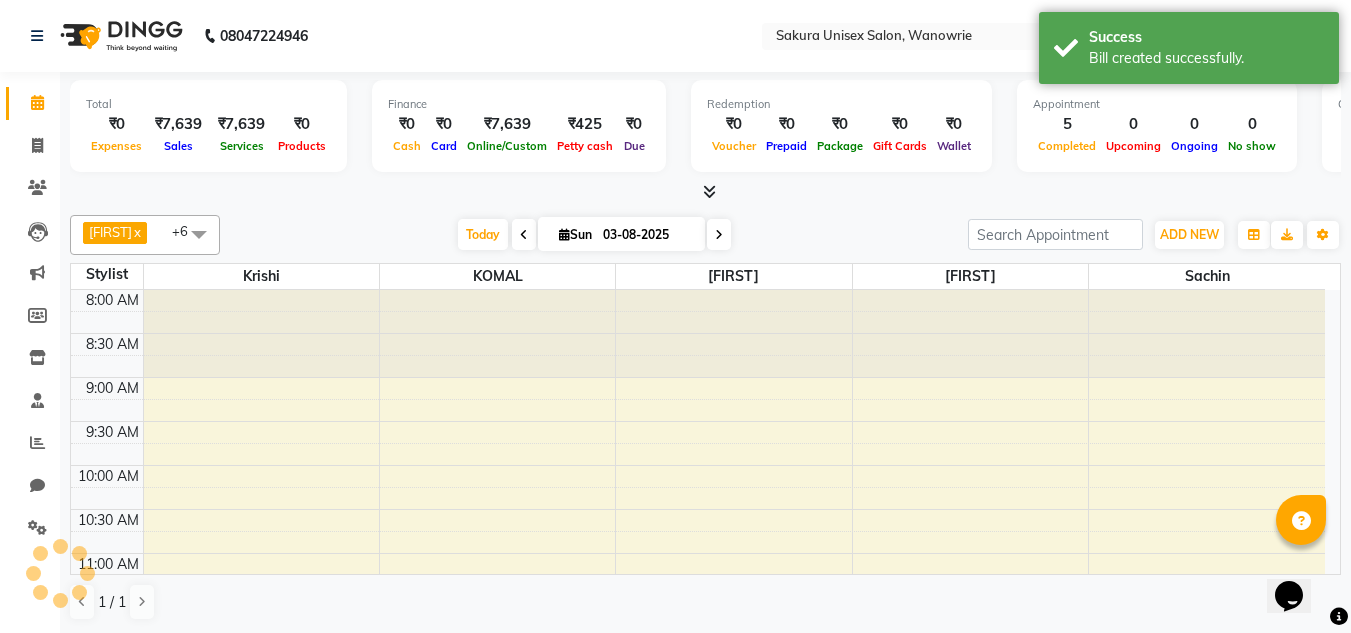 scroll, scrollTop: 705, scrollLeft: 0, axis: vertical 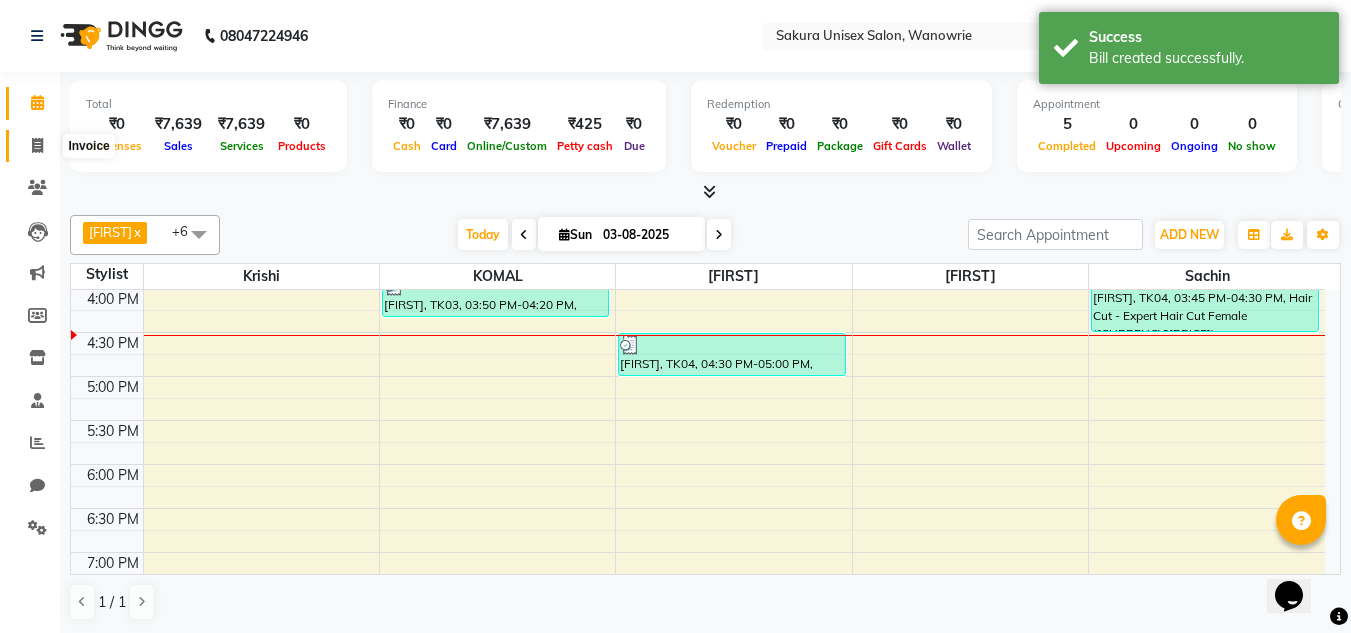 click 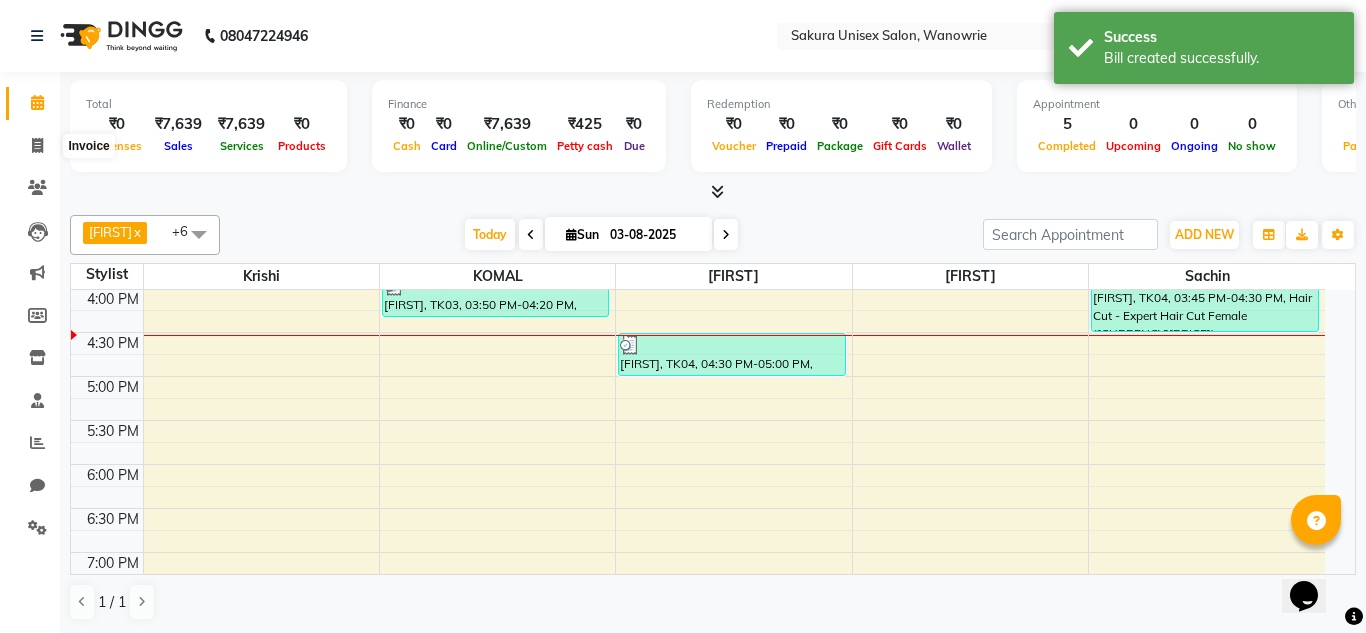 select on "7662" 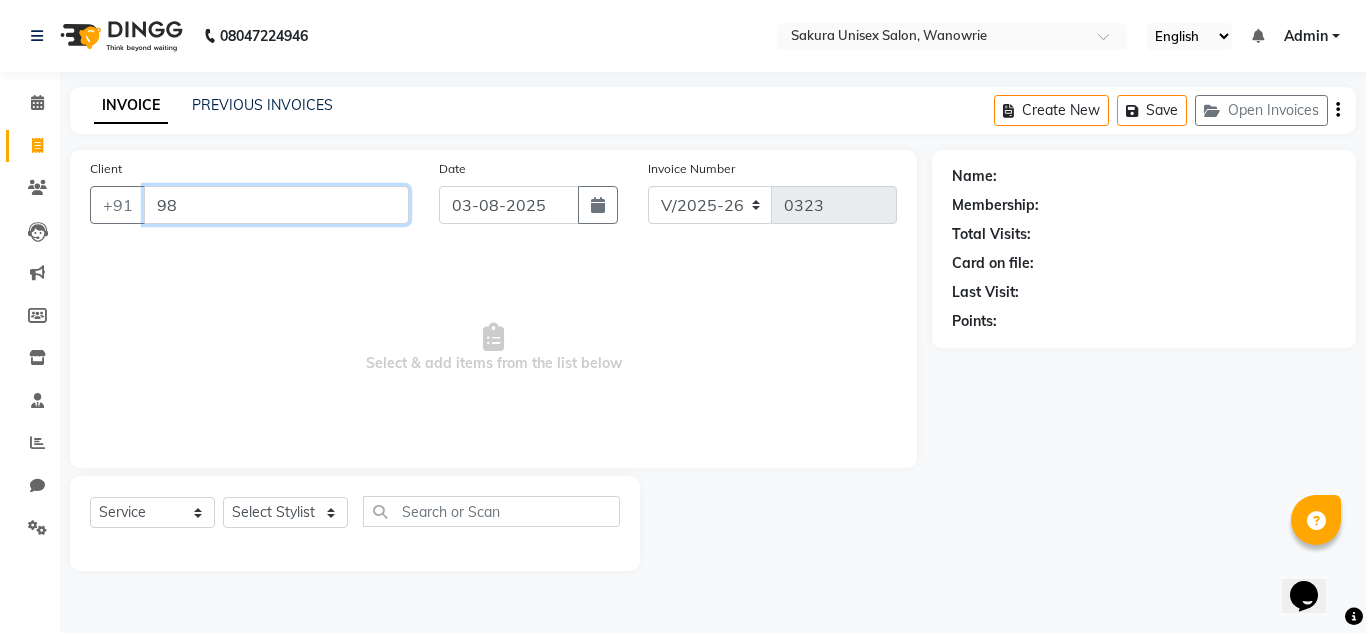 type on "9" 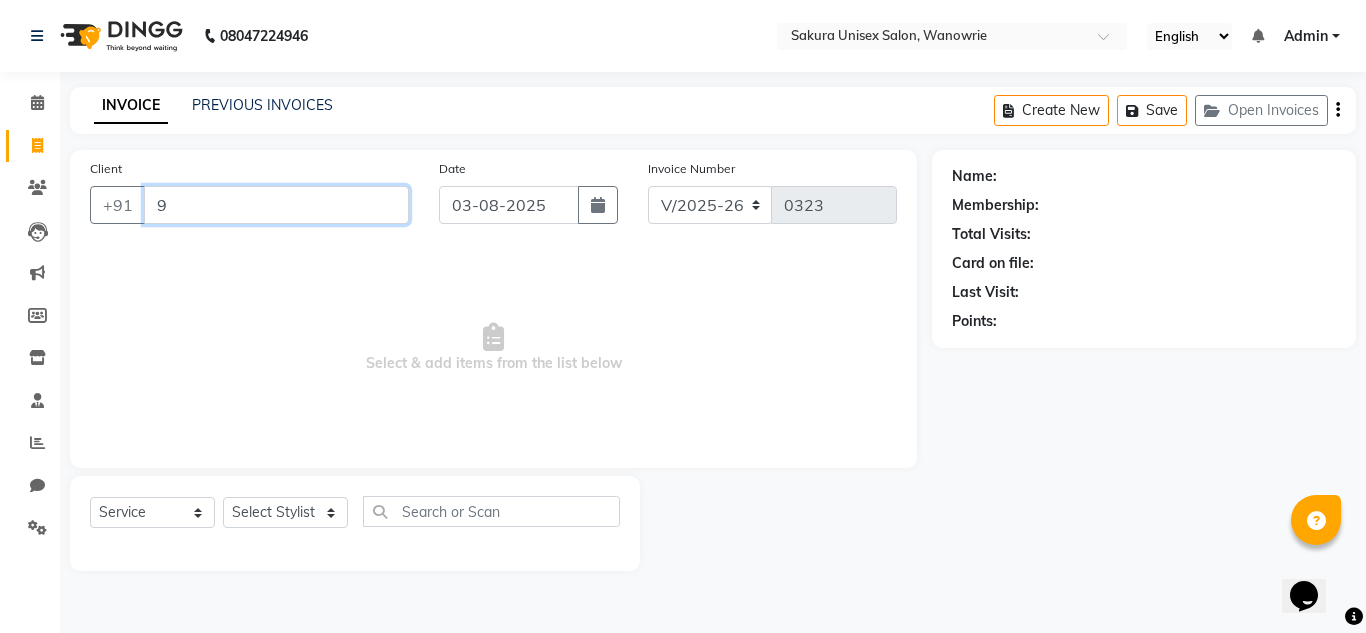type 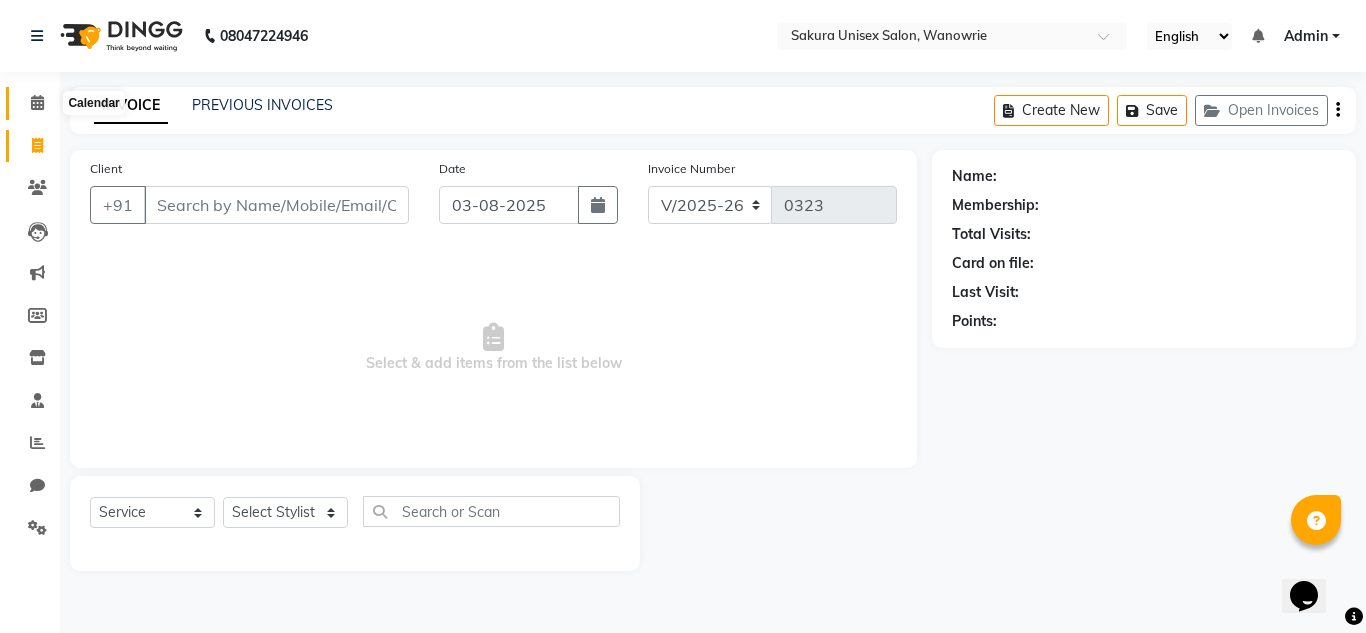 click 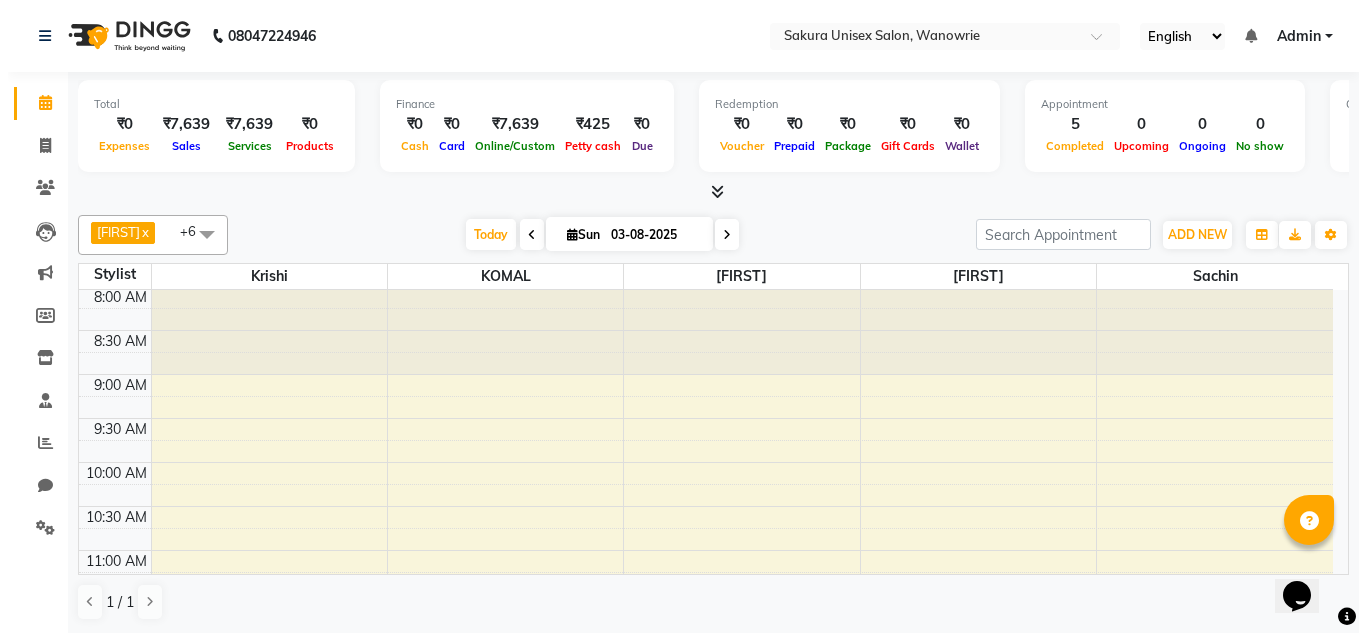 scroll, scrollTop: 0, scrollLeft: 0, axis: both 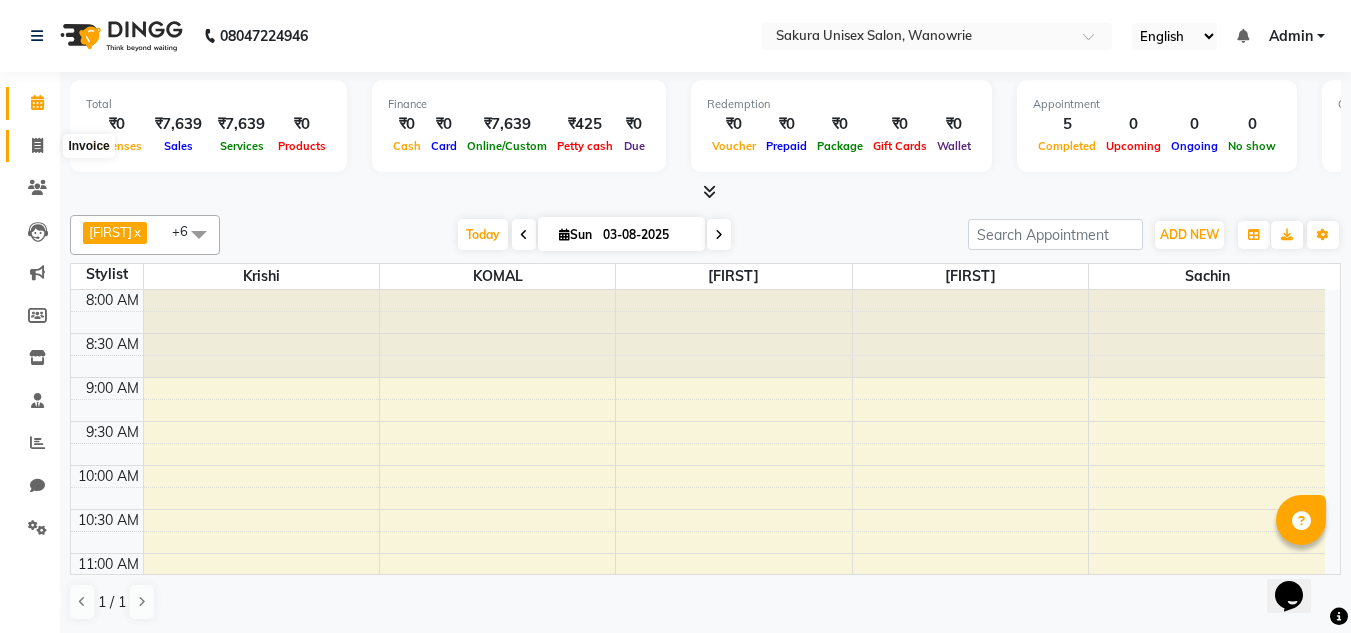 click 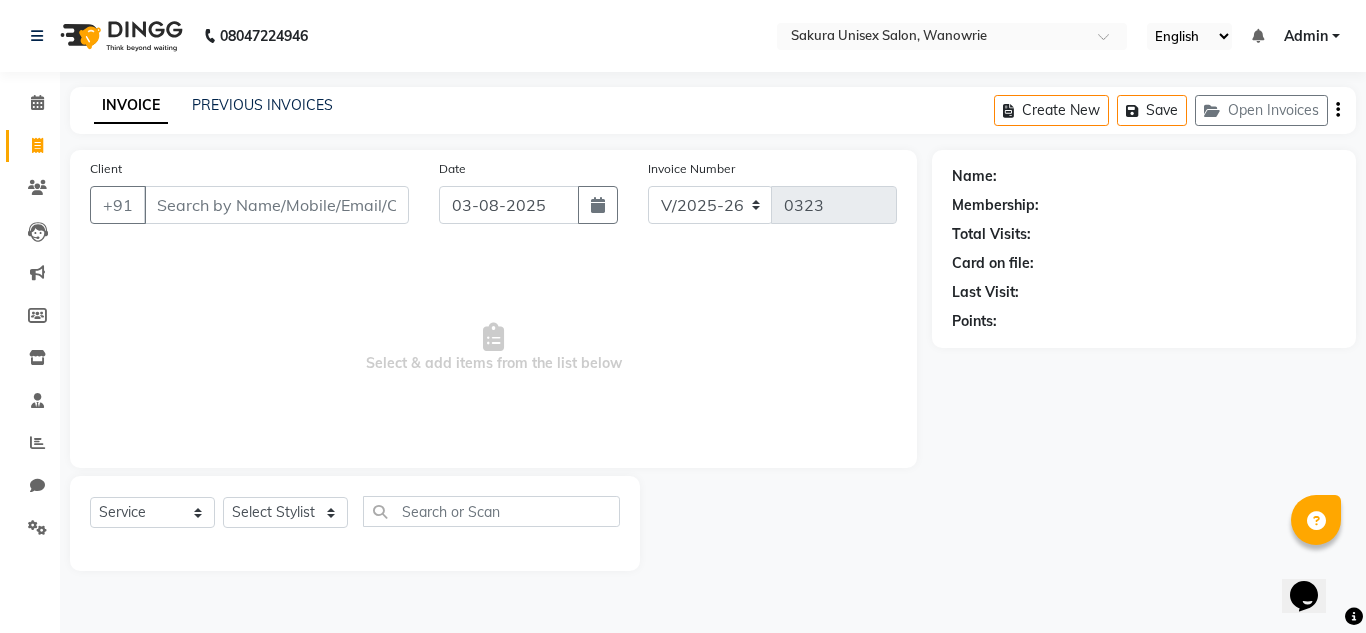 click on "Client" at bounding box center [276, 205] 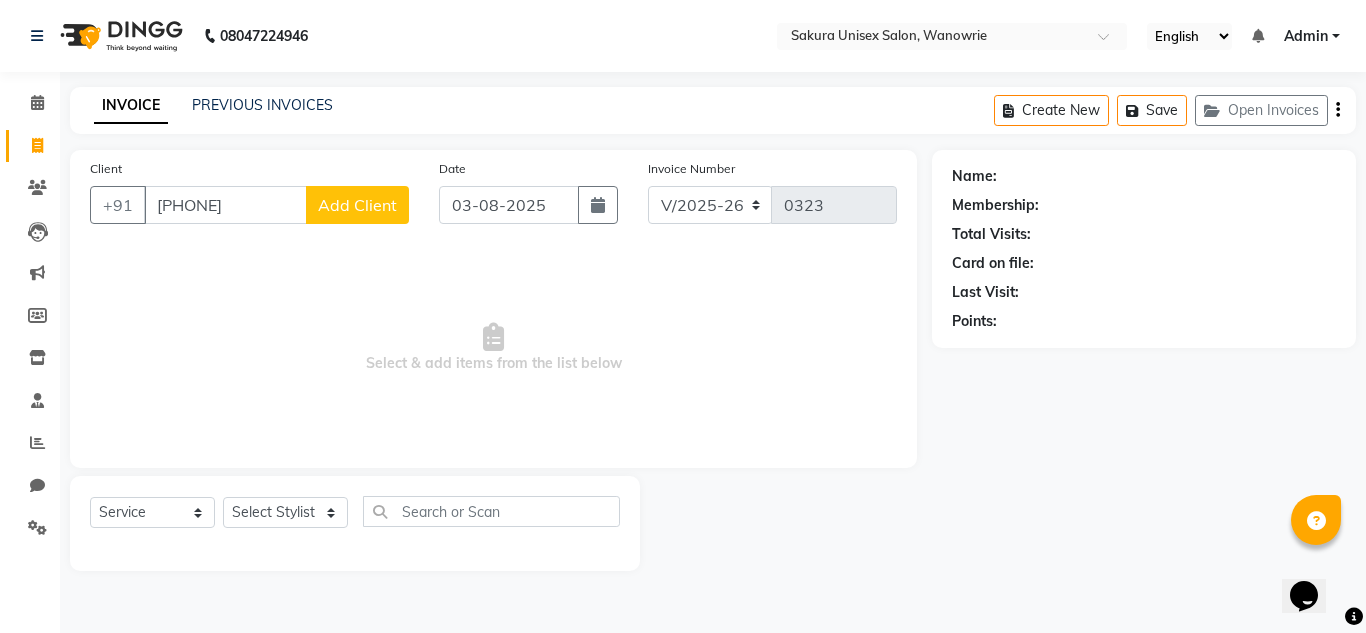 type on "[PHONE]" 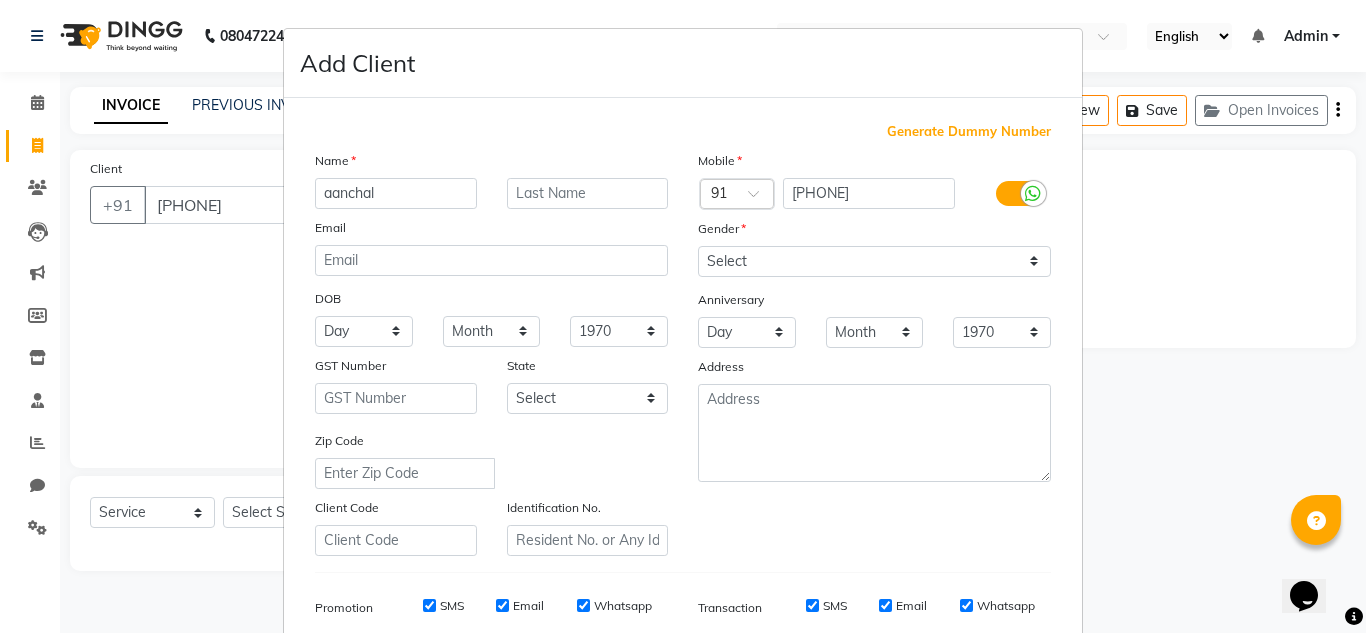 type on "aanchal" 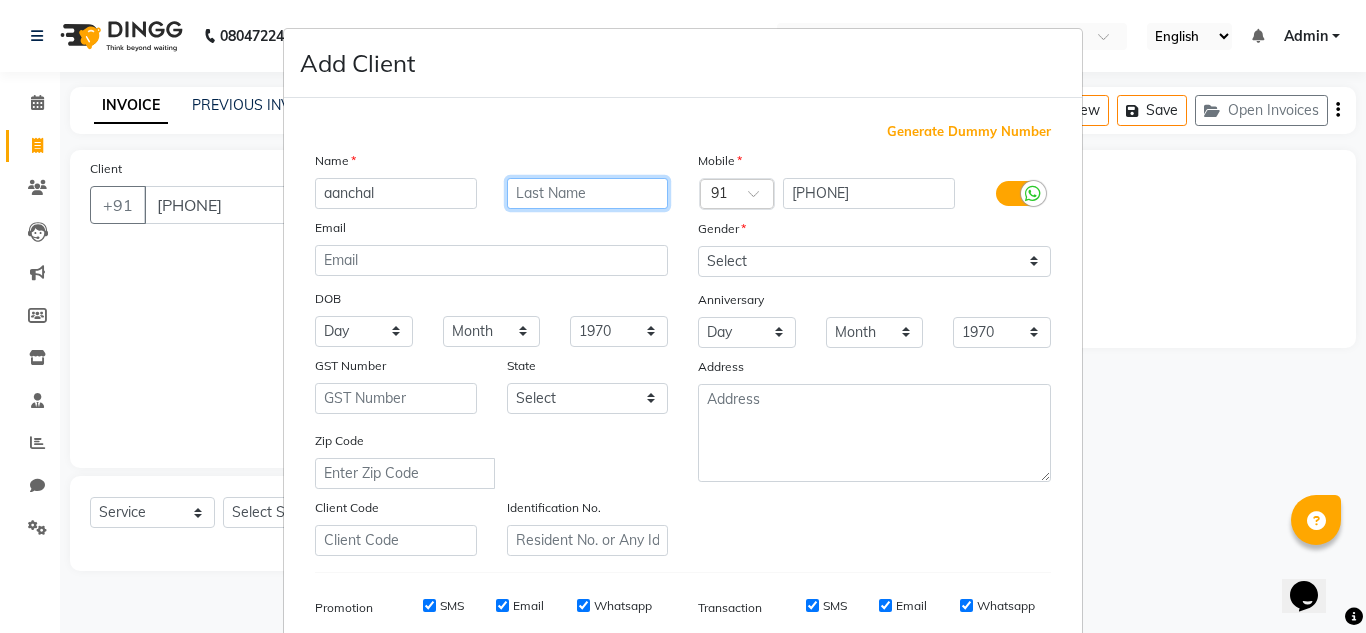 click at bounding box center [588, 193] 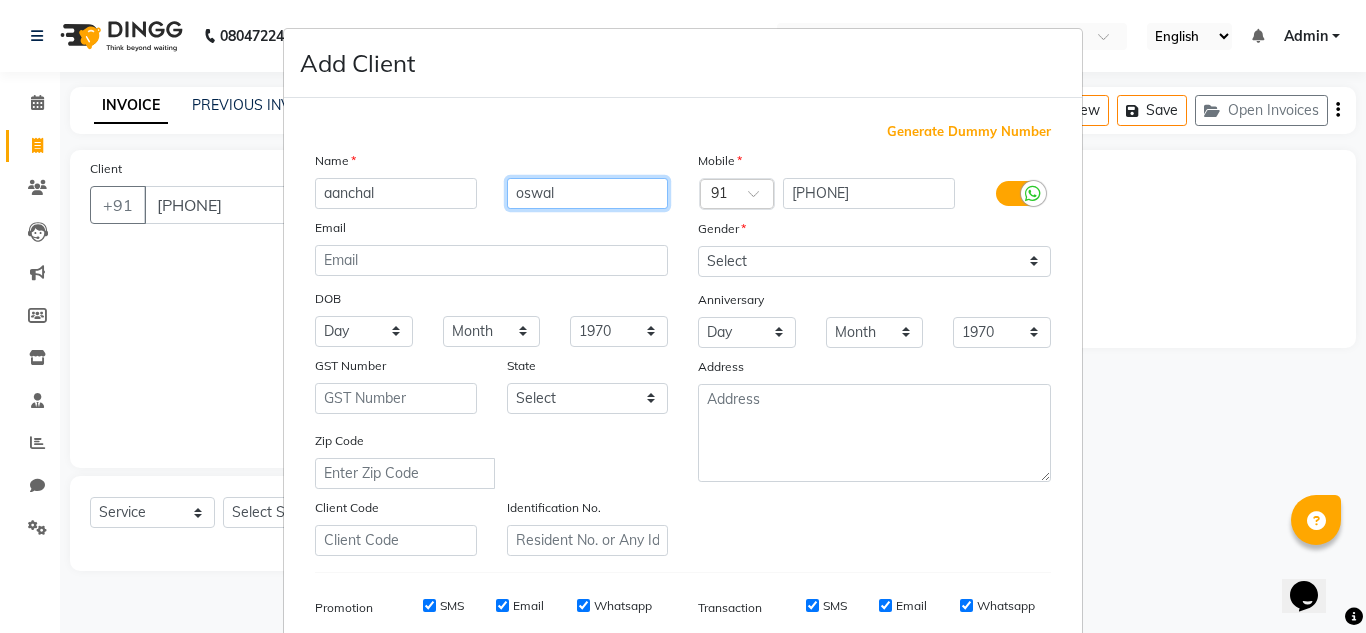 type on "oswal" 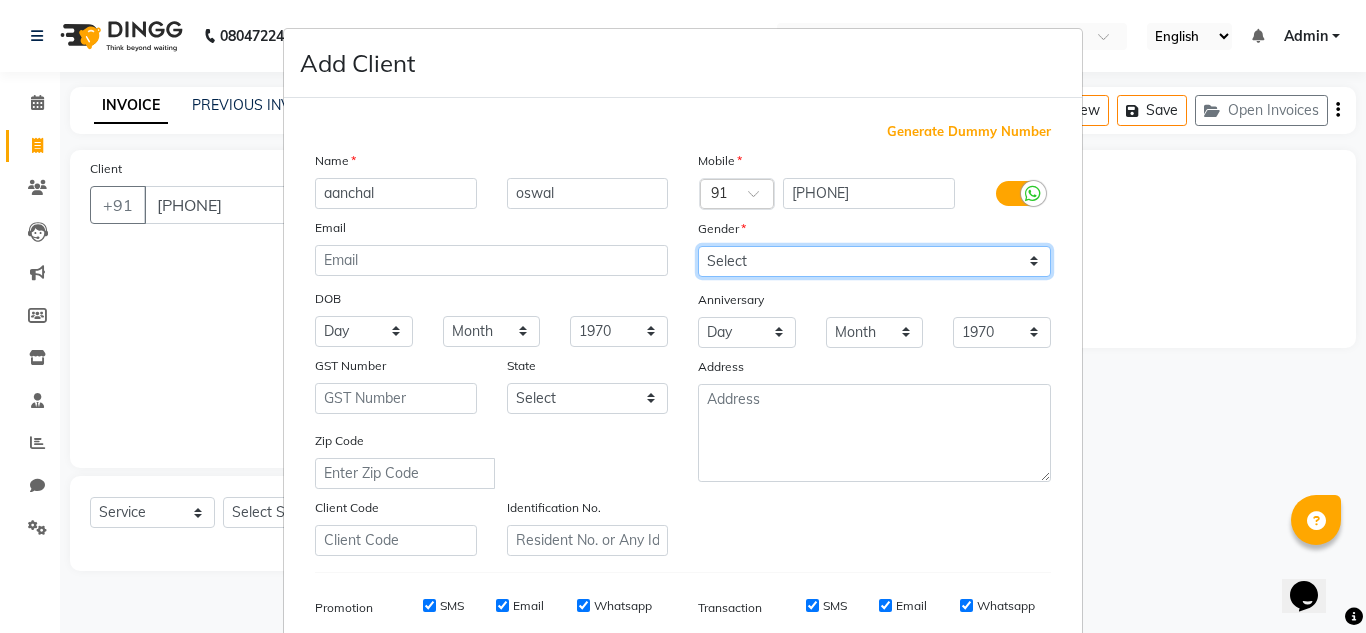 click on "Select Male Female Other Prefer Not To Say" at bounding box center [874, 261] 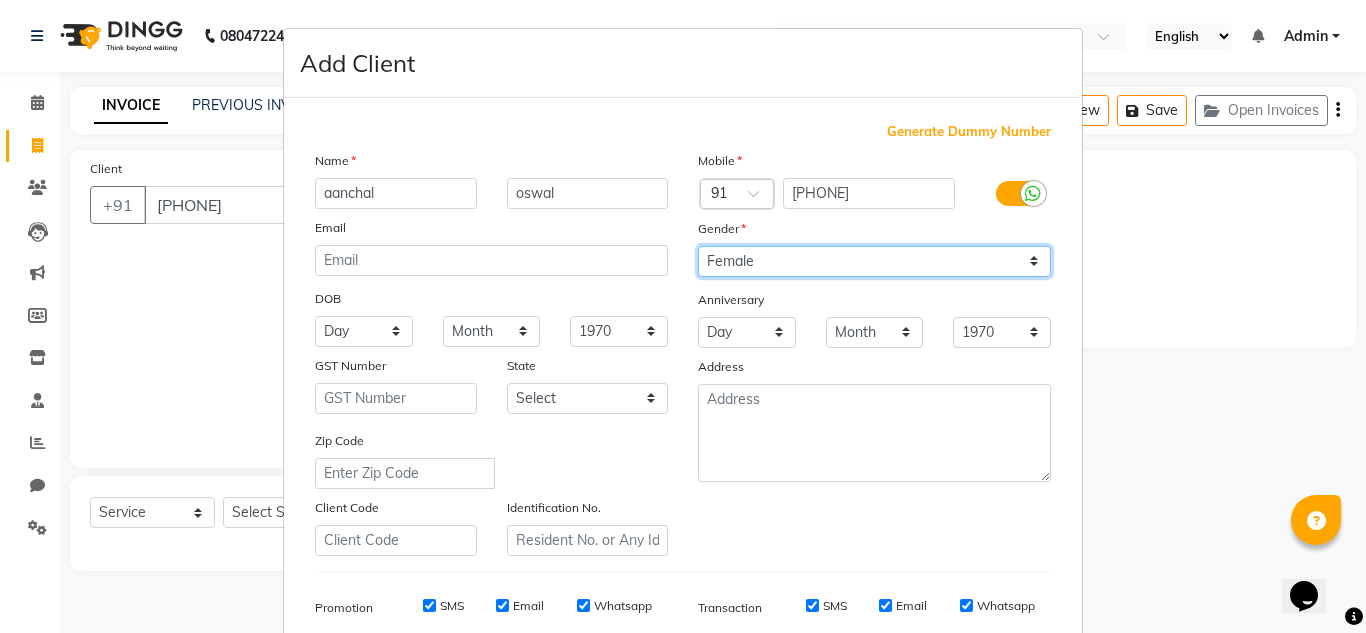 click on "Select Male Female Other Prefer Not To Say" at bounding box center [874, 261] 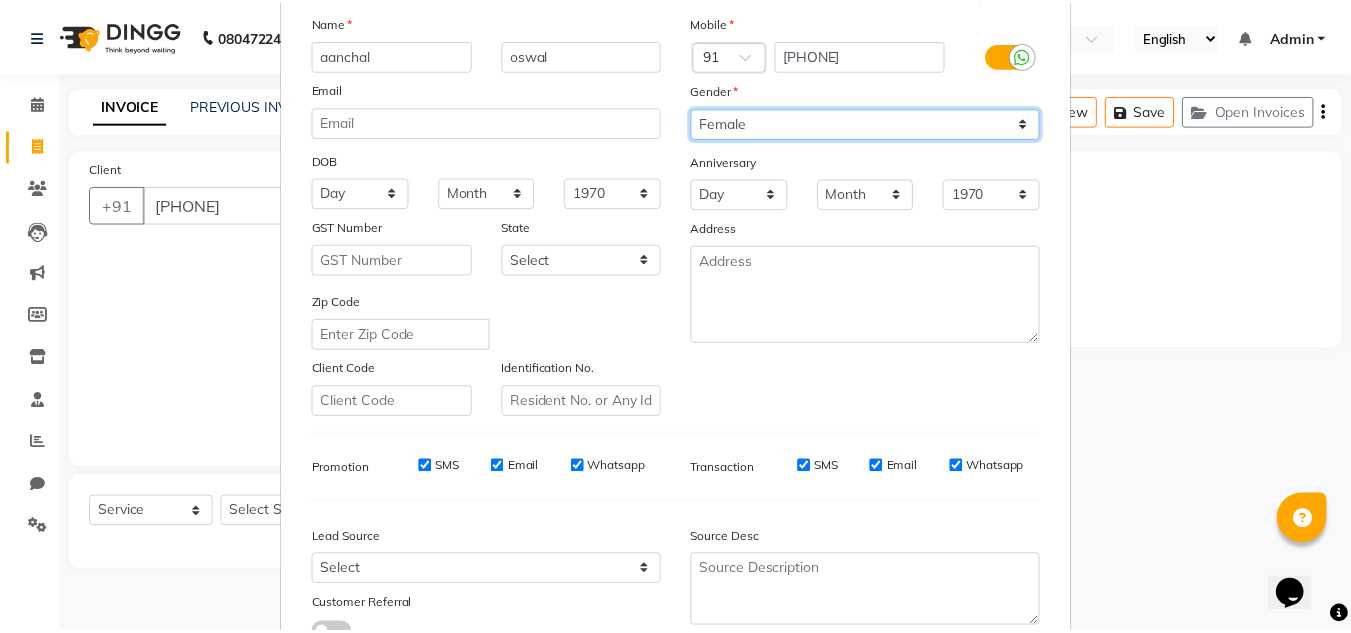 scroll, scrollTop: 290, scrollLeft: 0, axis: vertical 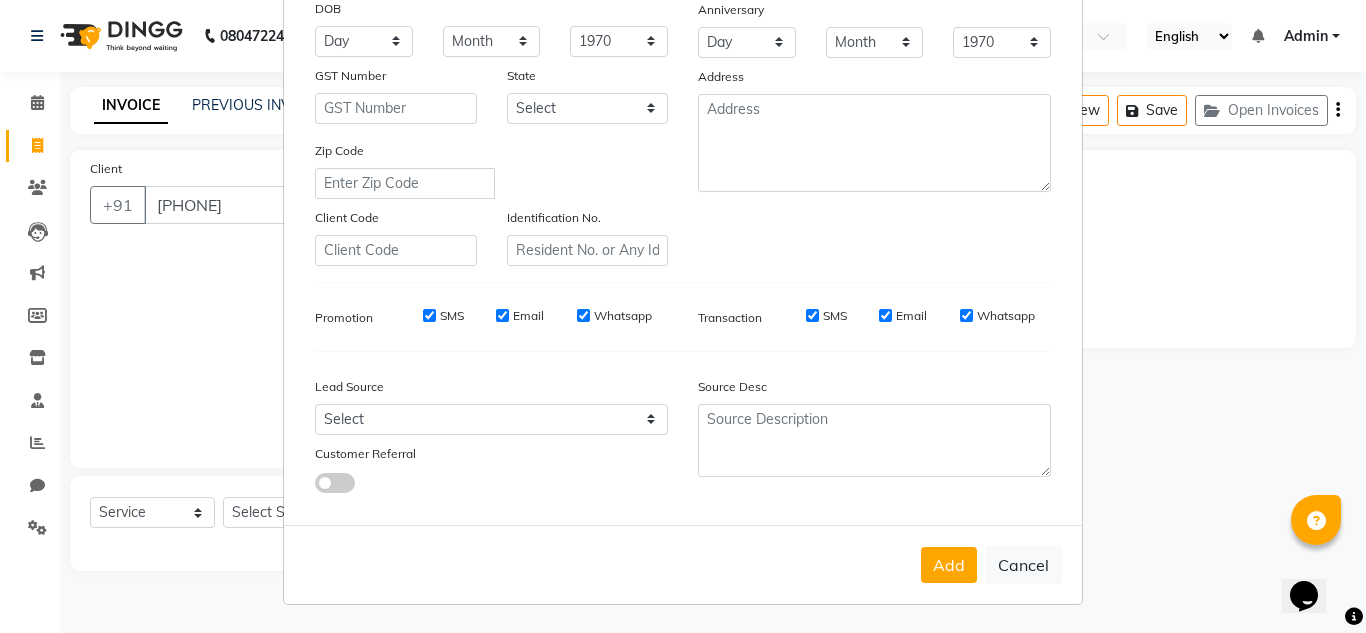 click on "Add" at bounding box center (949, 565) 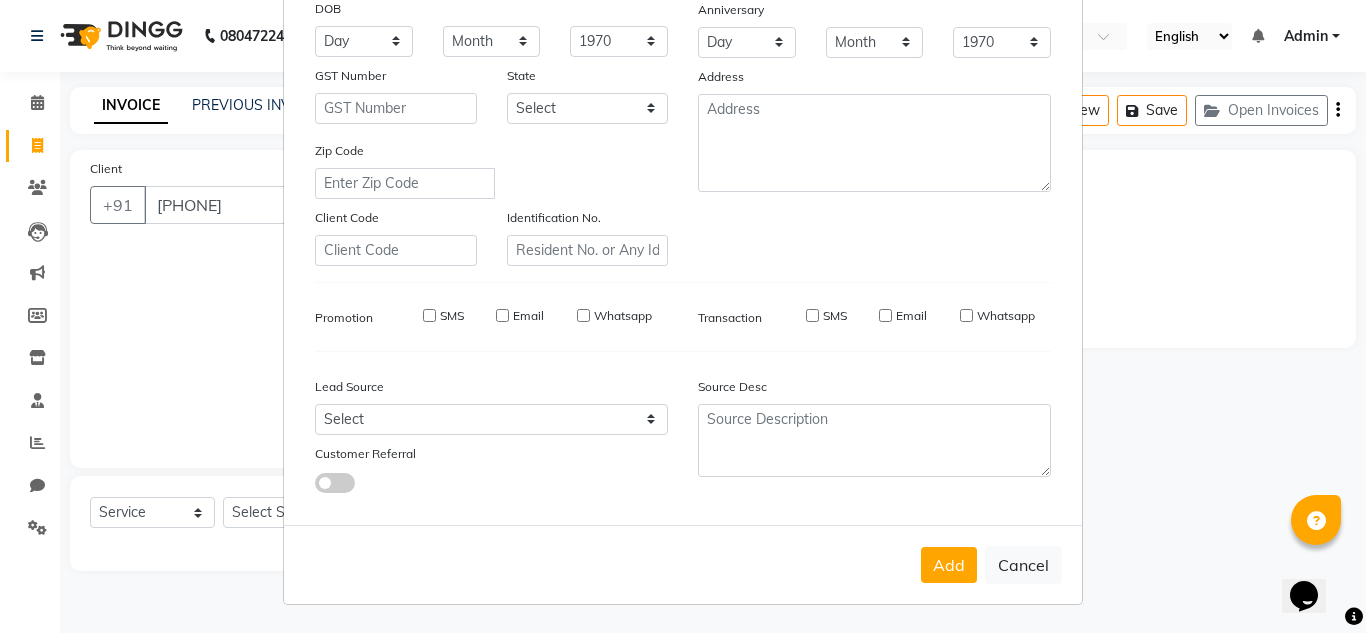 type 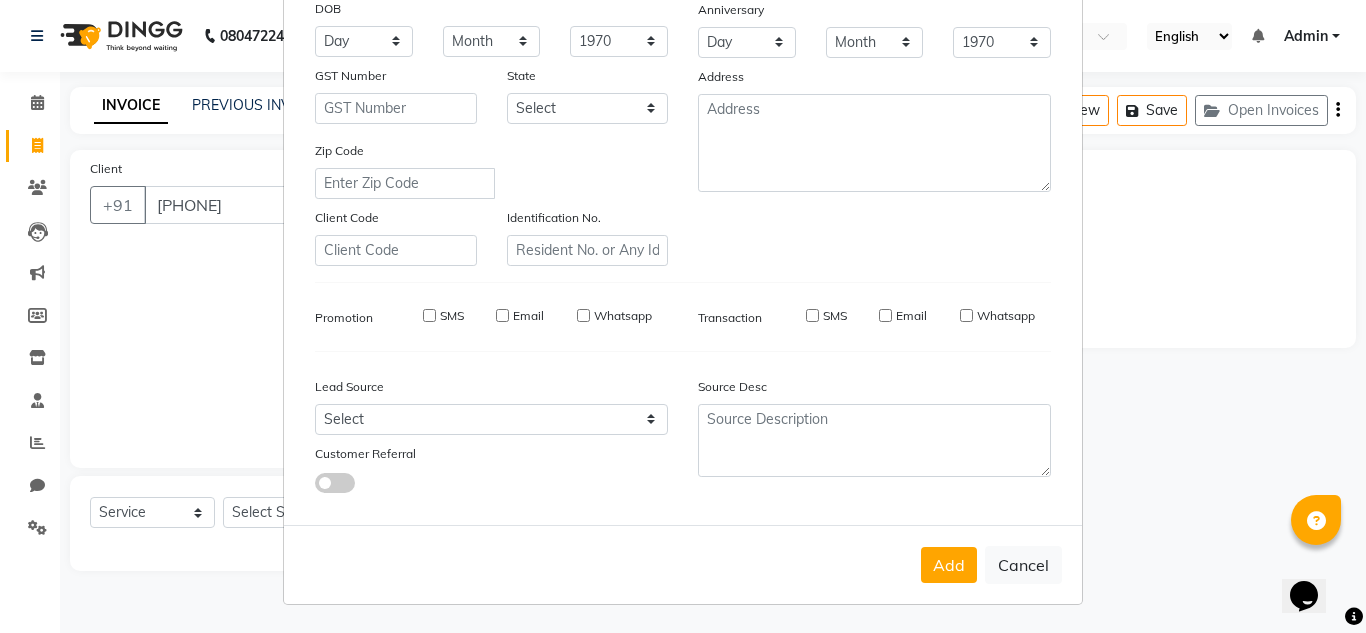 type 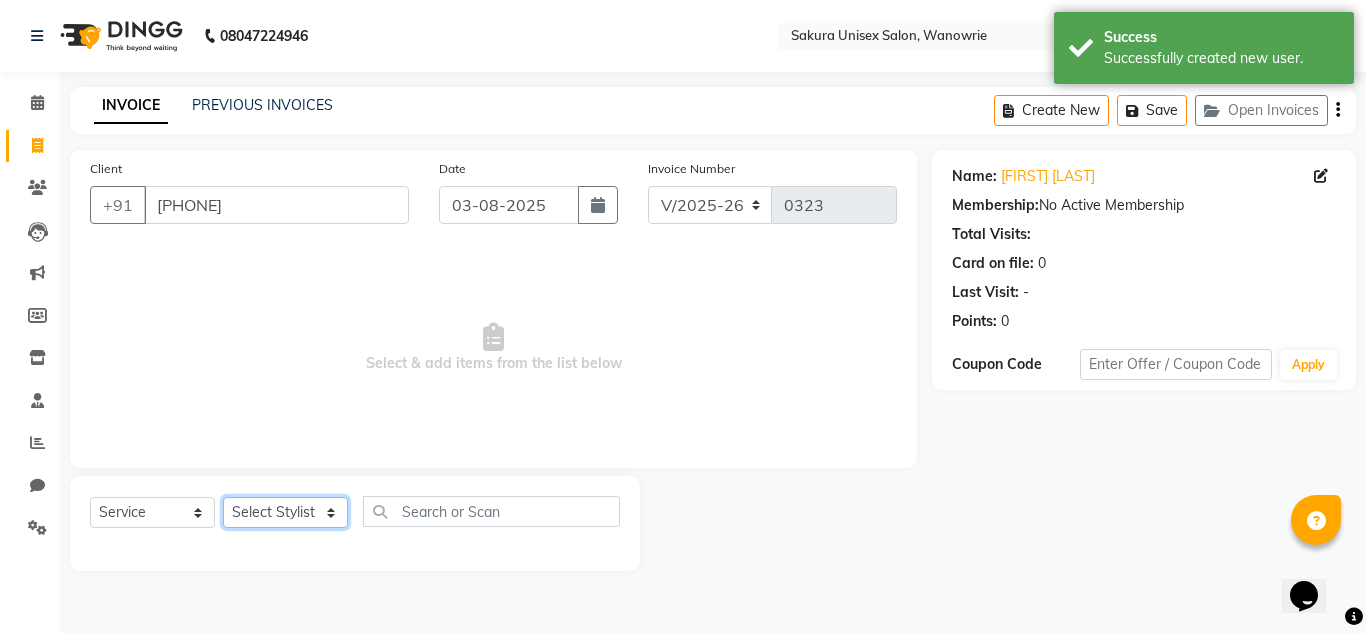 click on "Select Stylist [NAME]   [NAME] [NAME] [NAME]  [NAME] [NAME] [NAME]" 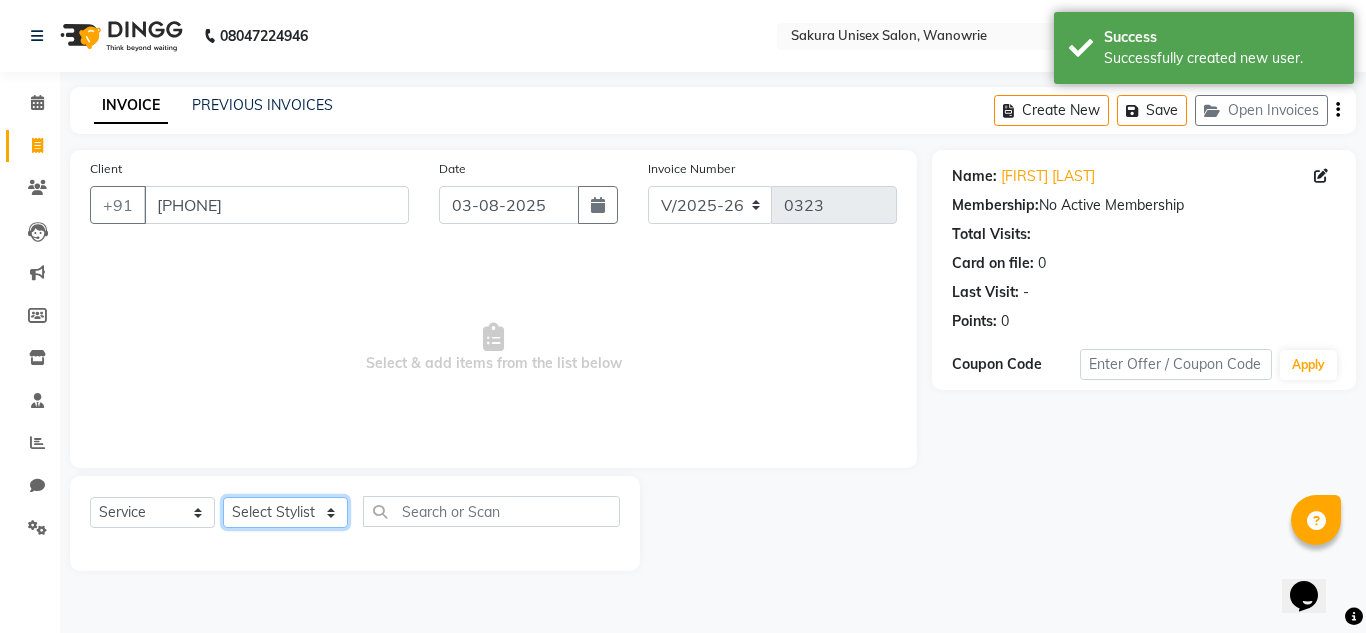 select on "87943" 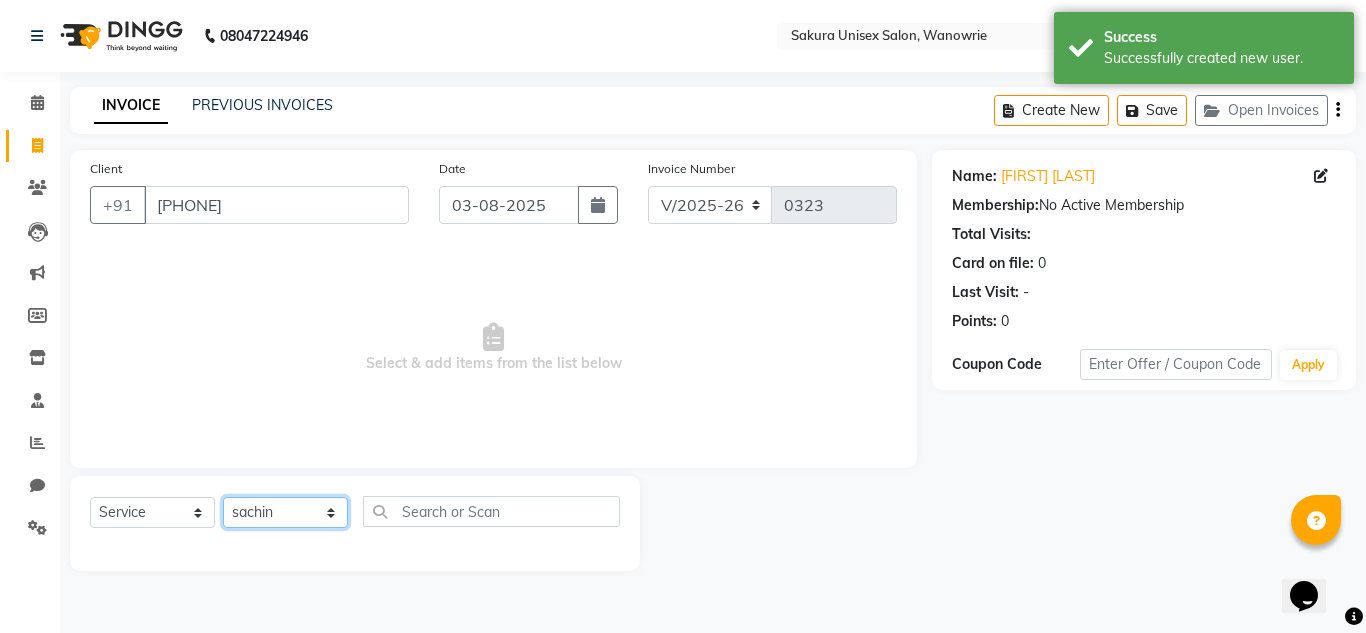 click on "Select Stylist [NAME]   [NAME] [NAME] [NAME]  [NAME] [NAME] [NAME]" 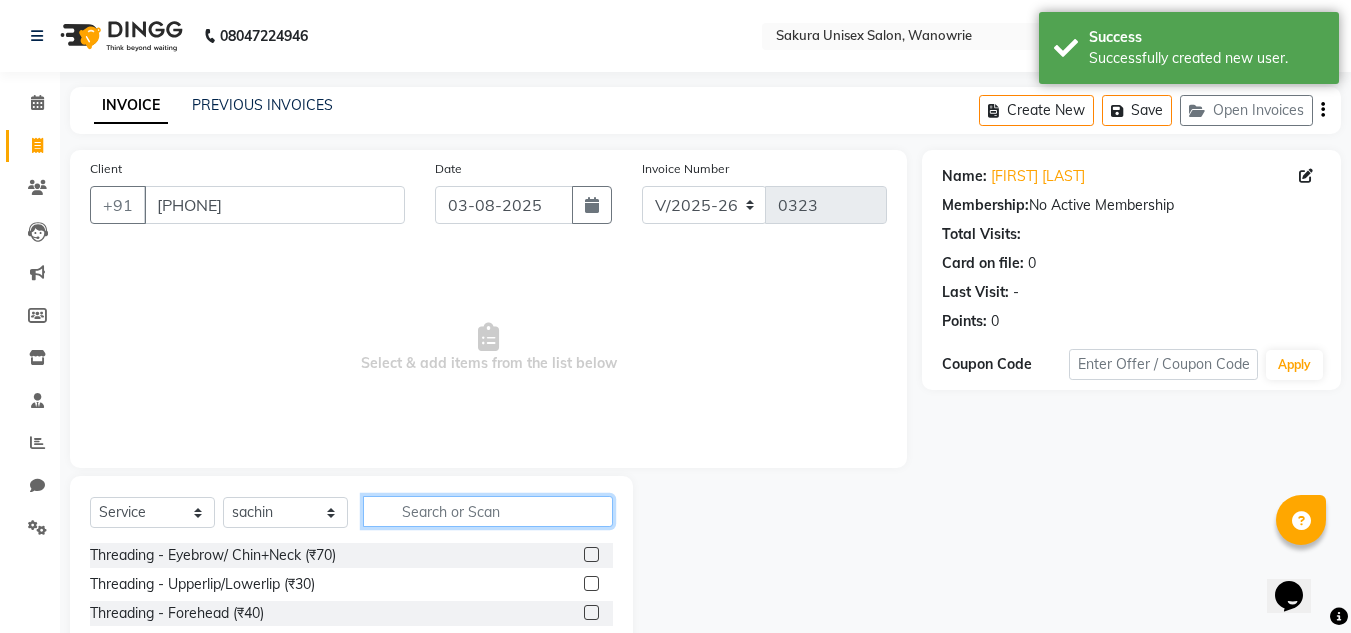 click 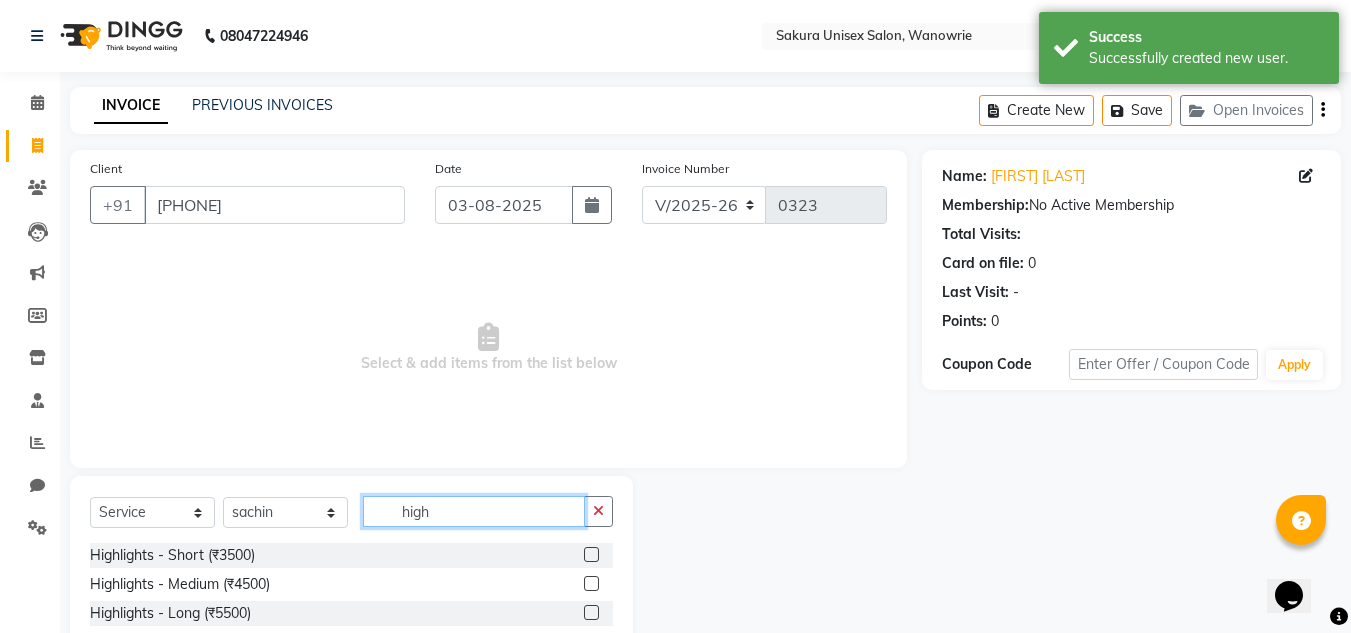 scroll, scrollTop: 84, scrollLeft: 0, axis: vertical 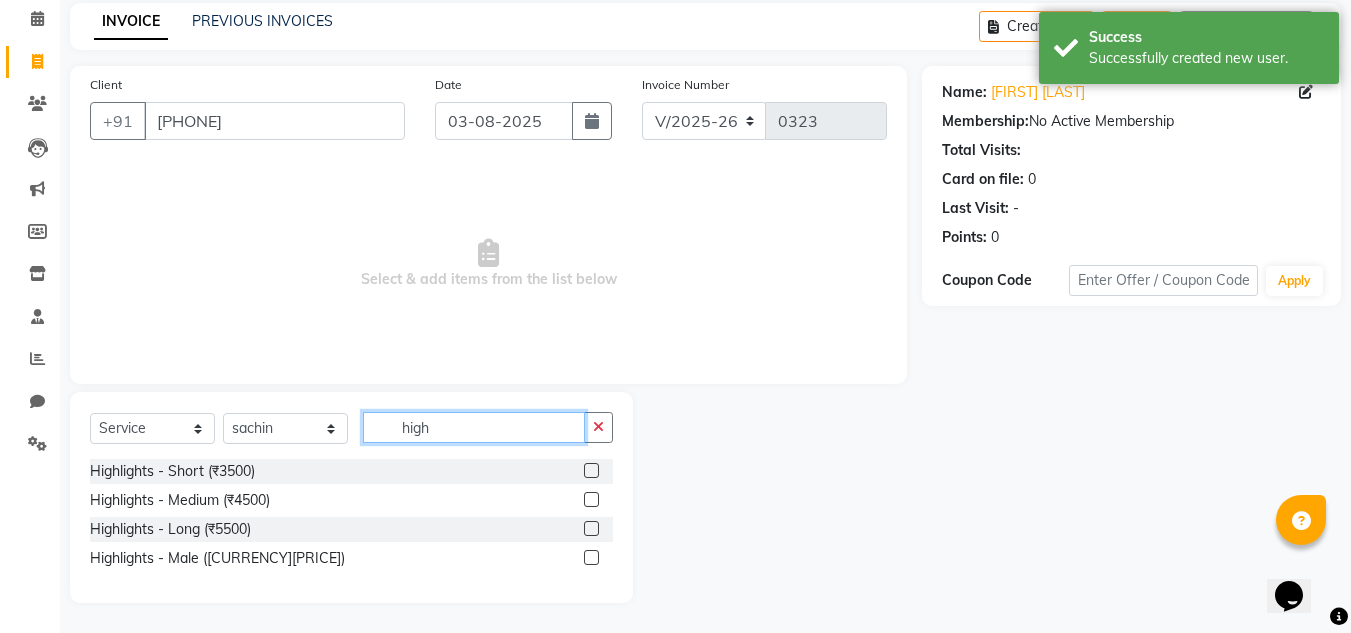type on "high" 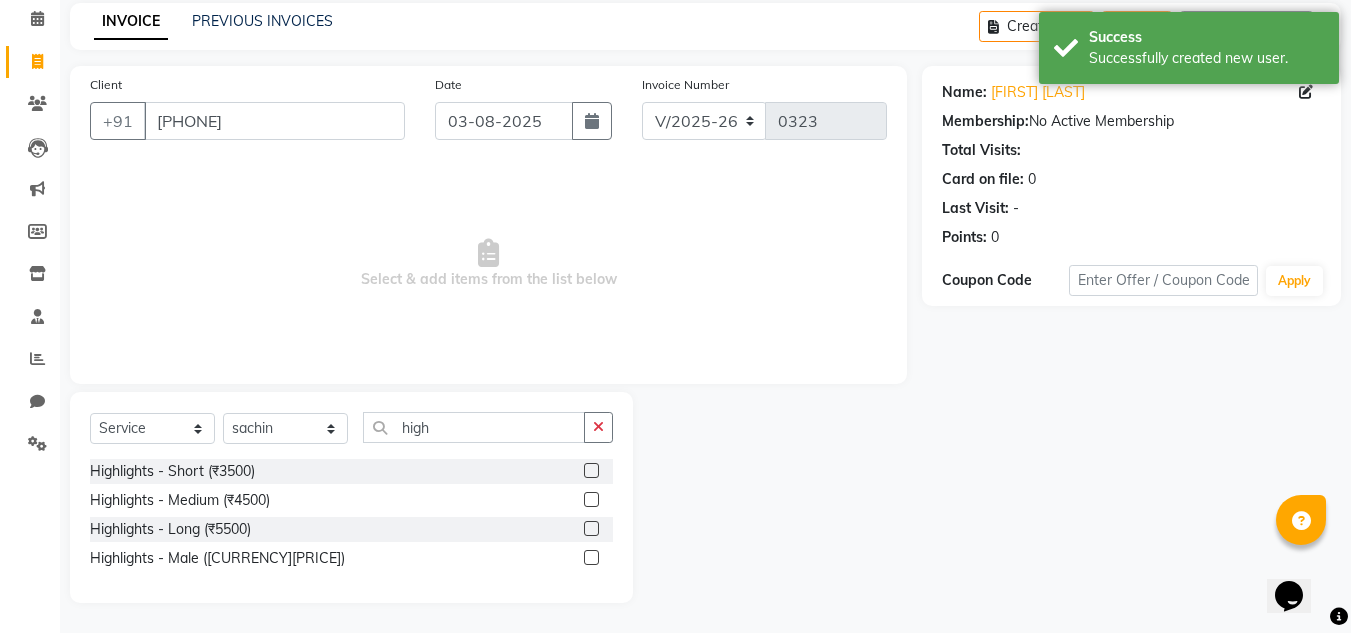 click 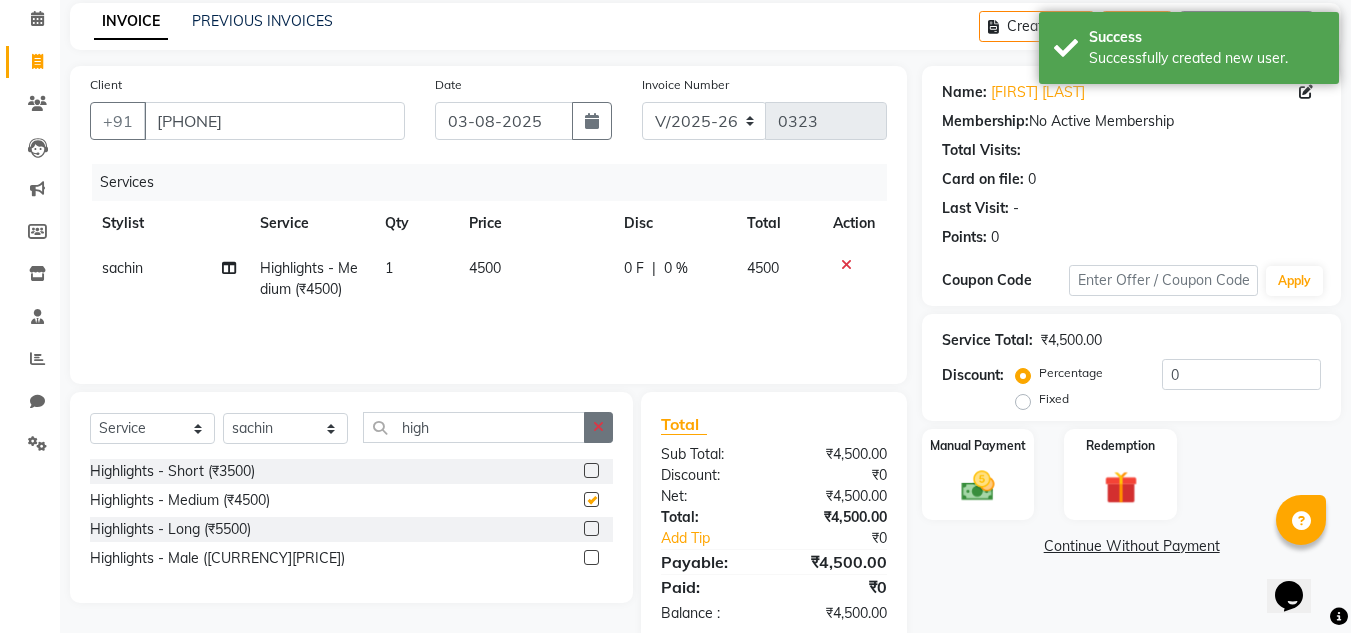 checkbox on "false" 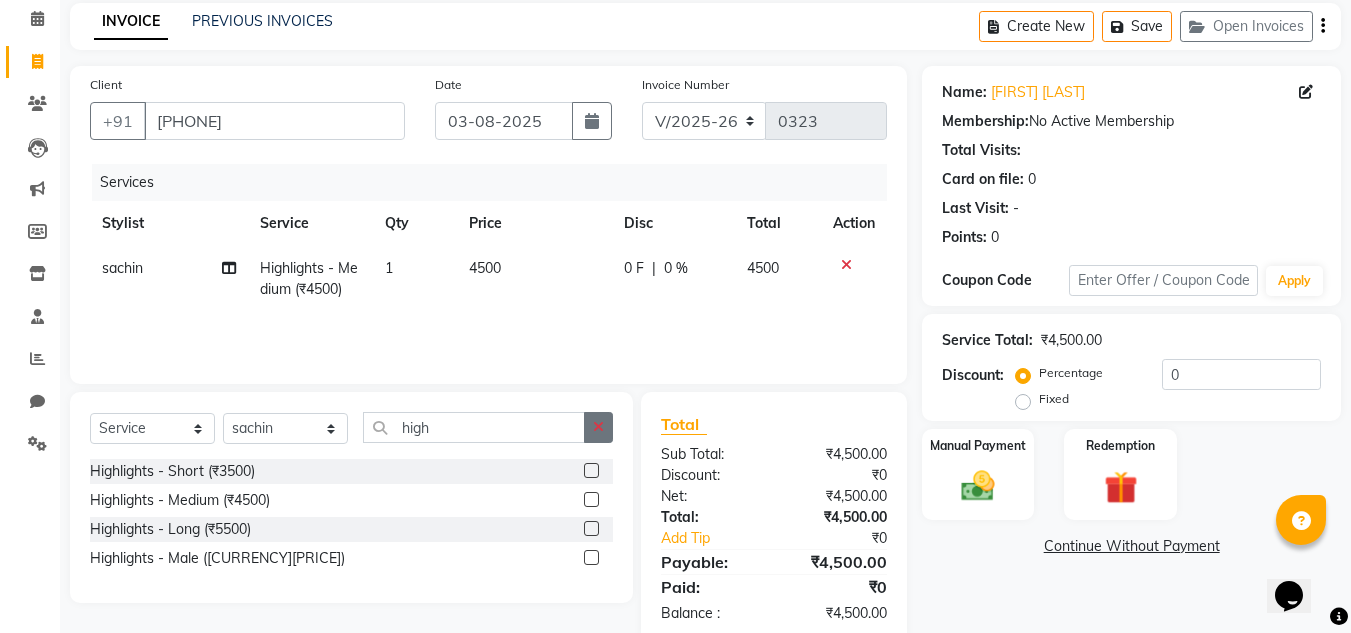 click 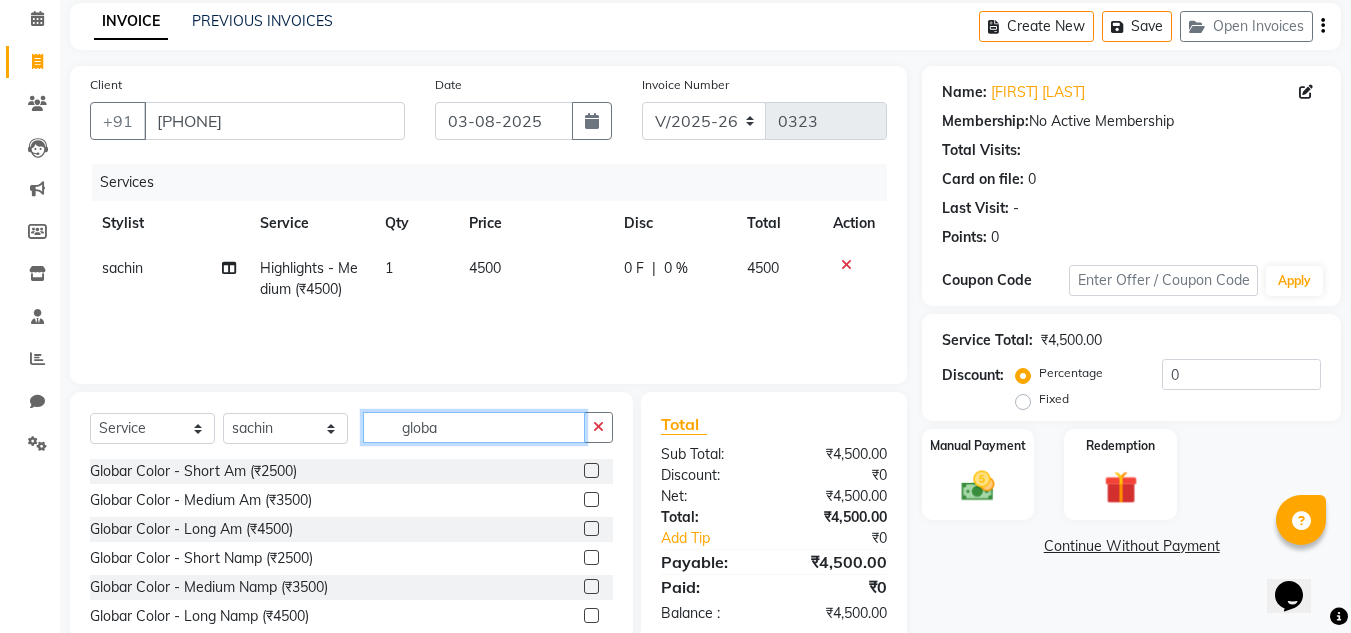 scroll, scrollTop: 142, scrollLeft: 0, axis: vertical 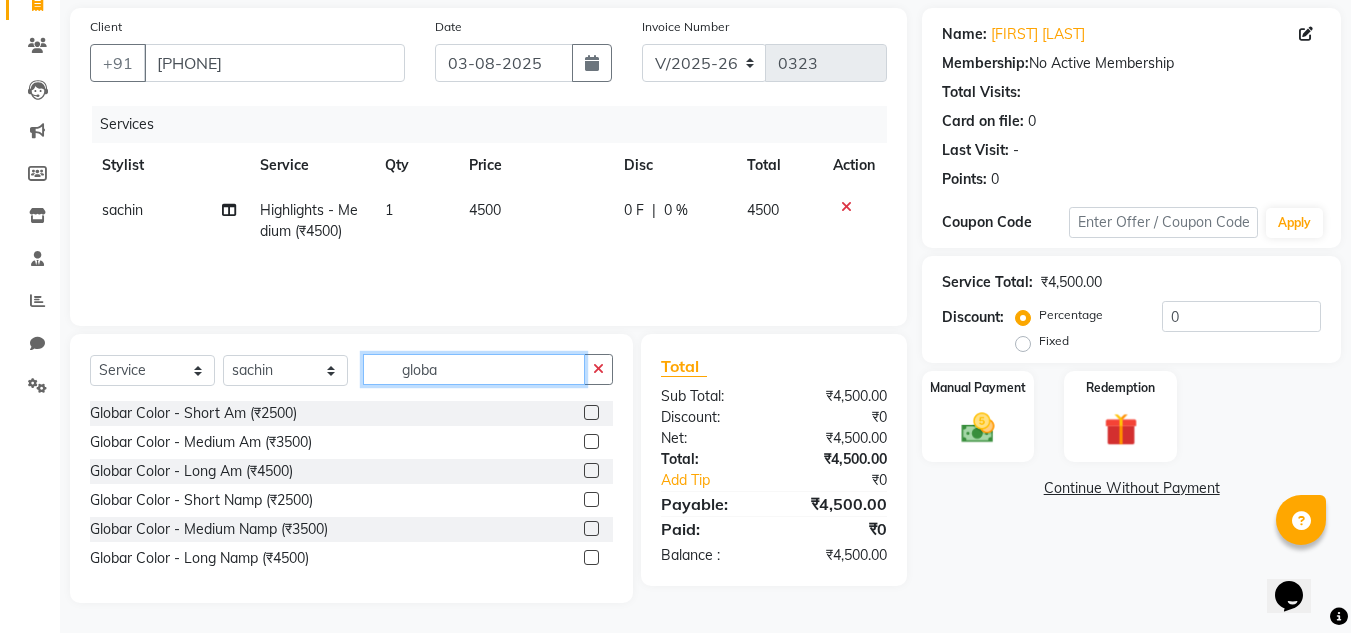 type on "globa" 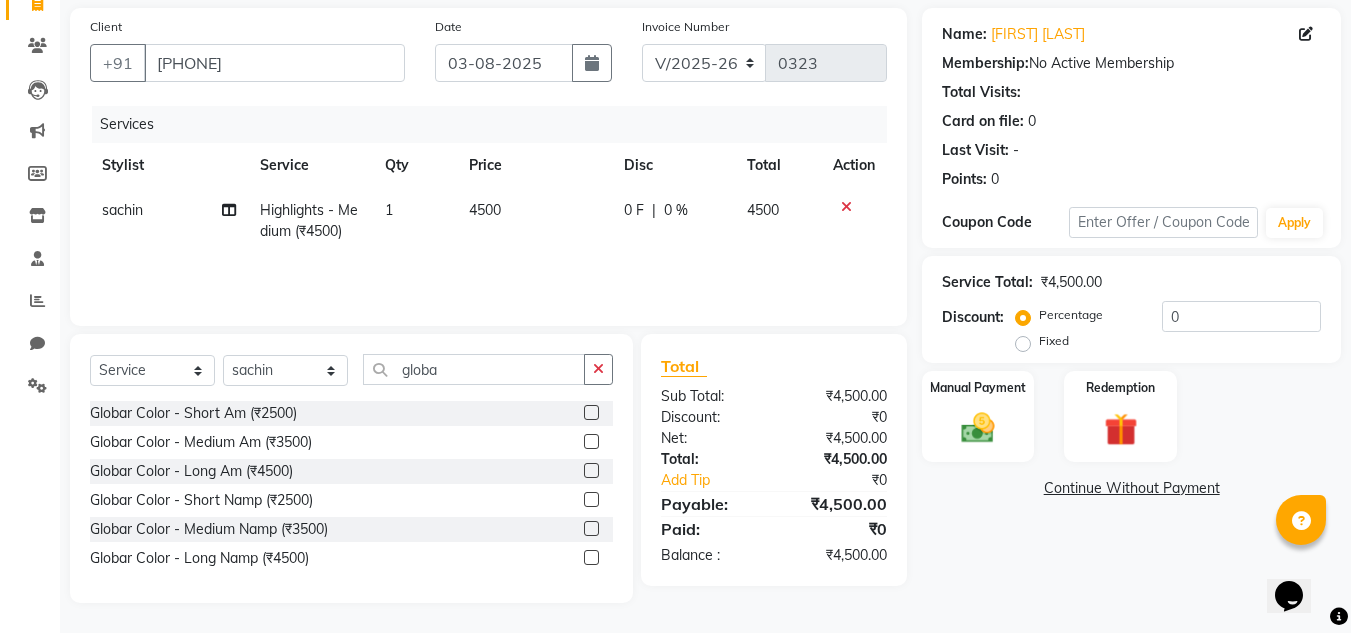 click 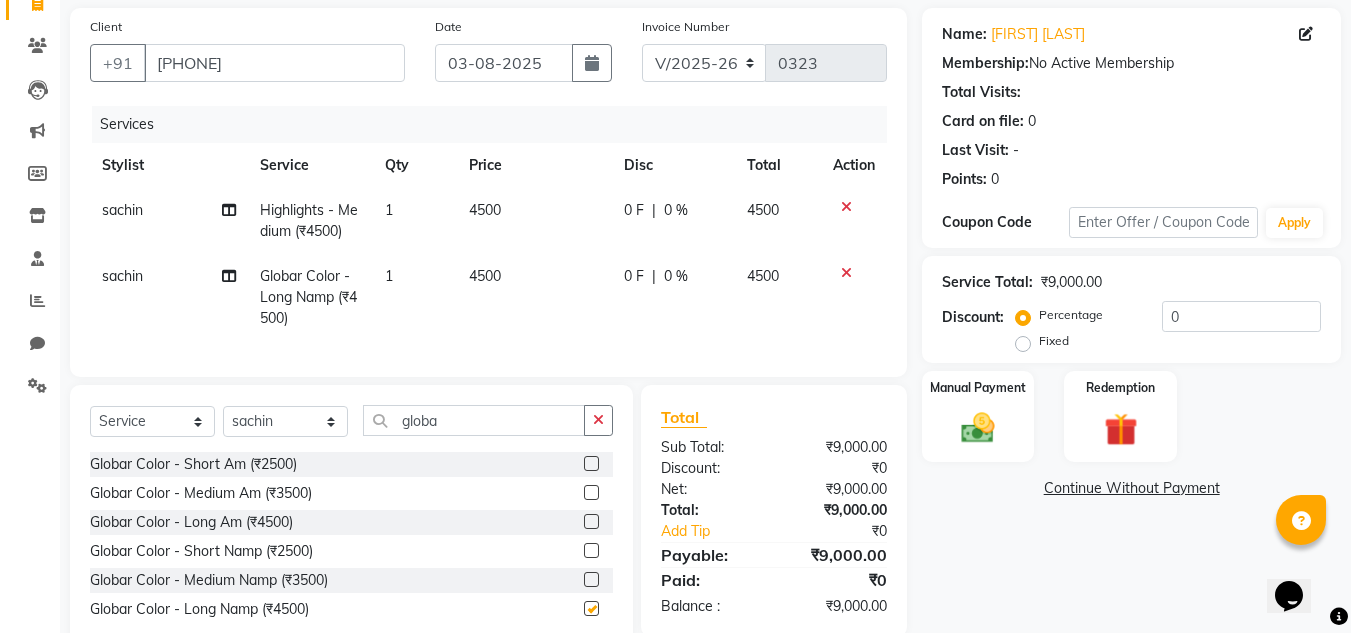 checkbox on "false" 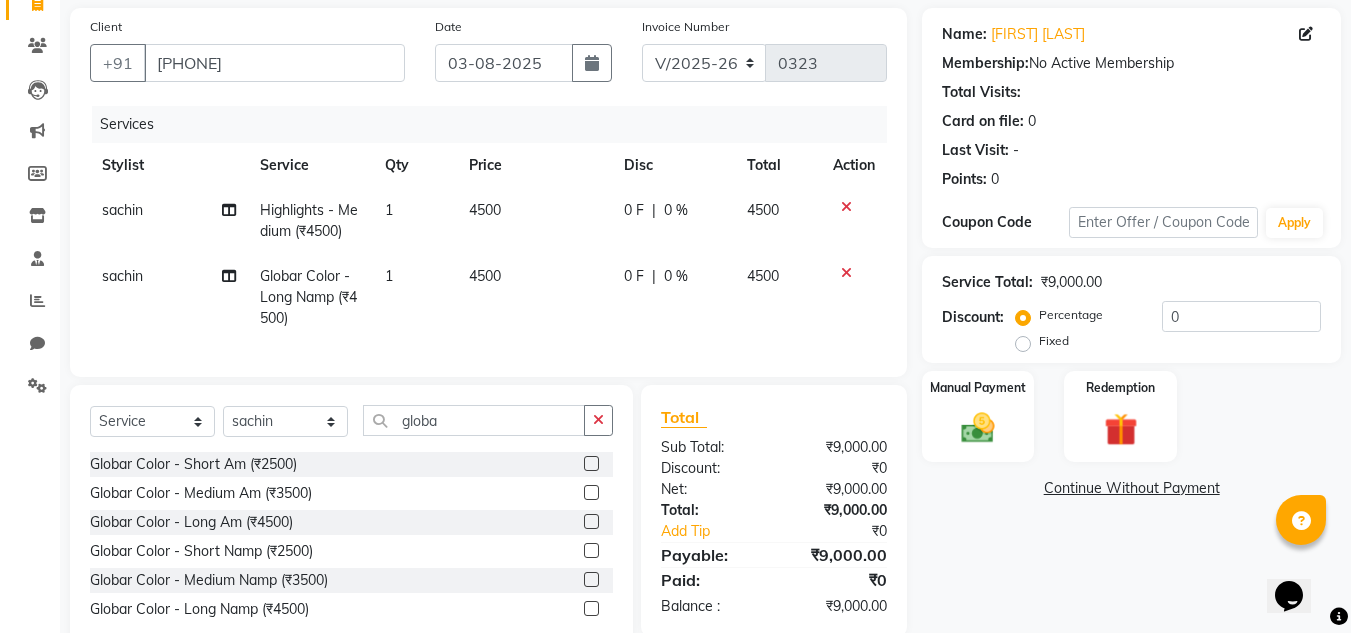 scroll, scrollTop: 42, scrollLeft: 0, axis: vertical 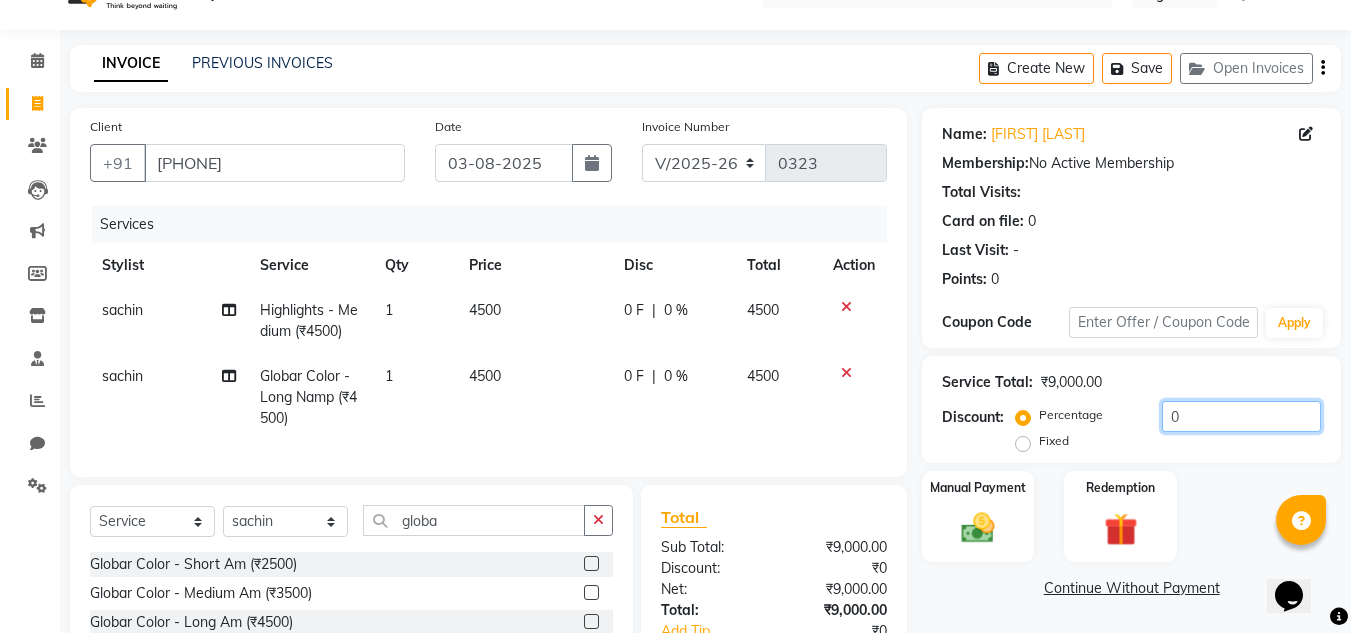 click on "0" 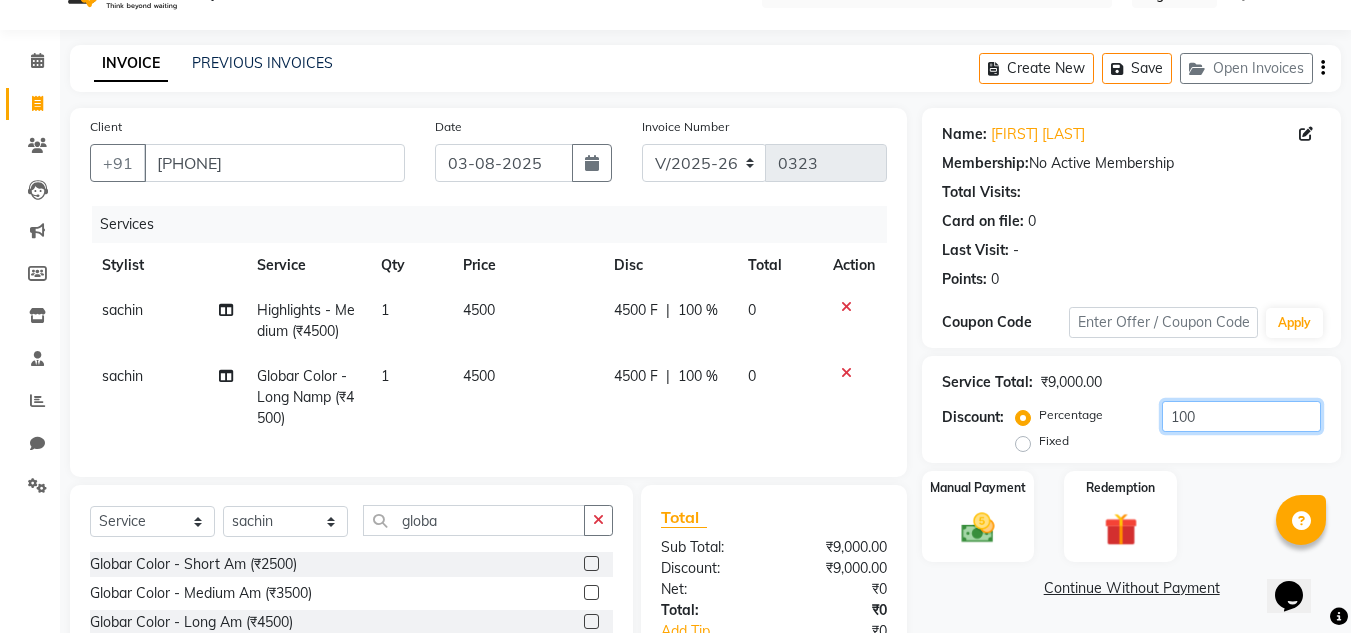 type on "100" 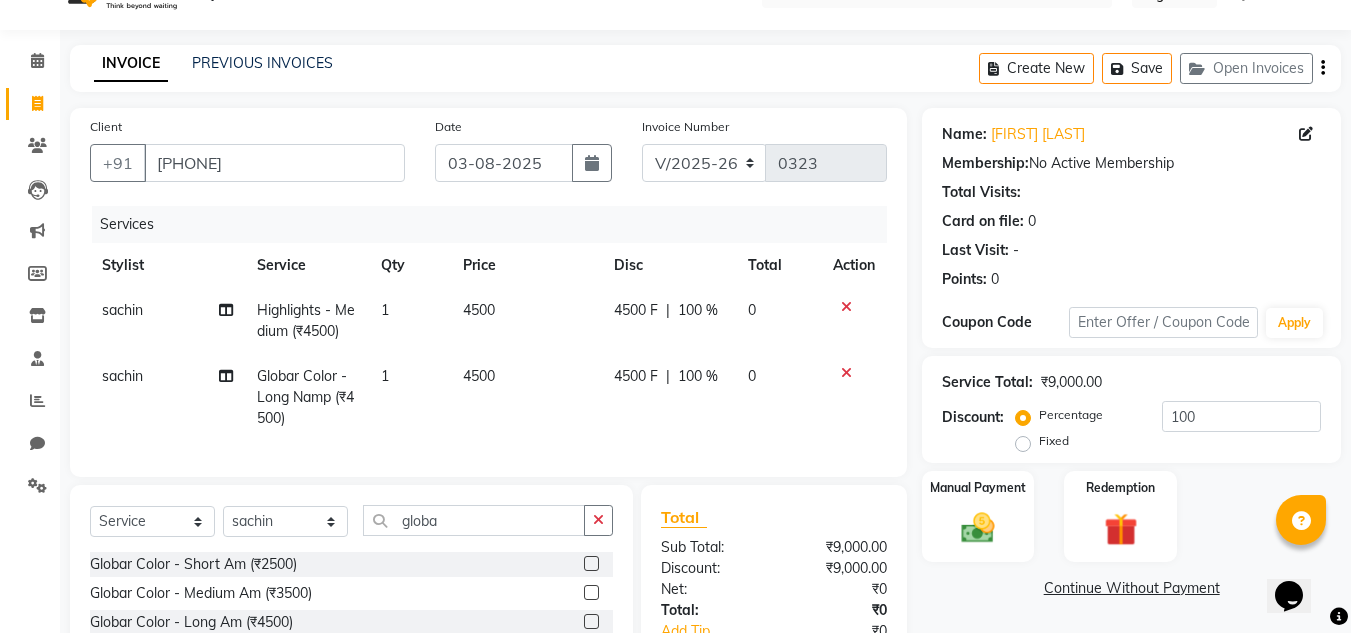 click on "Fixed" 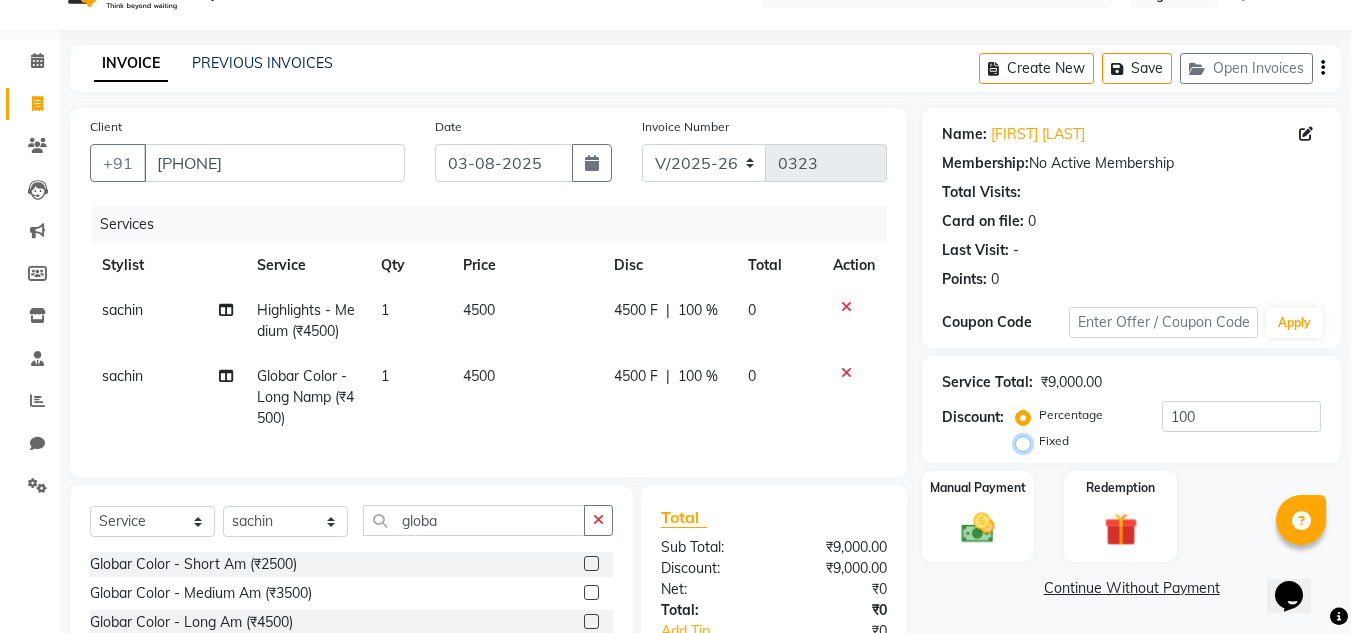 click on "Fixed" at bounding box center (1027, 441) 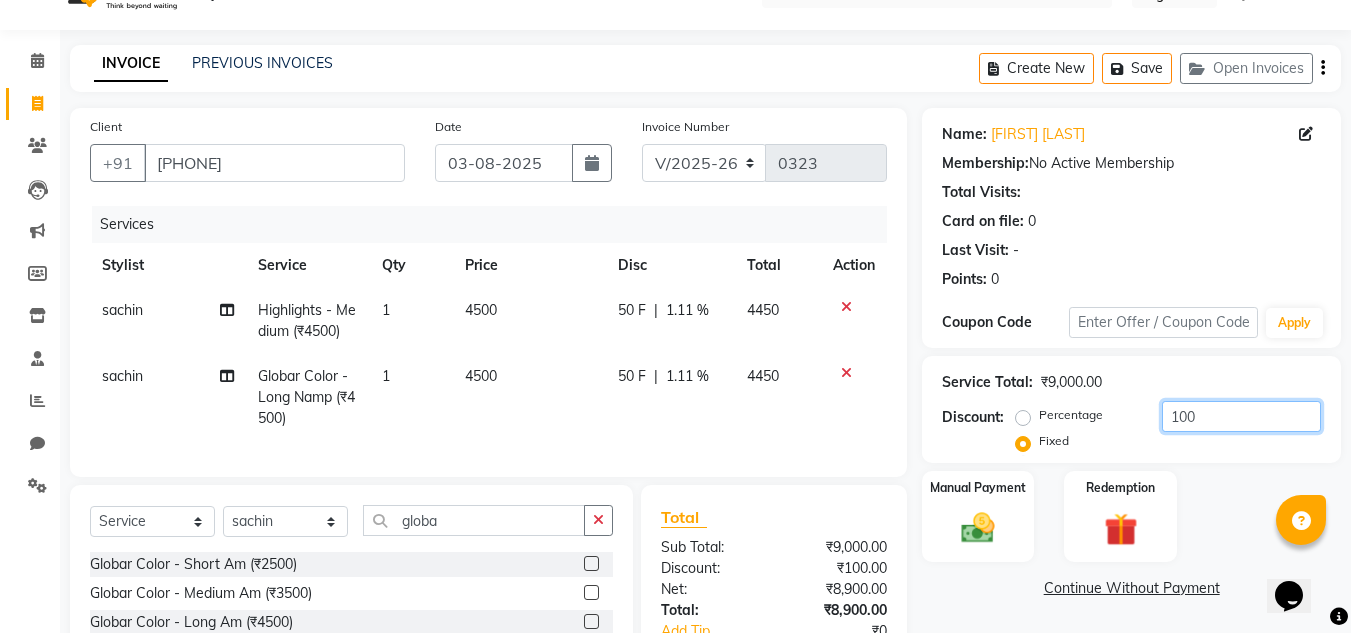 click on "100" 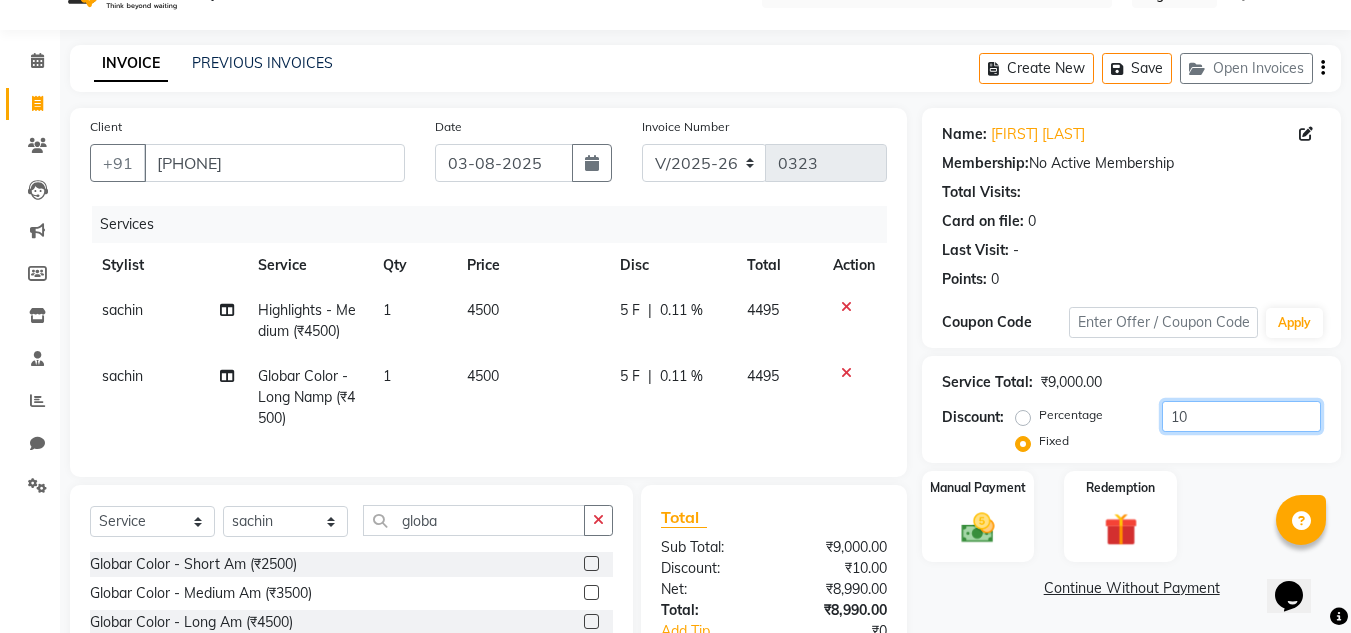 type on "1" 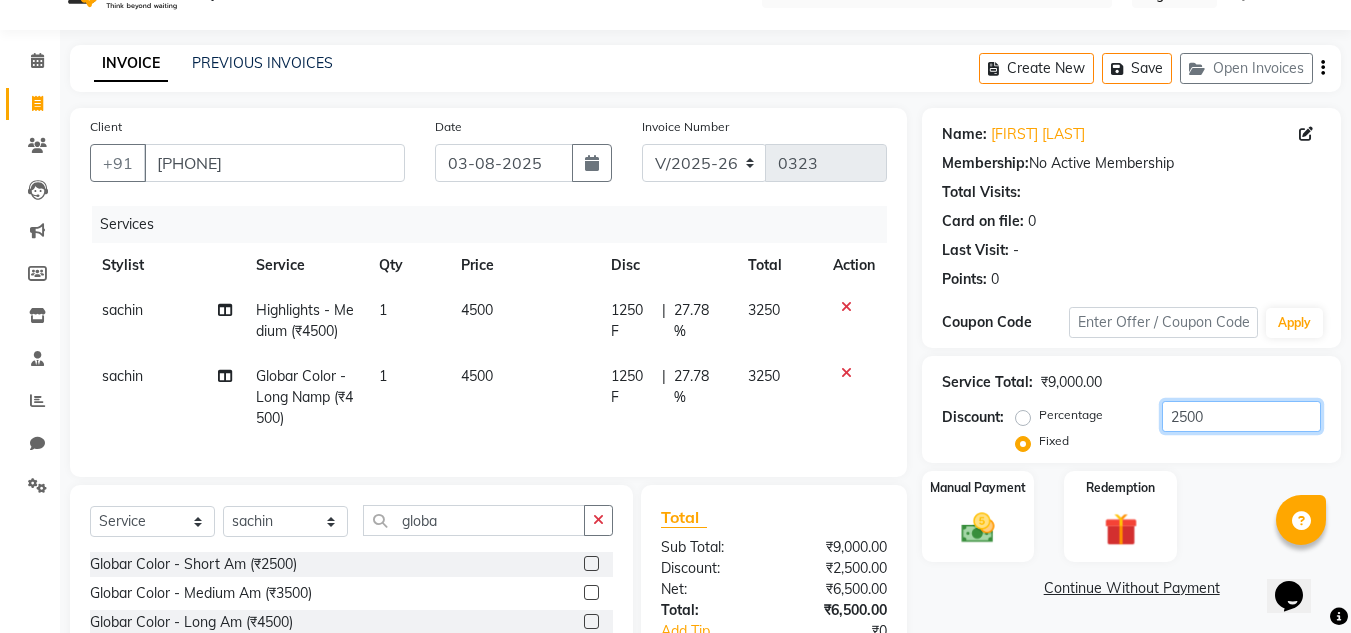 scroll, scrollTop: 208, scrollLeft: 0, axis: vertical 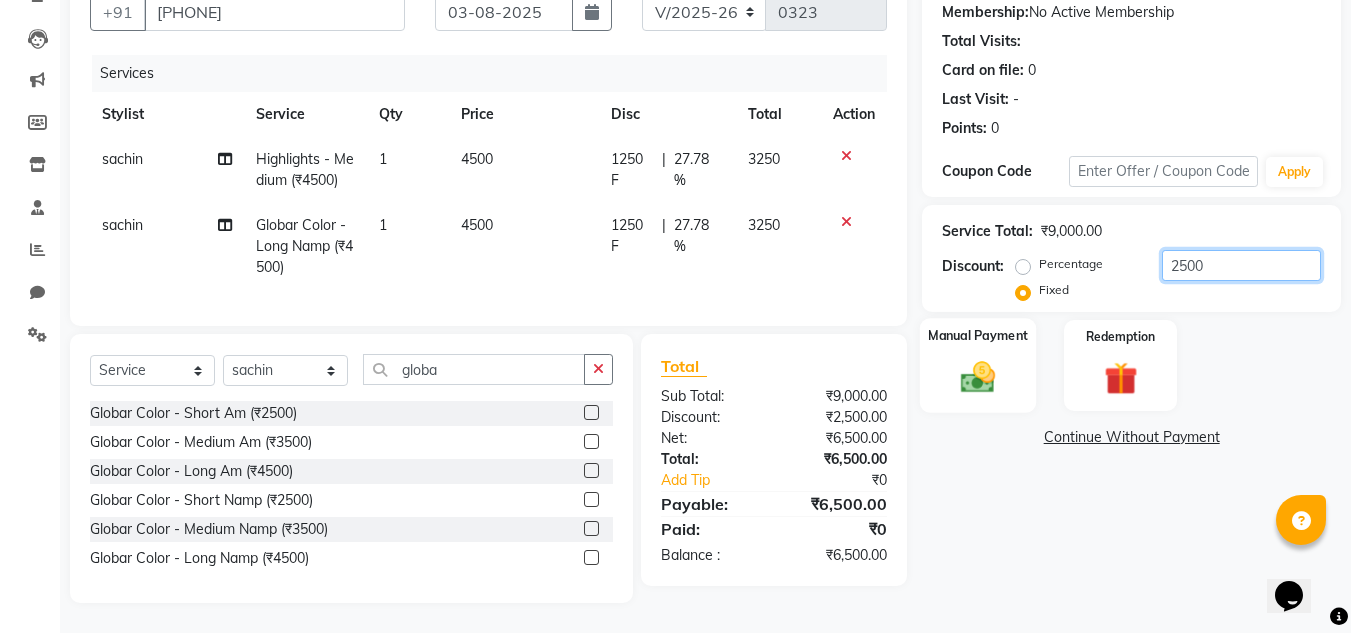 type on "2500" 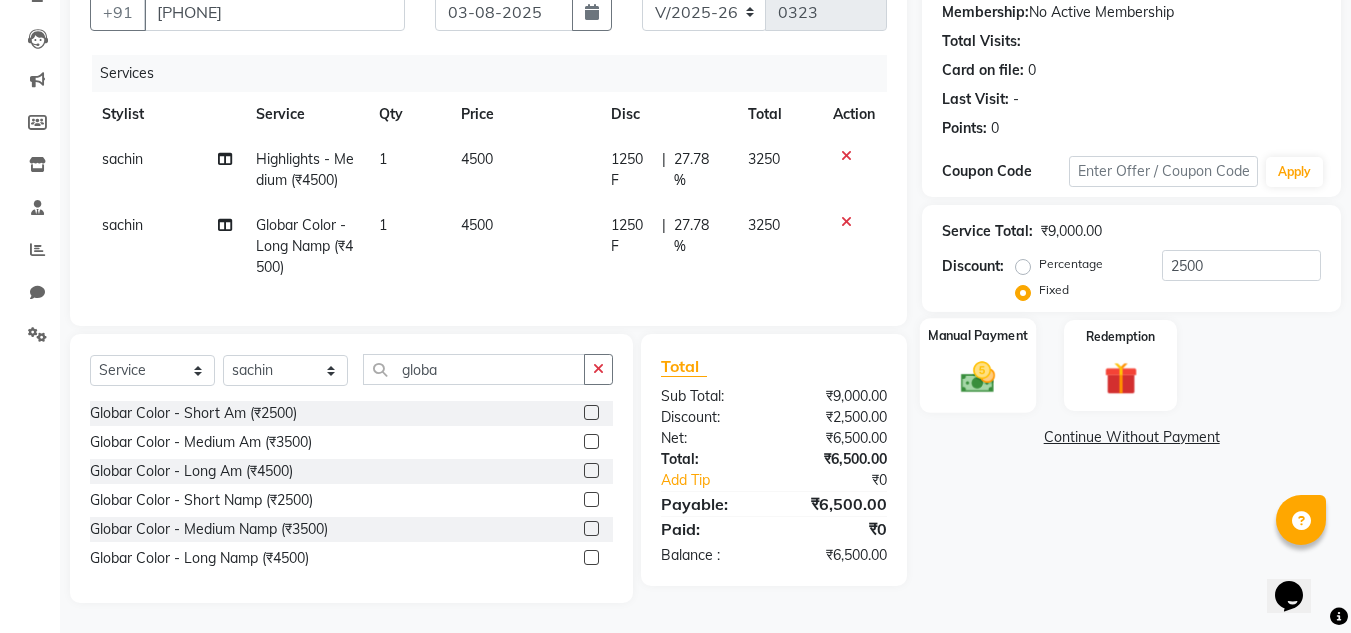 click 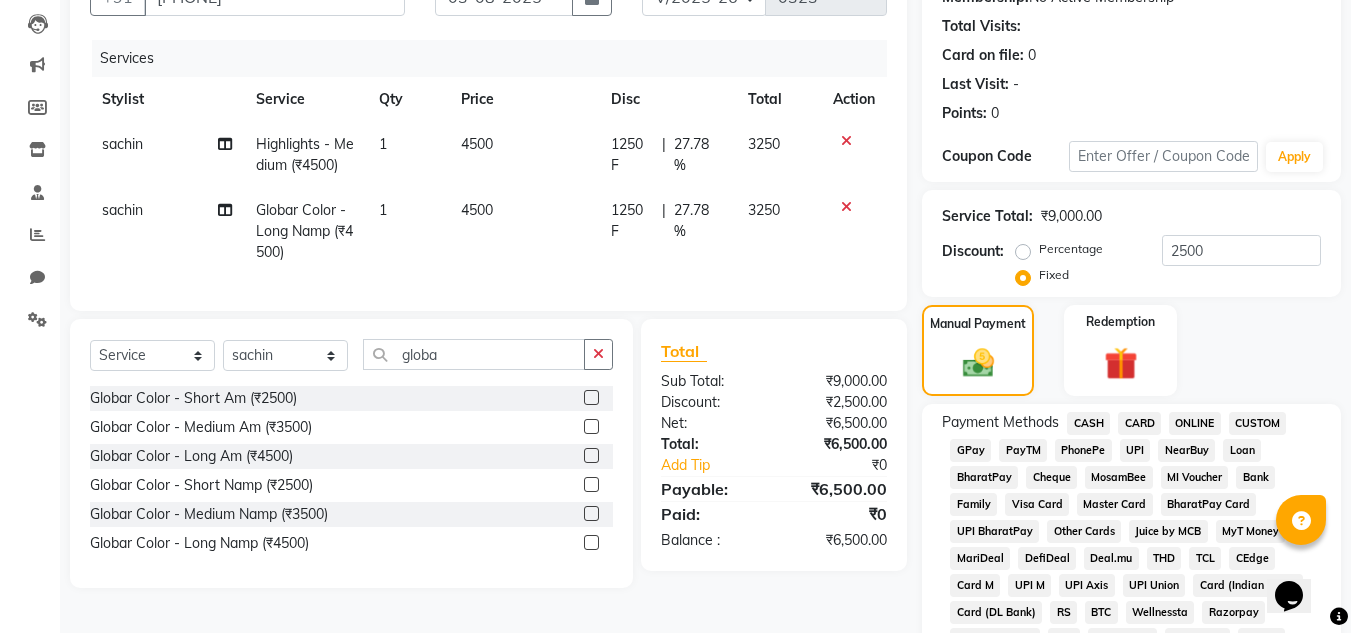 click on "ONLINE" 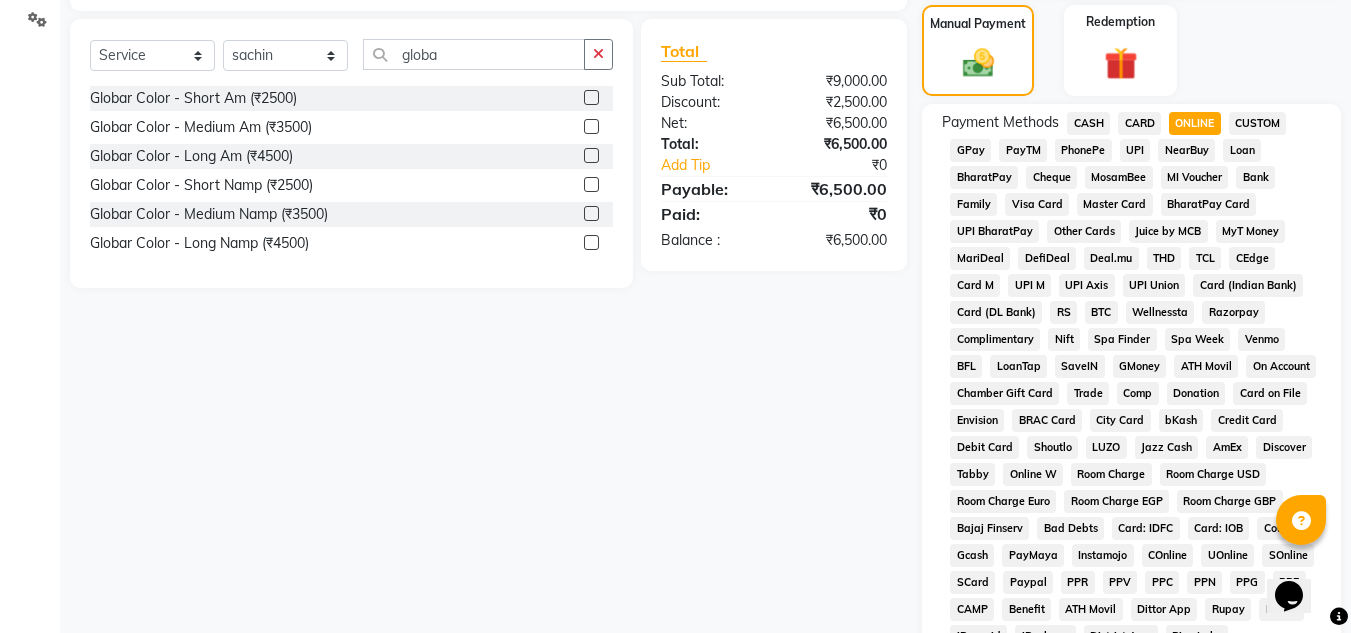 scroll, scrollTop: 808, scrollLeft: 0, axis: vertical 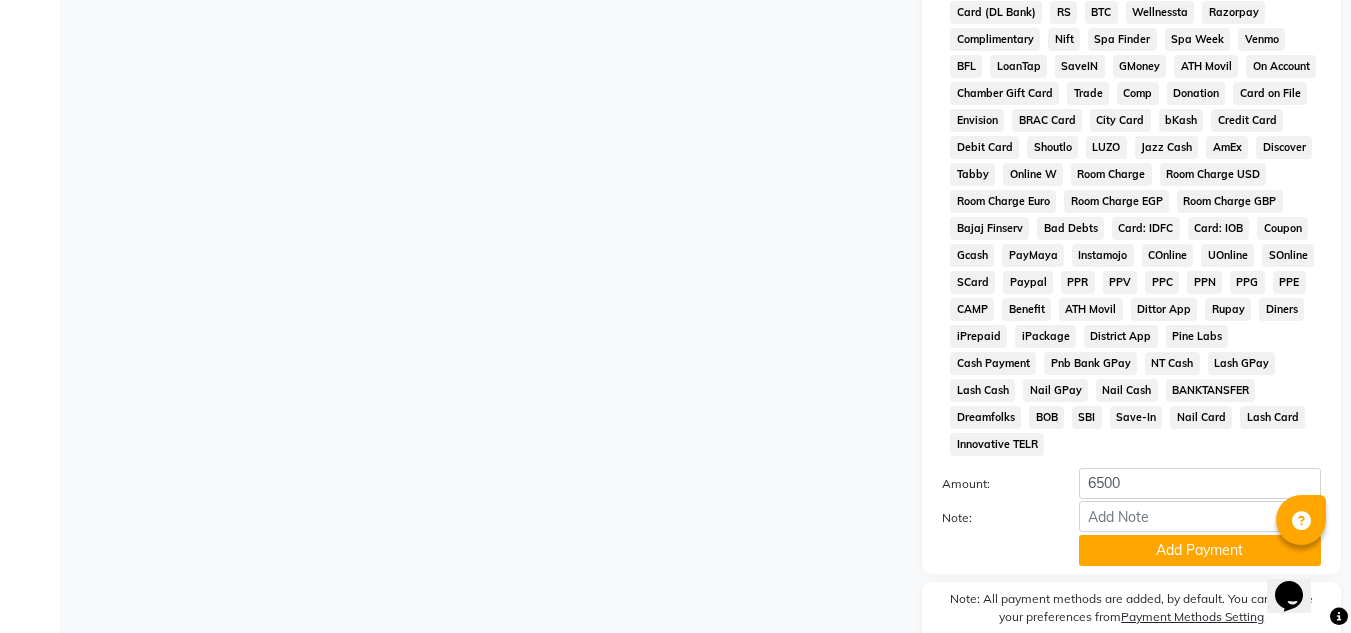 click on "Add Payment" 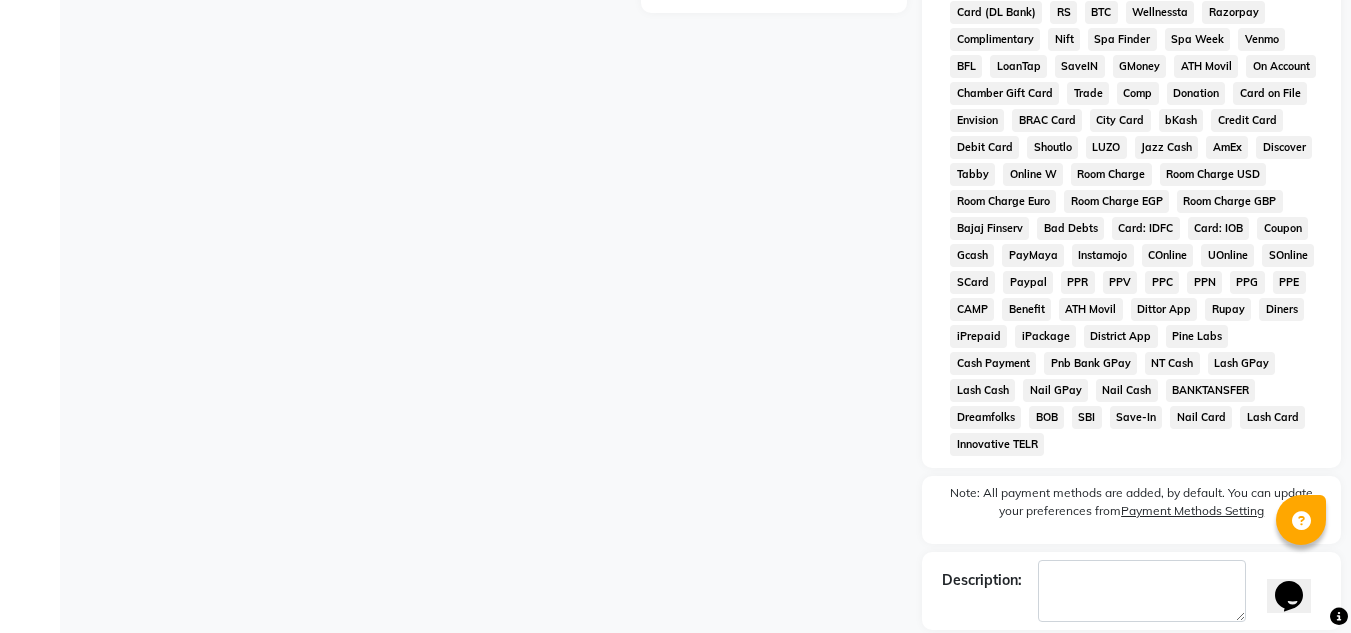 scroll, scrollTop: 876, scrollLeft: 0, axis: vertical 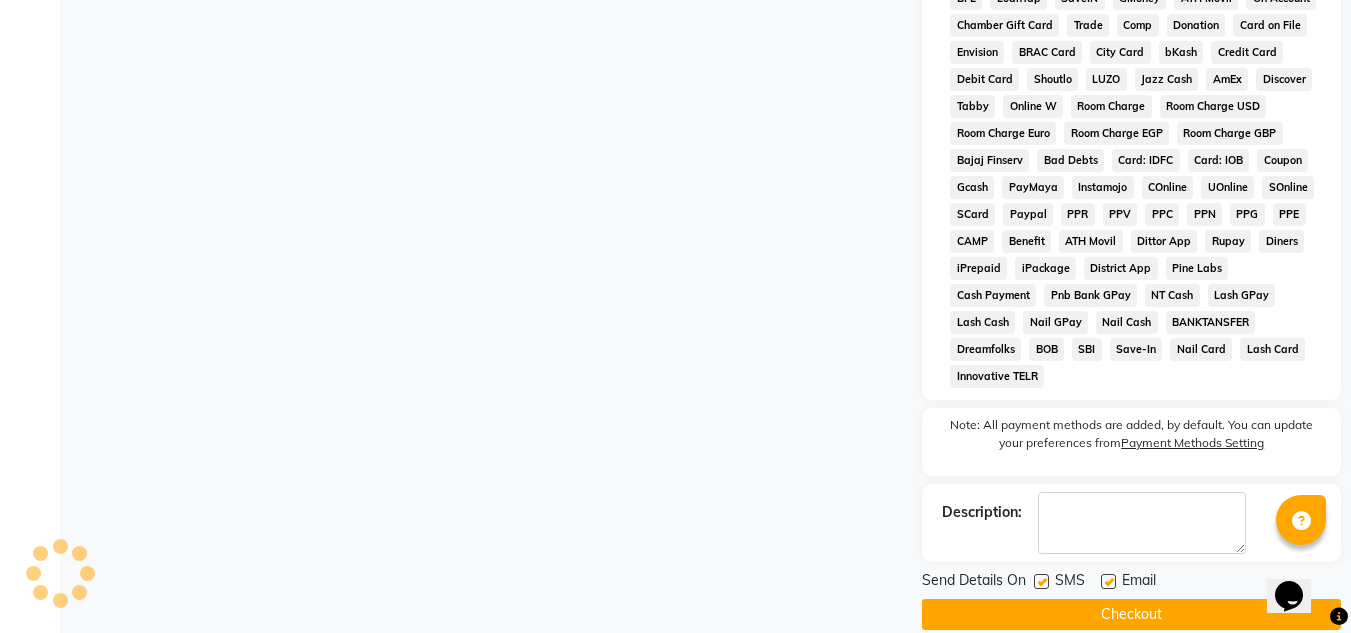 click on "Checkout" 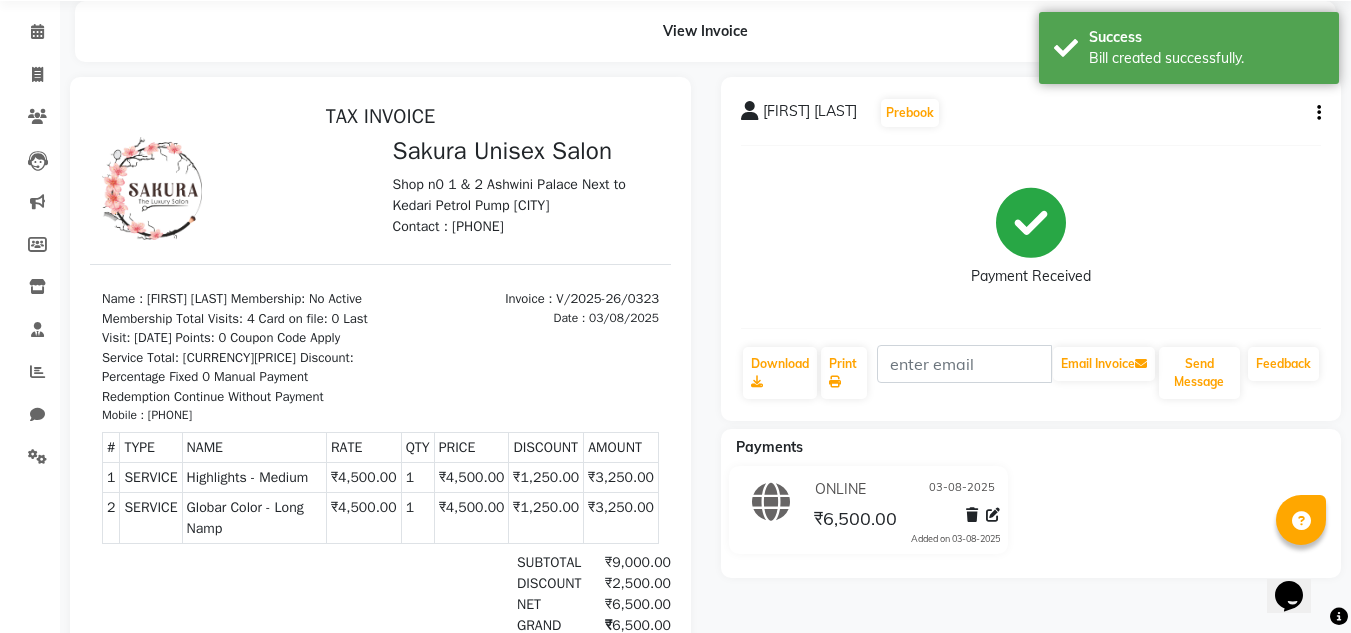 scroll, scrollTop: 0, scrollLeft: 0, axis: both 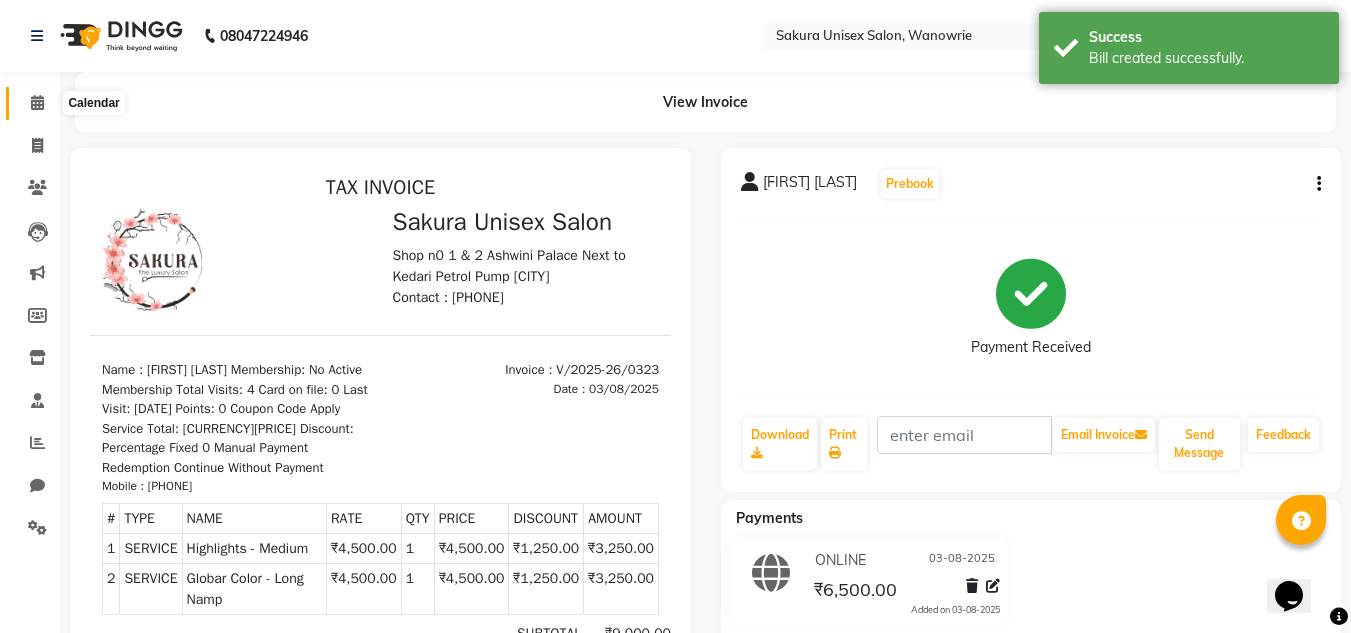 click 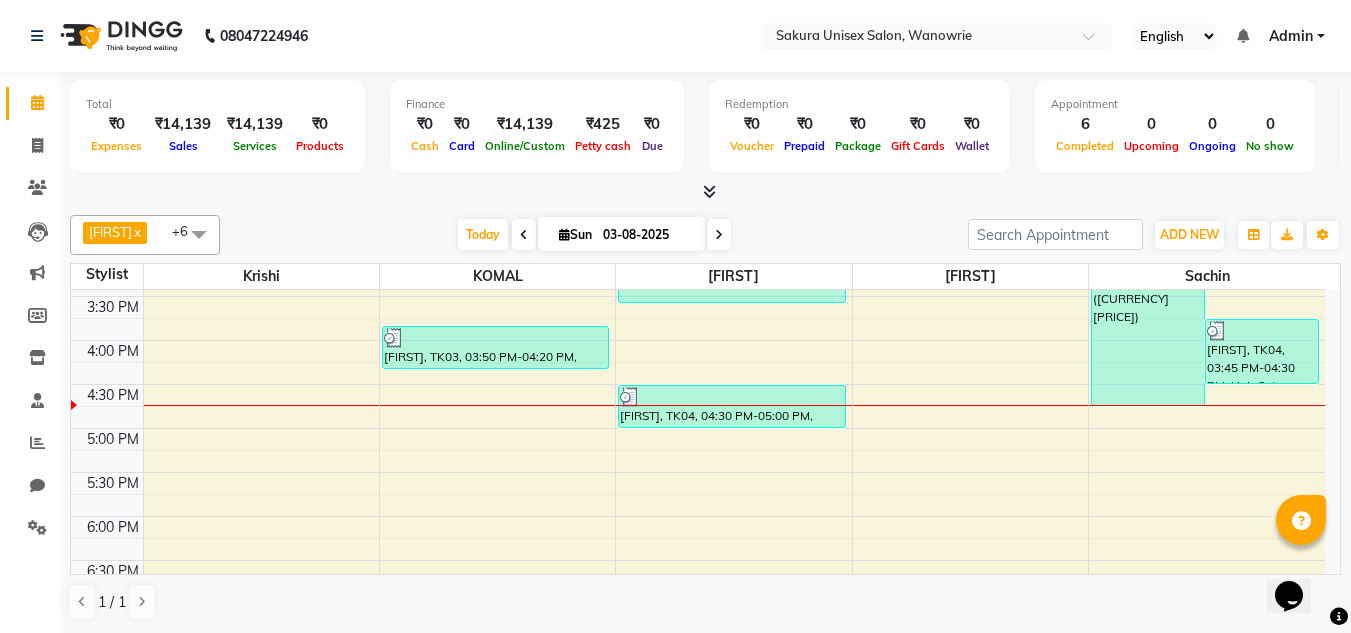 scroll, scrollTop: 700, scrollLeft: 0, axis: vertical 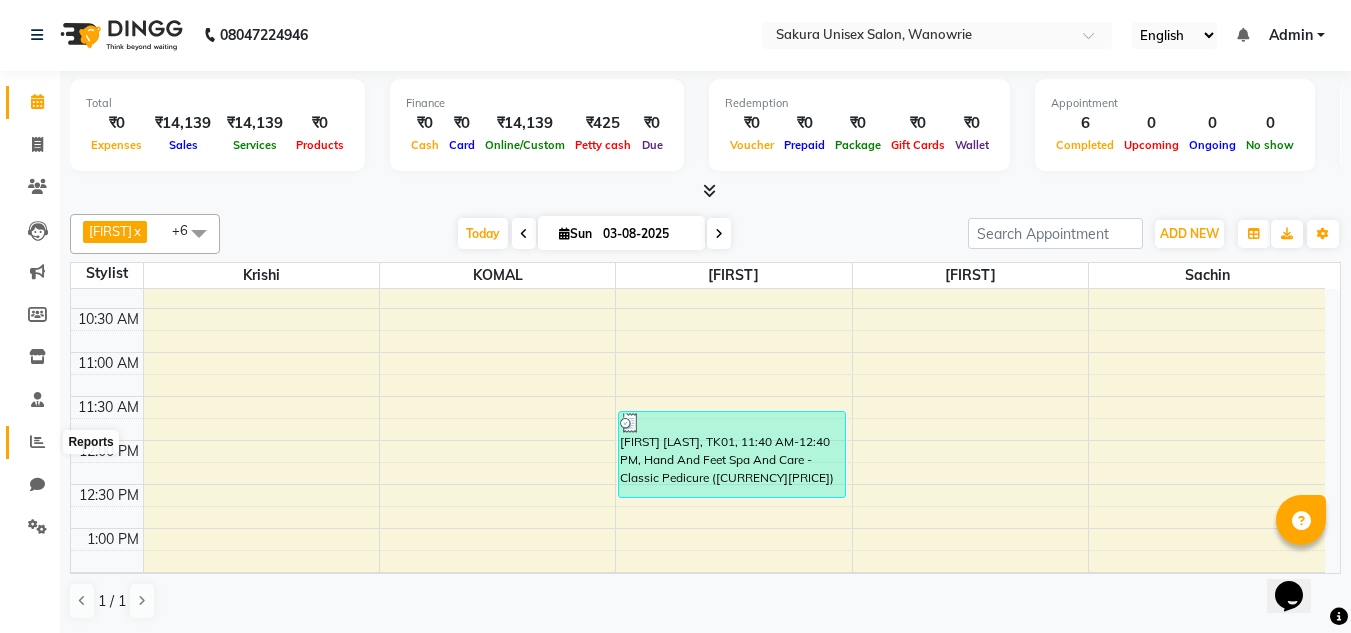 click 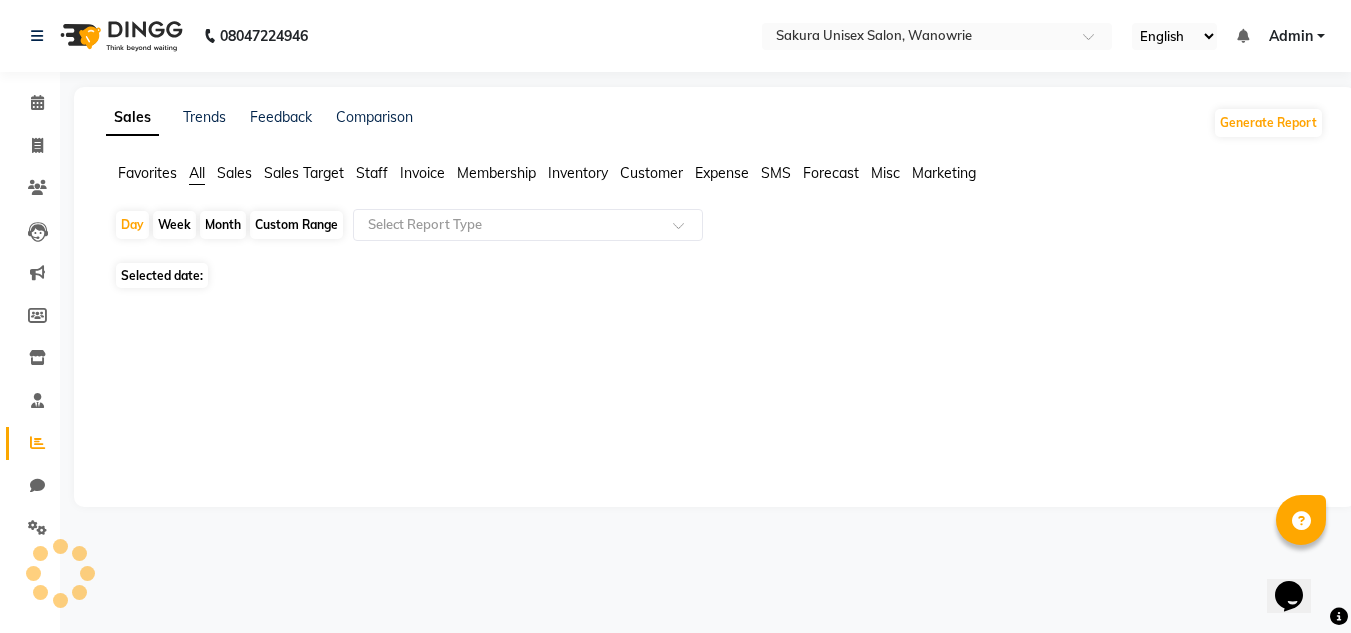 scroll, scrollTop: 0, scrollLeft: 0, axis: both 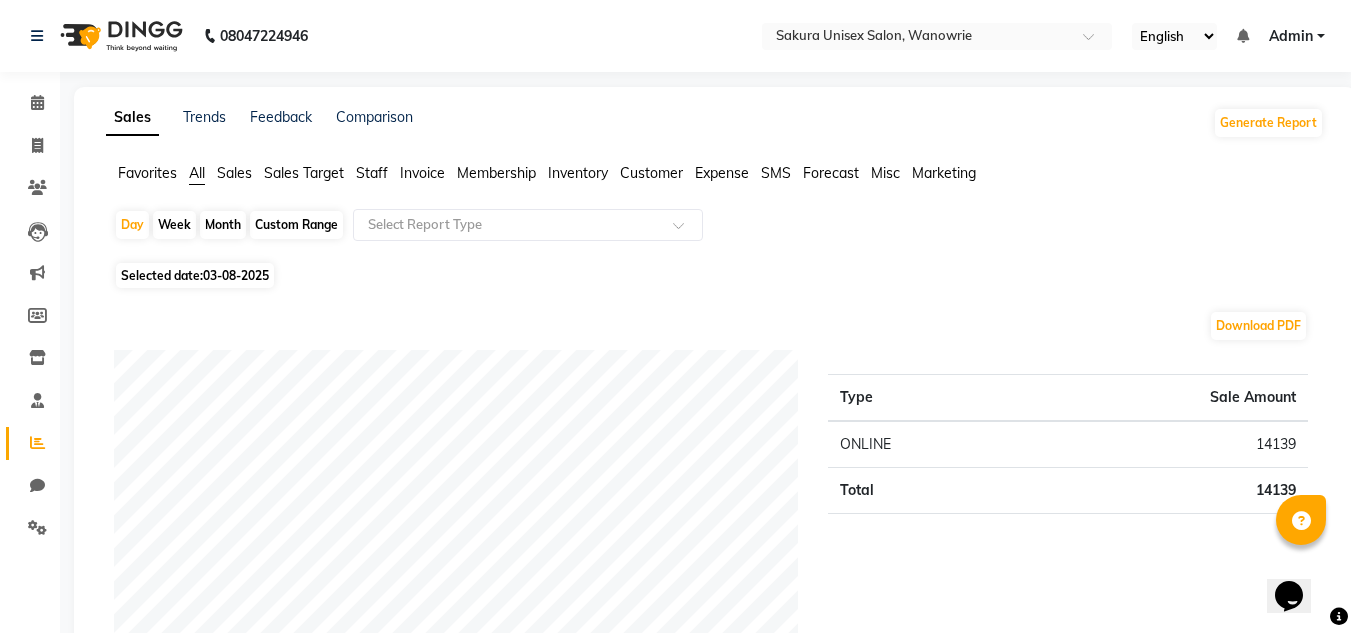 click on "Month" 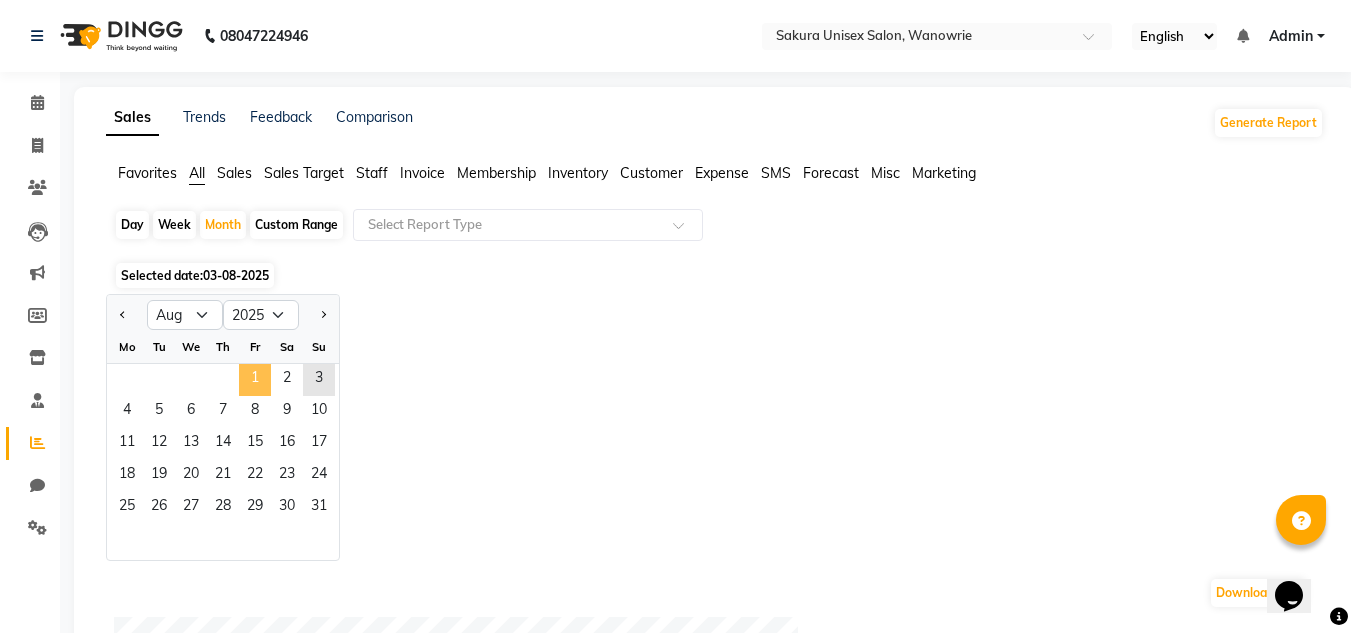 click on "1" 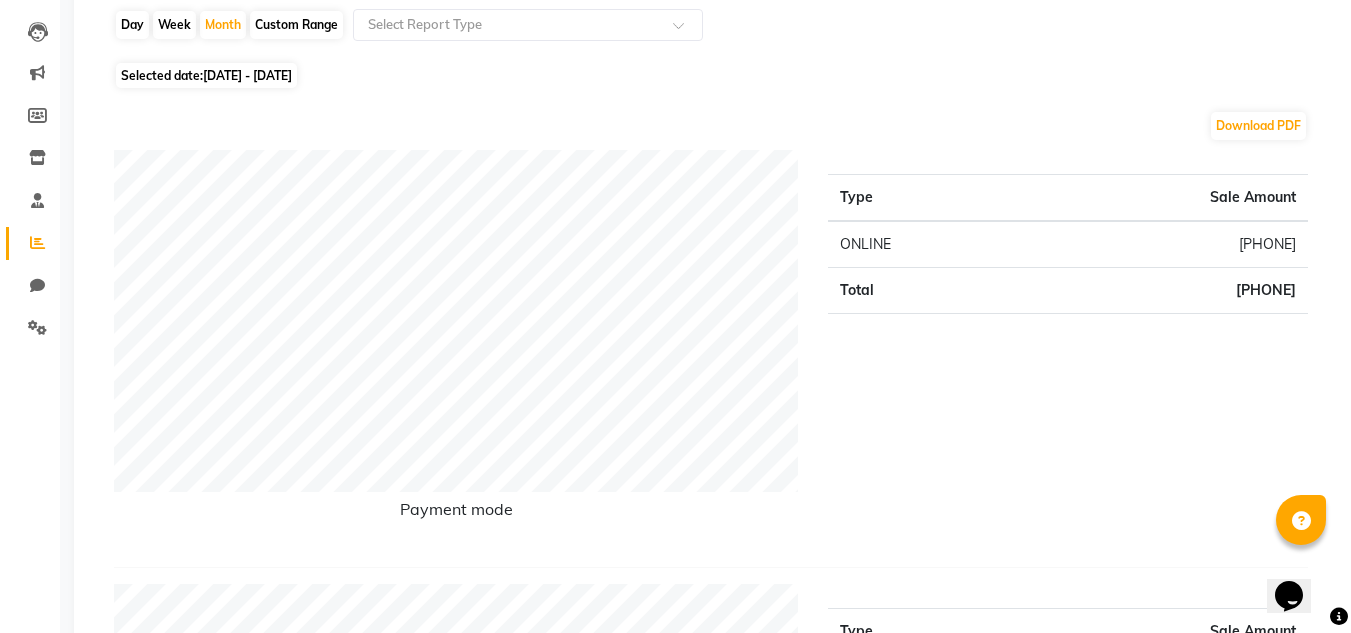 scroll, scrollTop: 0, scrollLeft: 0, axis: both 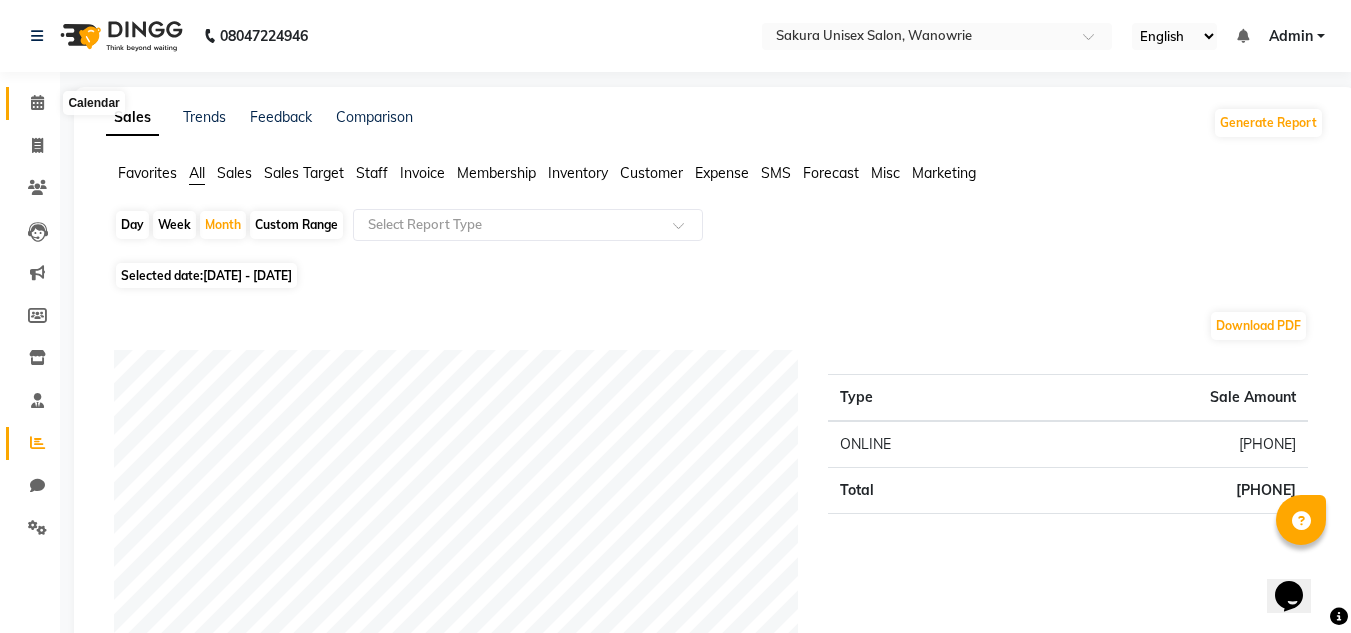 click 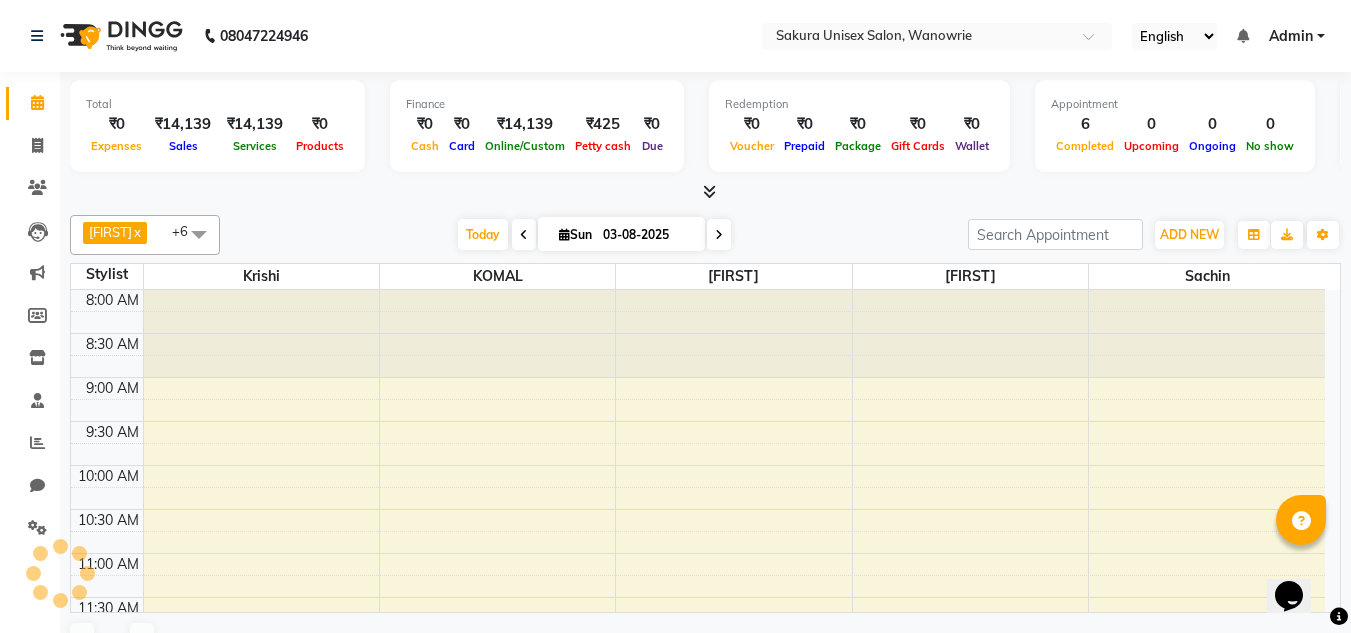 scroll, scrollTop: 0, scrollLeft: 0, axis: both 